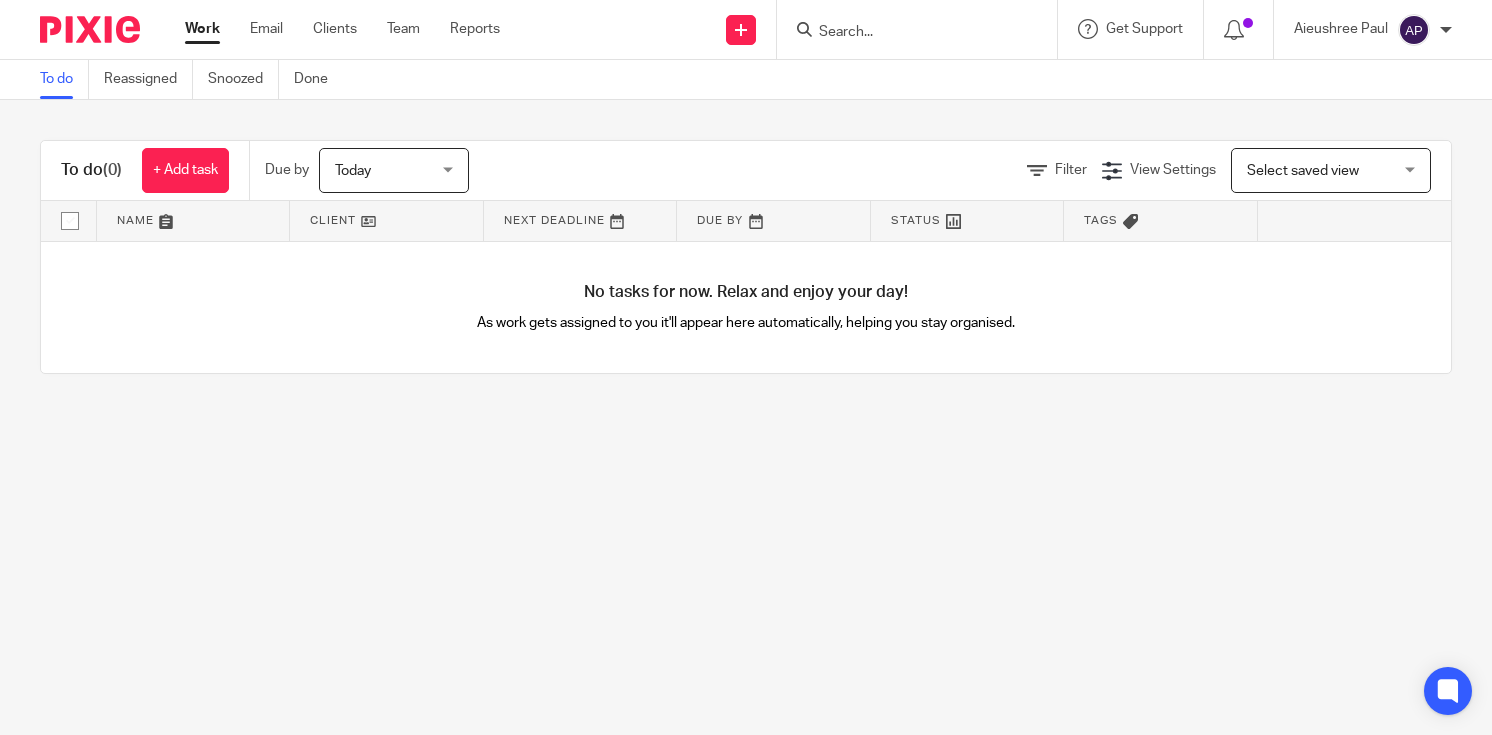 scroll, scrollTop: 0, scrollLeft: 0, axis: both 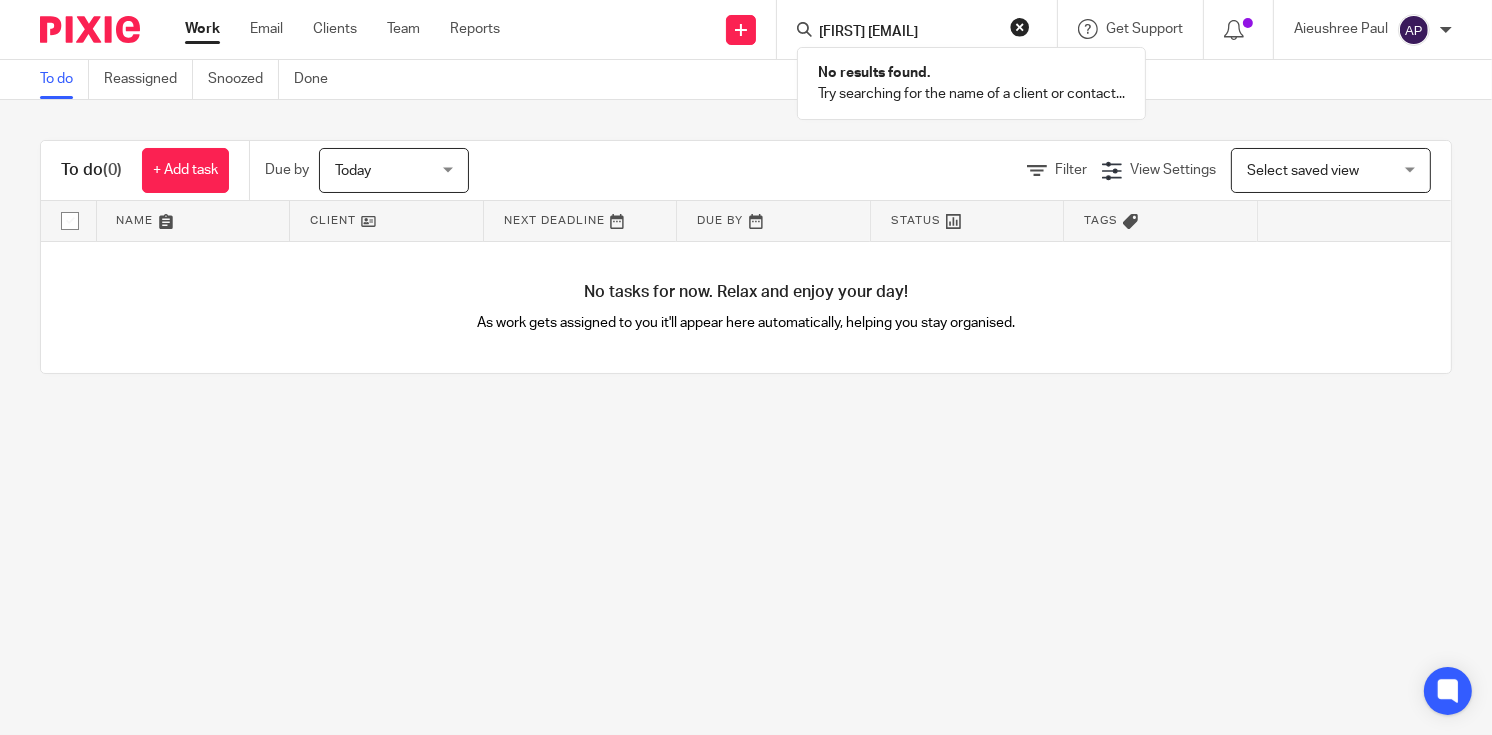 type on "Rob <robertomallenzi@gmail.com>" 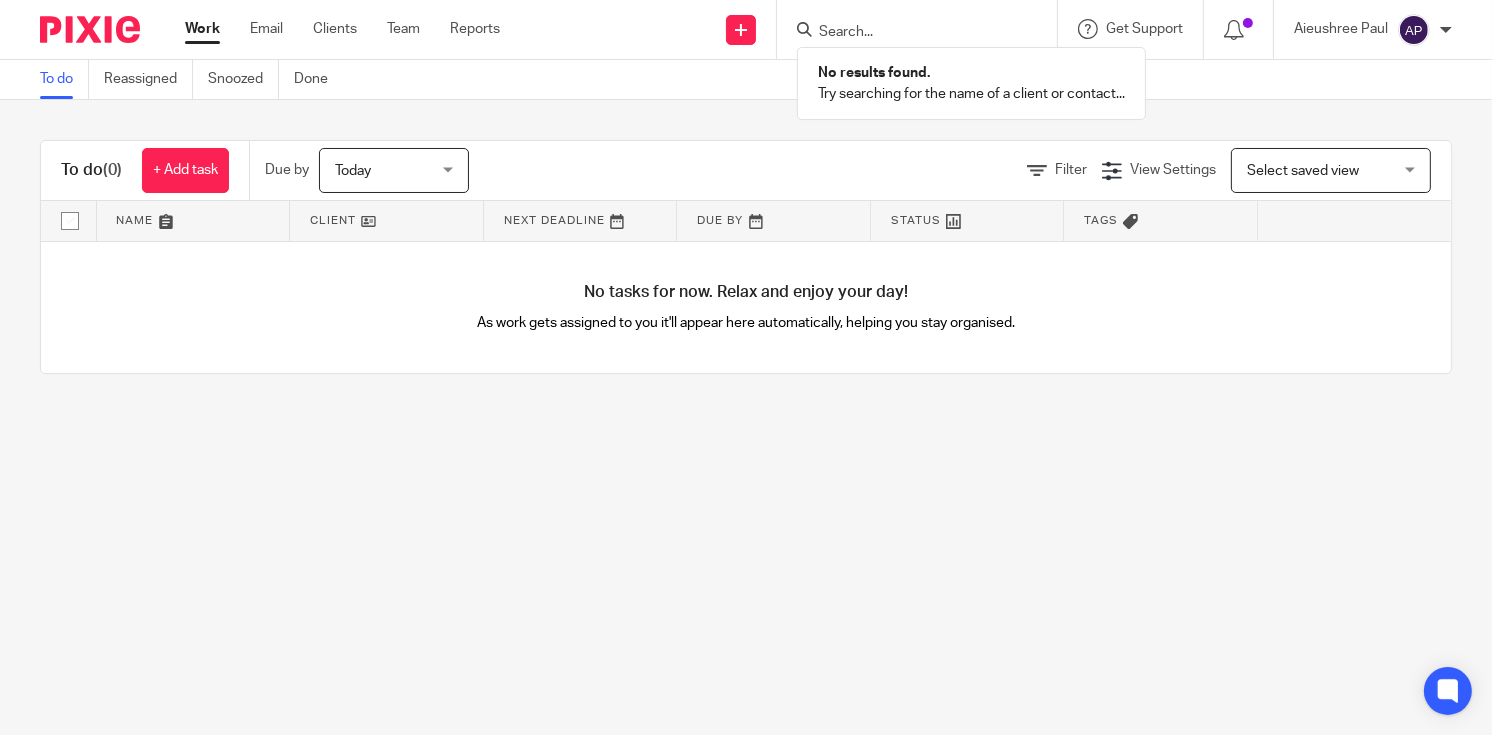 scroll, scrollTop: 0, scrollLeft: 0, axis: both 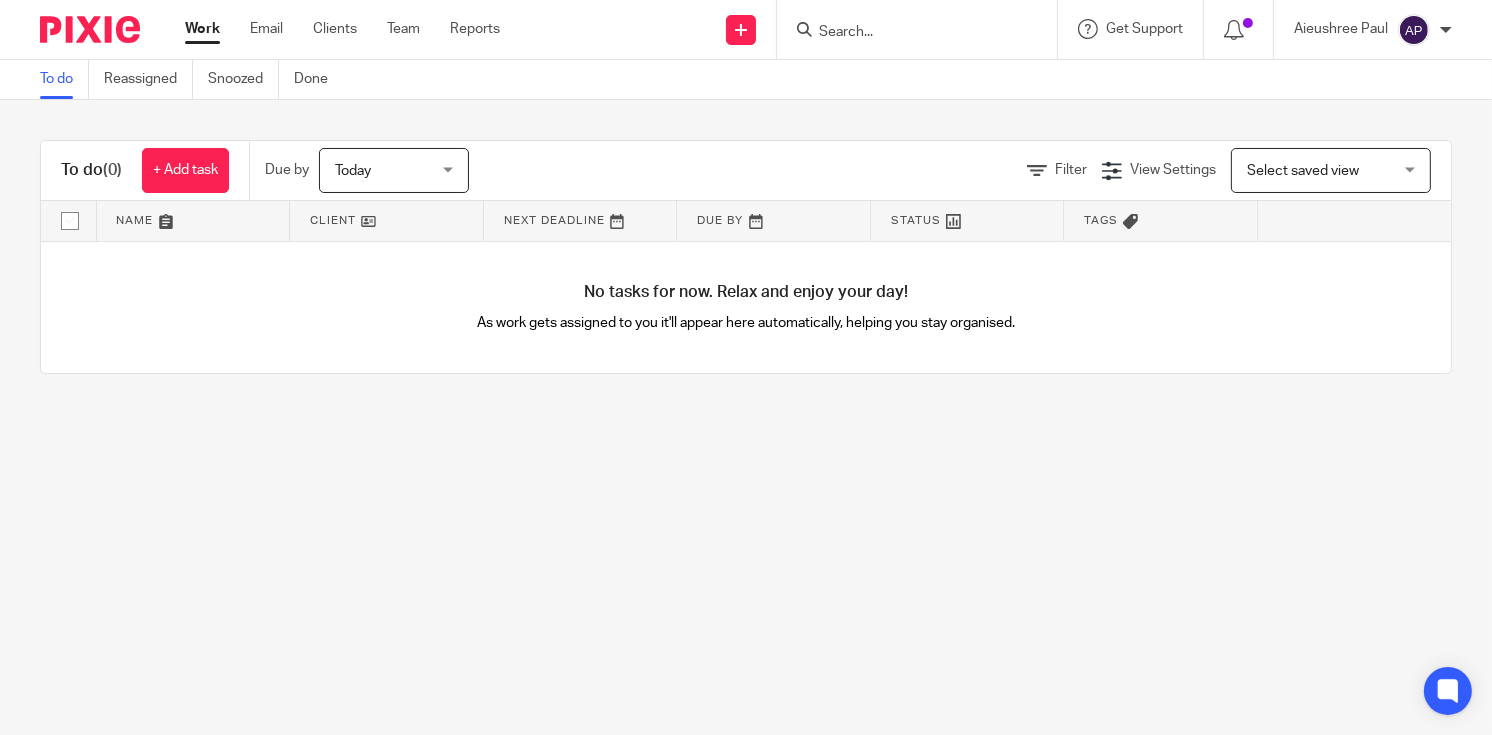 click at bounding box center (907, 33) 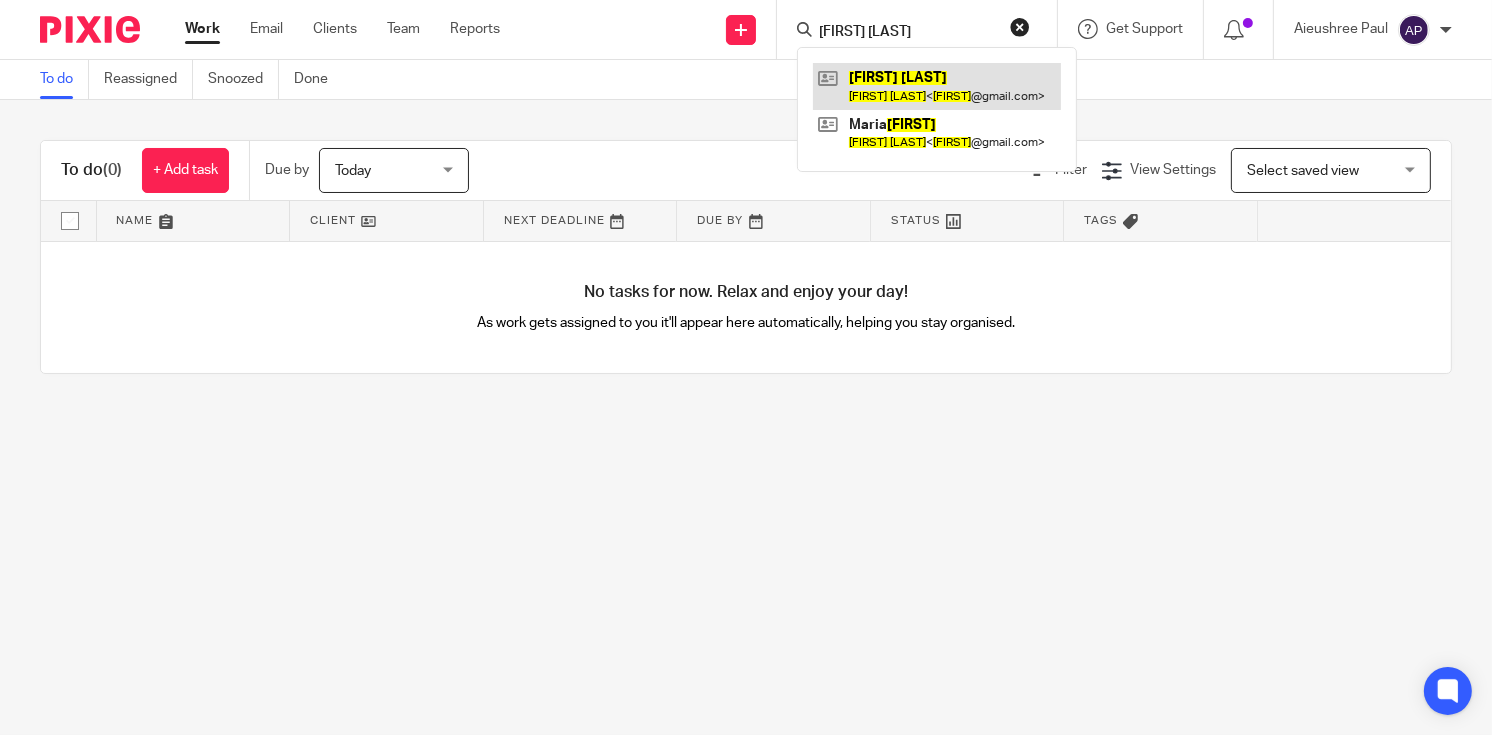 type on "Roberto Mallenzi" 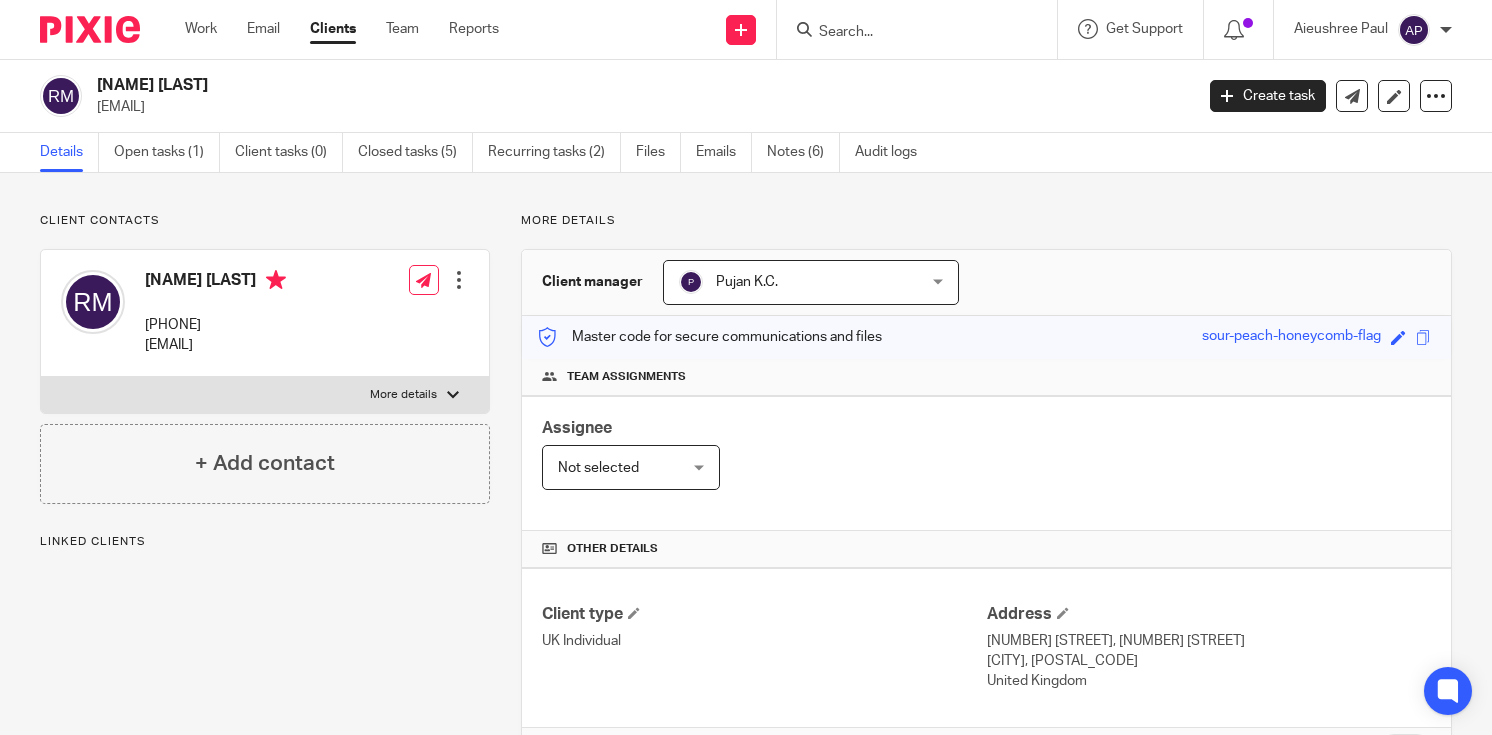scroll, scrollTop: 0, scrollLeft: 0, axis: both 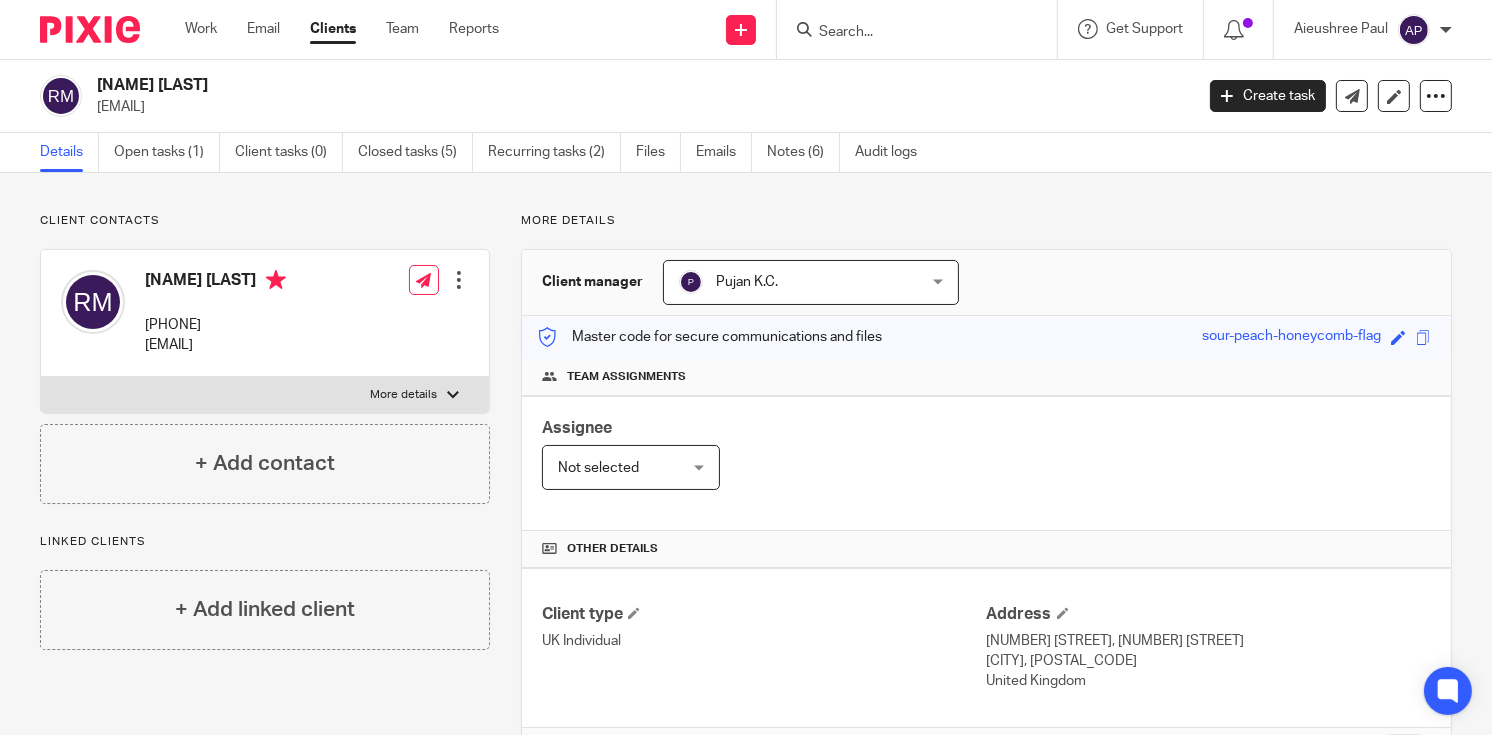 click at bounding box center (907, 33) 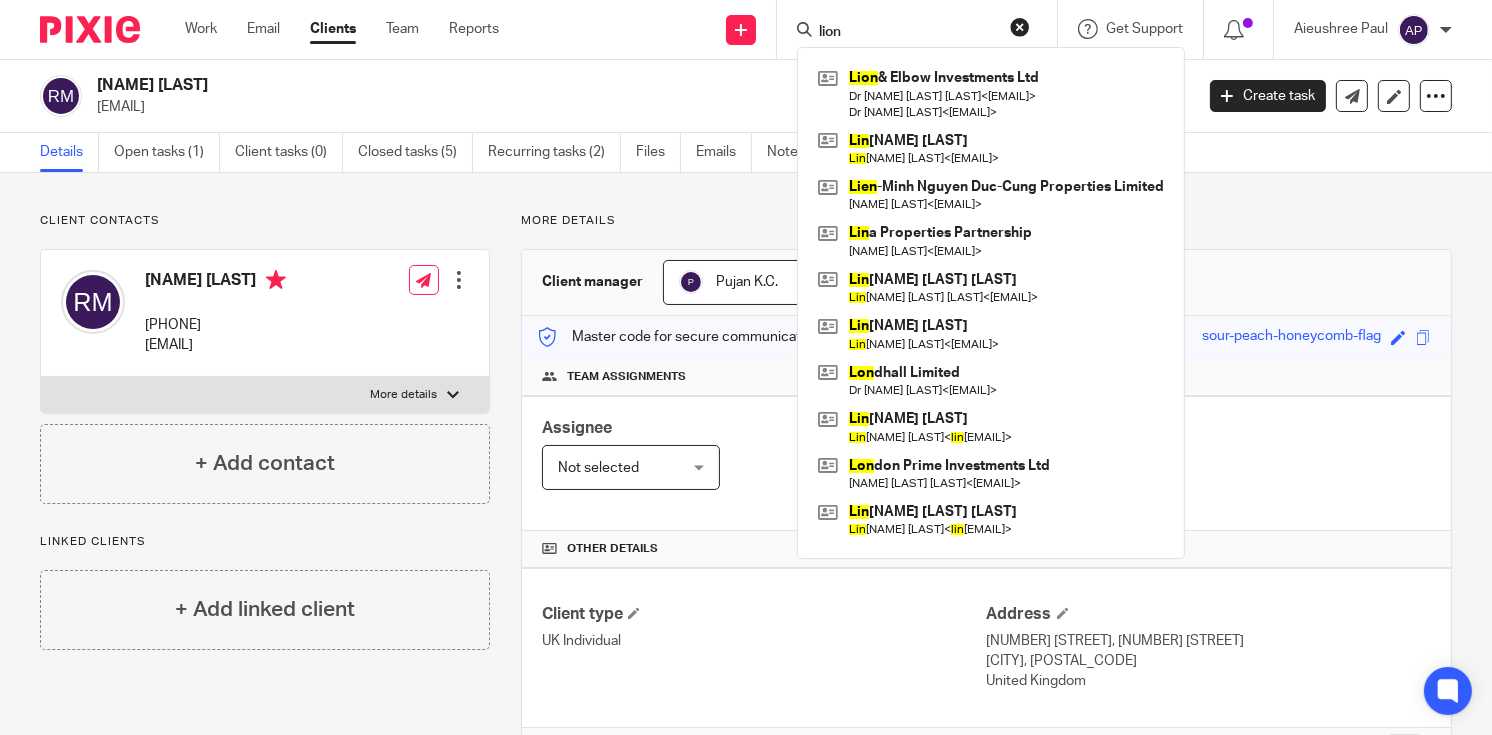 type on "lion" 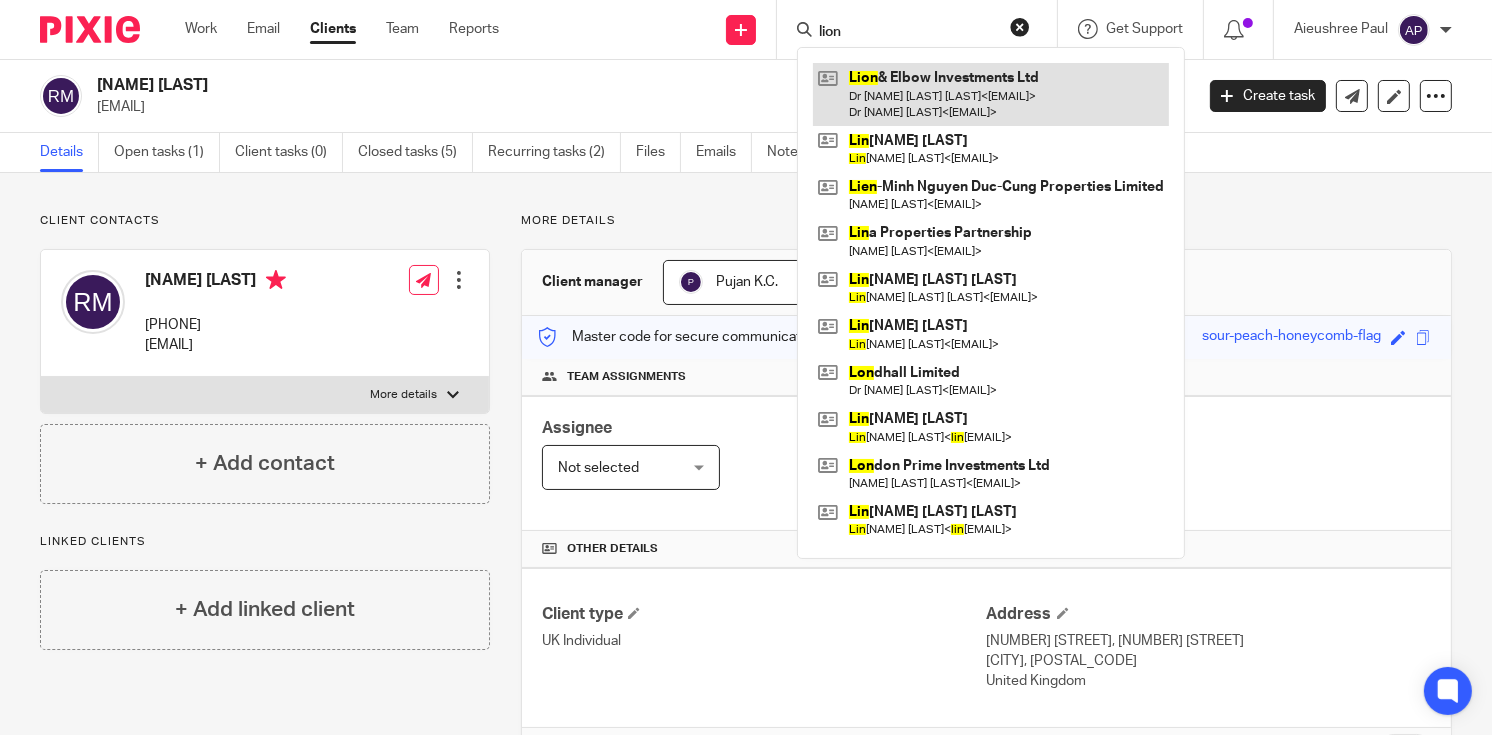 click at bounding box center (991, 94) 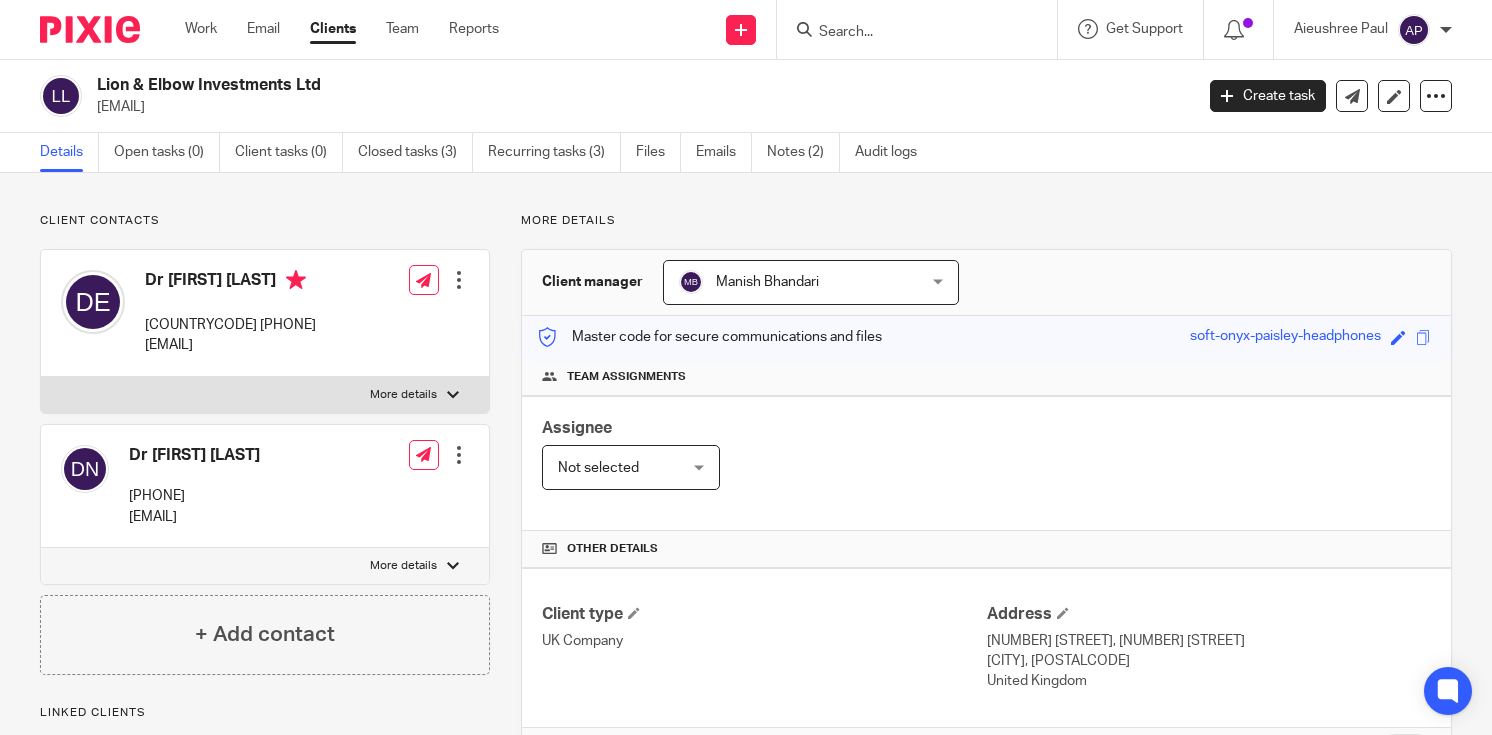scroll, scrollTop: 0, scrollLeft: 0, axis: both 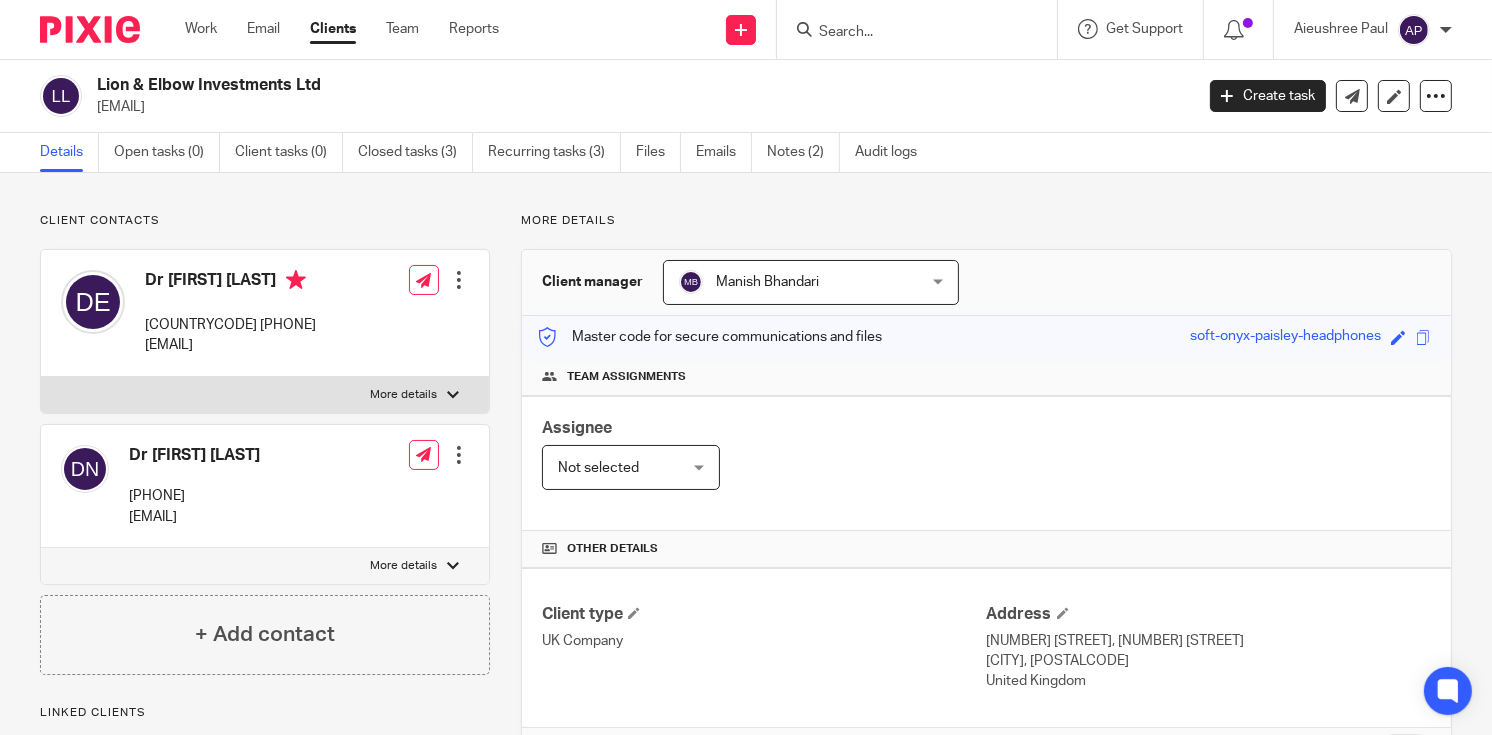 drag, startPoint x: 0, startPoint y: 0, endPoint x: 368, endPoint y: 79, distance: 376.38412 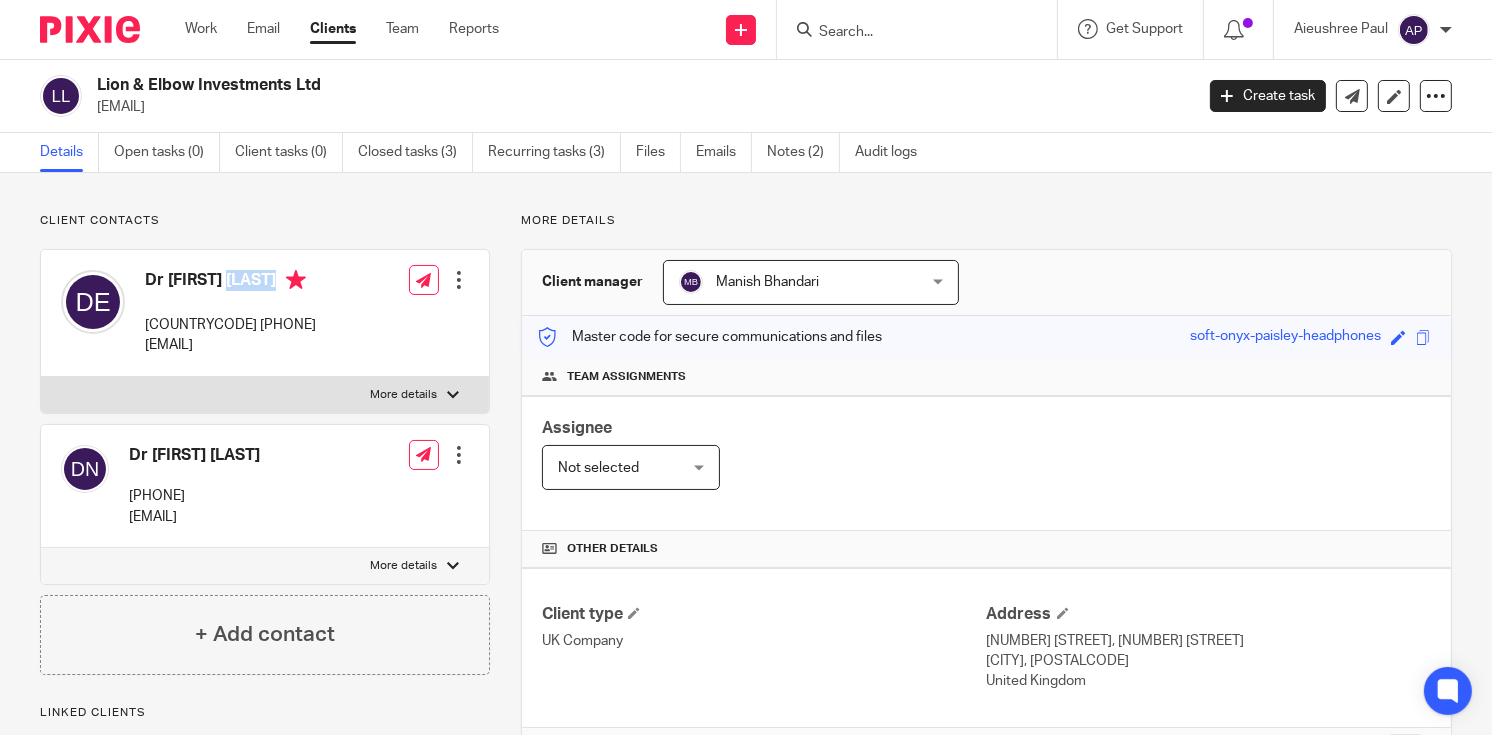 drag, startPoint x: 146, startPoint y: 275, endPoint x: 190, endPoint y: 282, distance: 44.553337 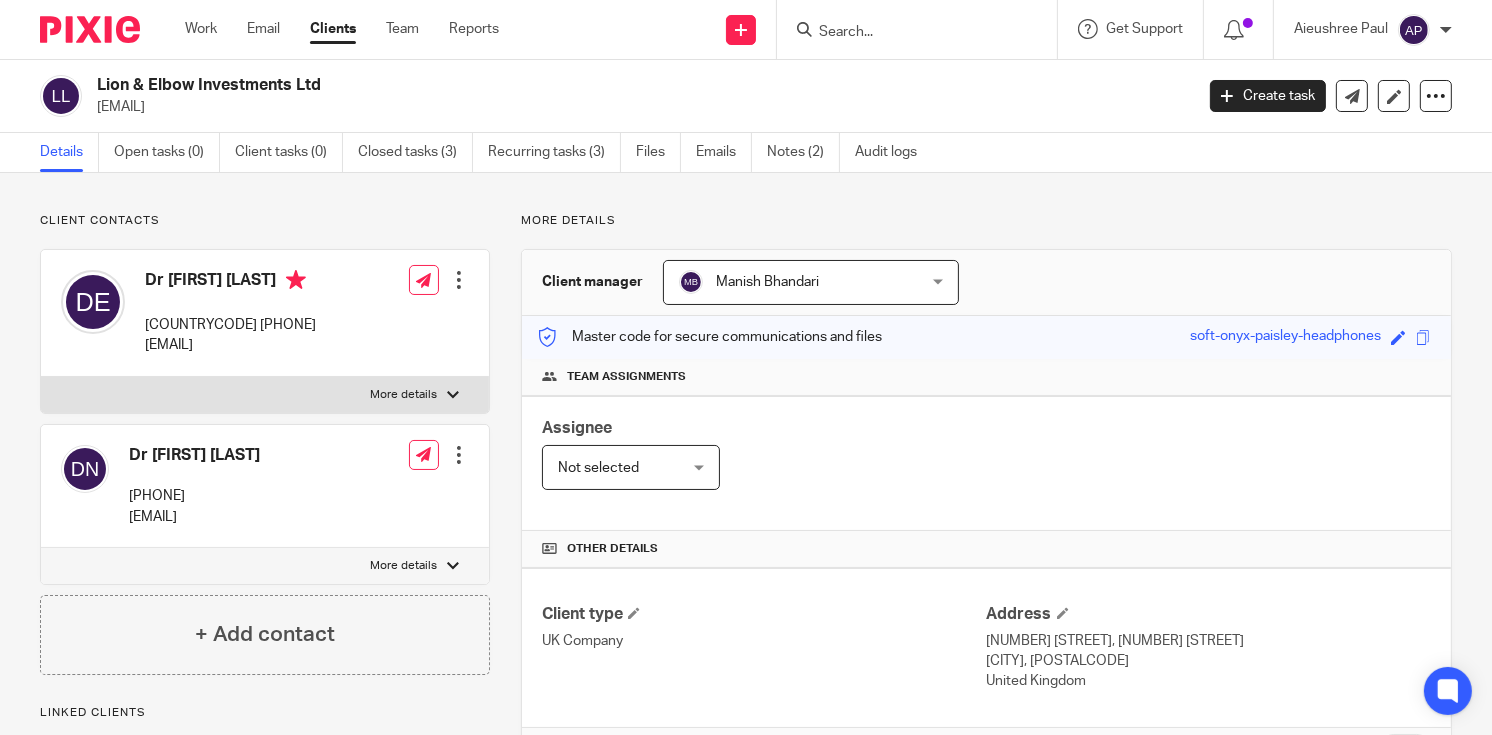 click at bounding box center [907, 33] 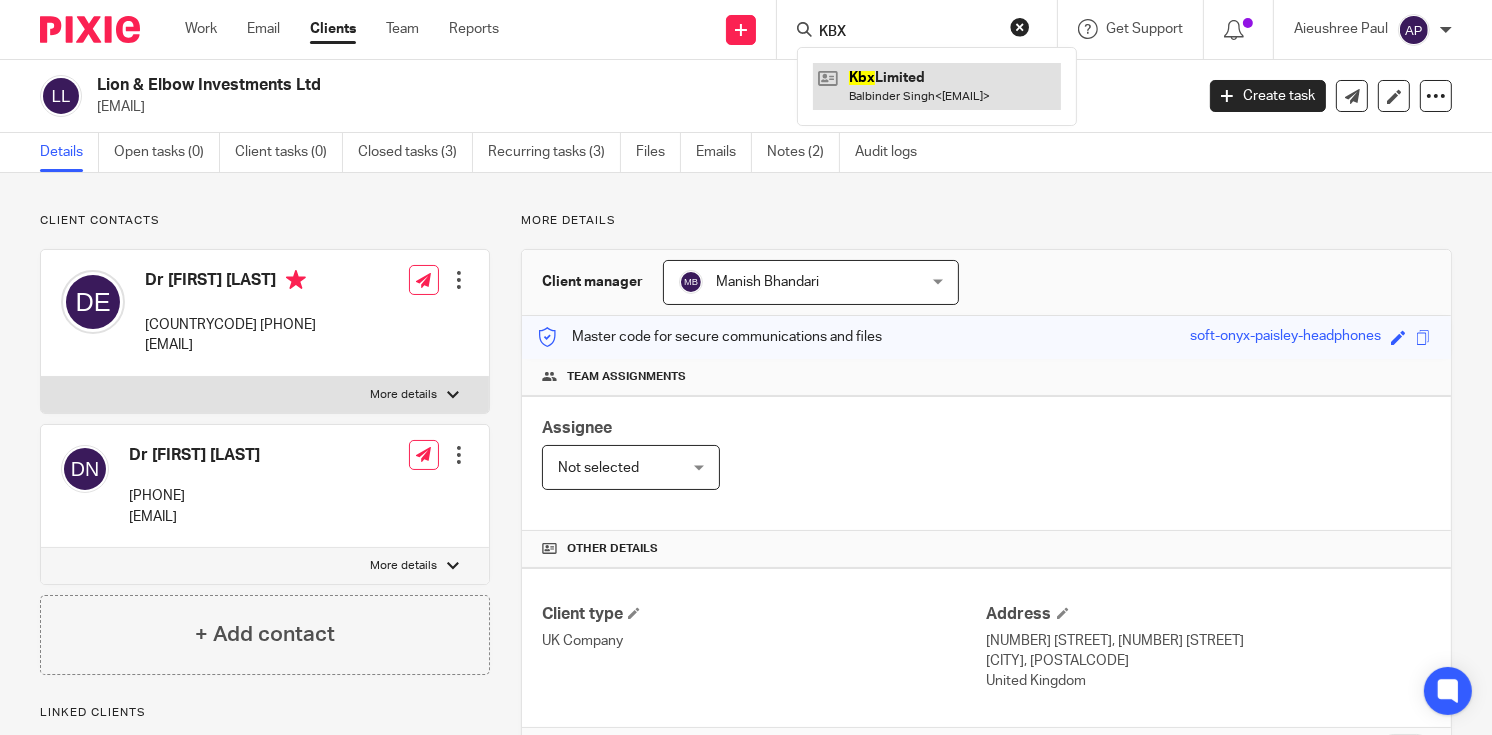 type on "KBX" 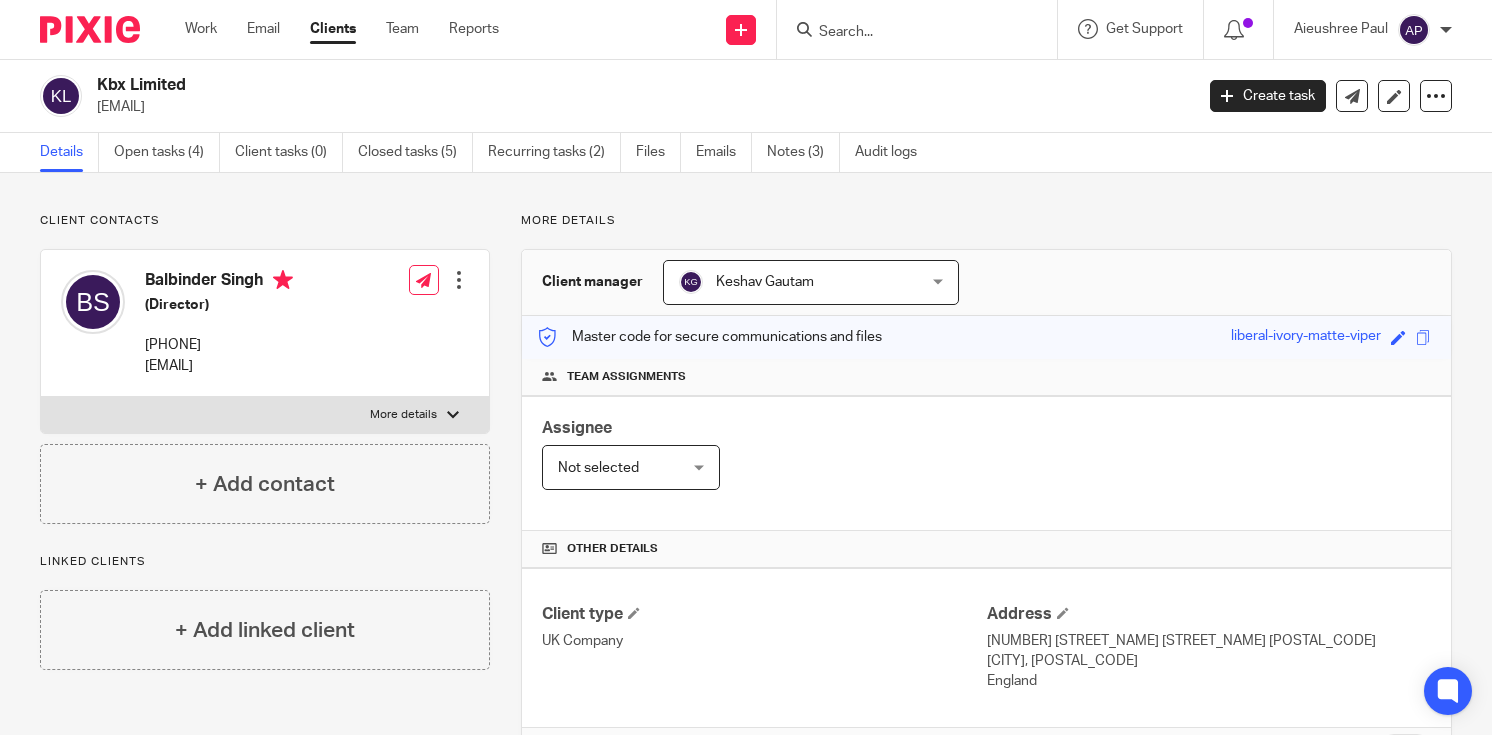 scroll, scrollTop: 0, scrollLeft: 0, axis: both 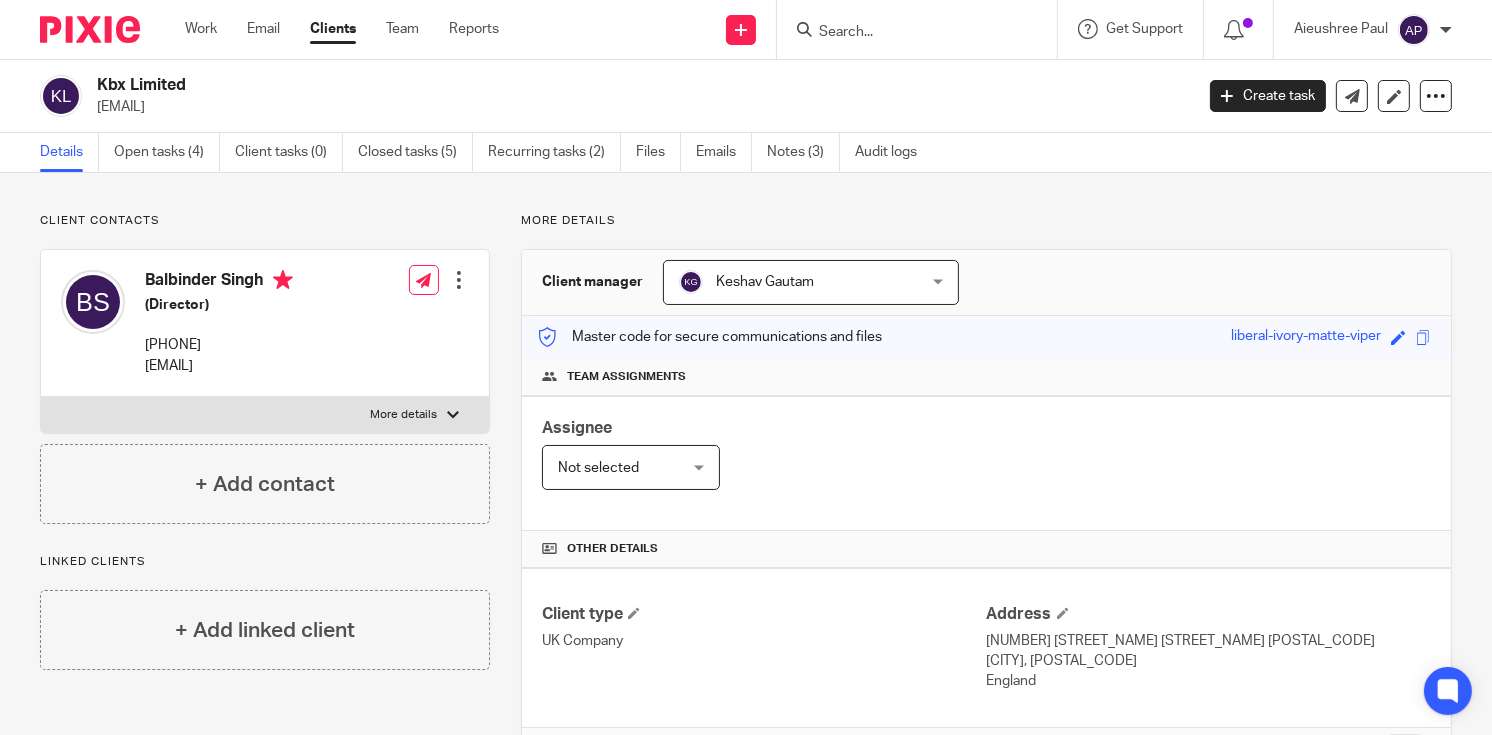 drag, startPoint x: 100, startPoint y: 79, endPoint x: 237, endPoint y: 79, distance: 137 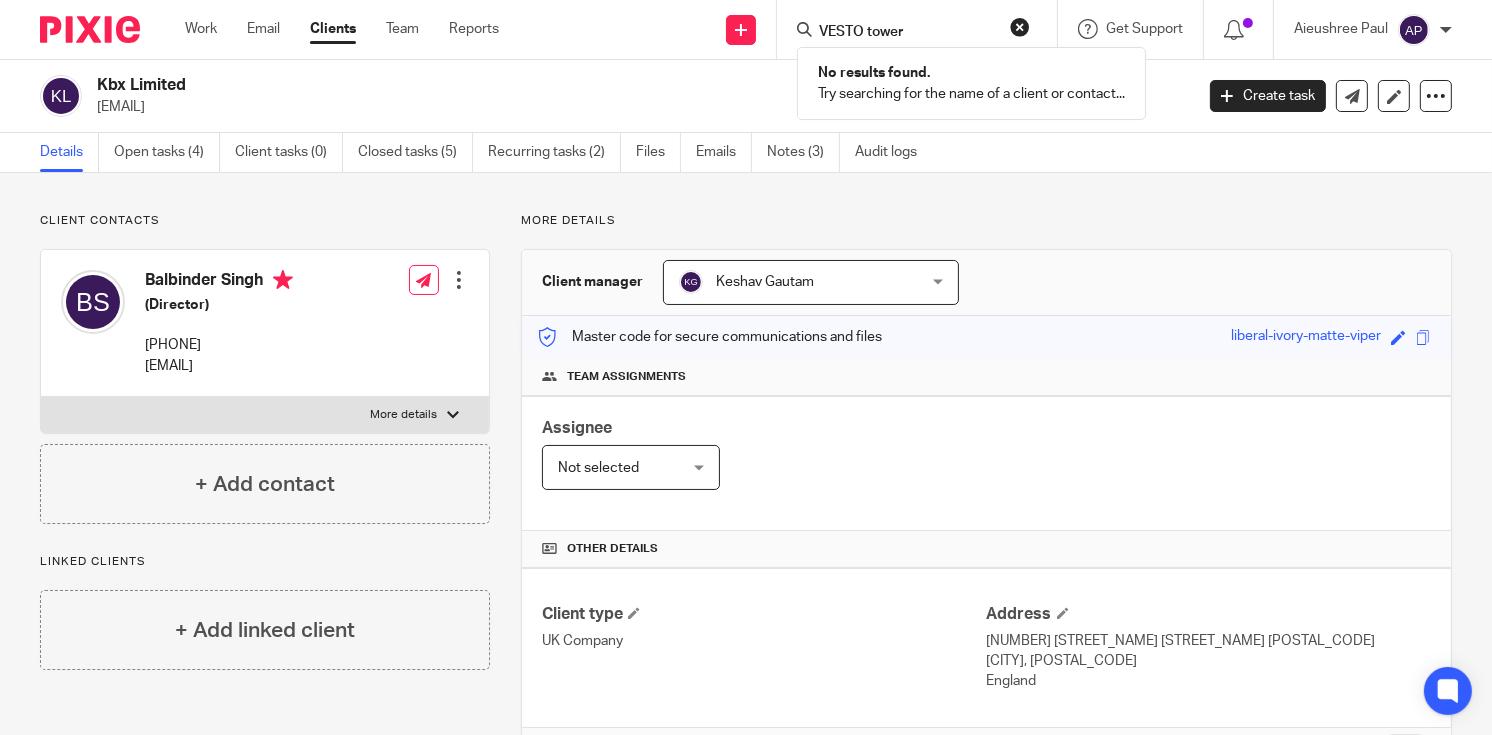 type on "VESTO tower" 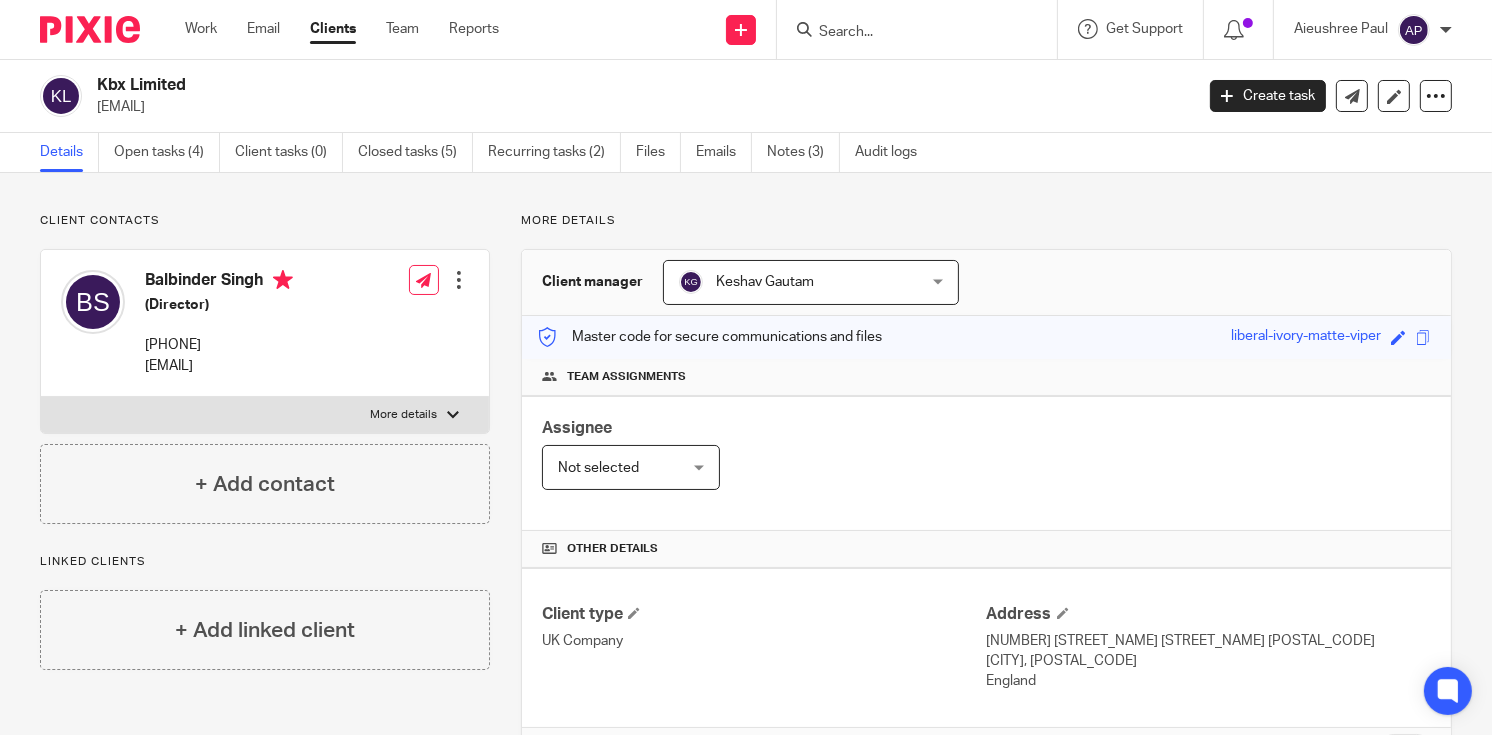 click at bounding box center [907, 33] 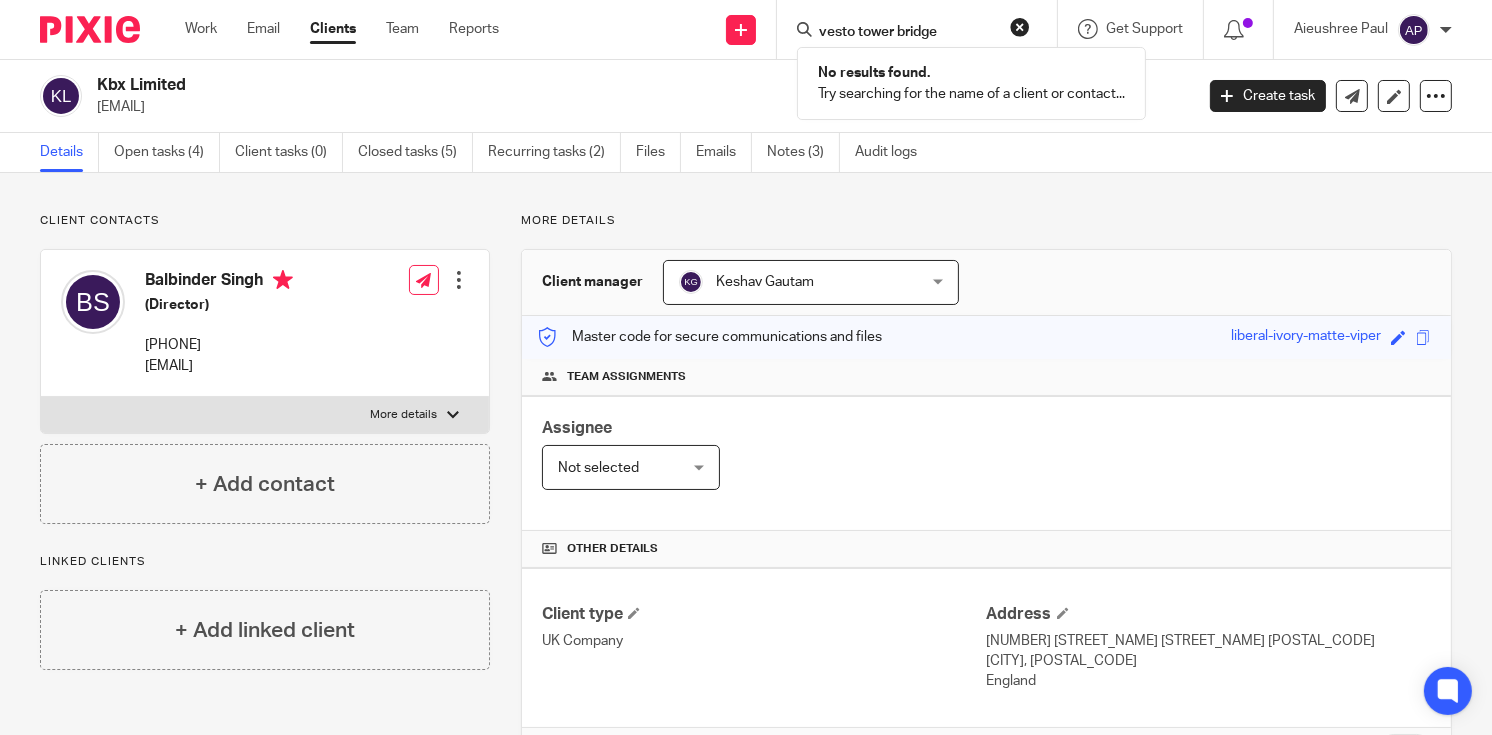 type on "vesto tower bridge" 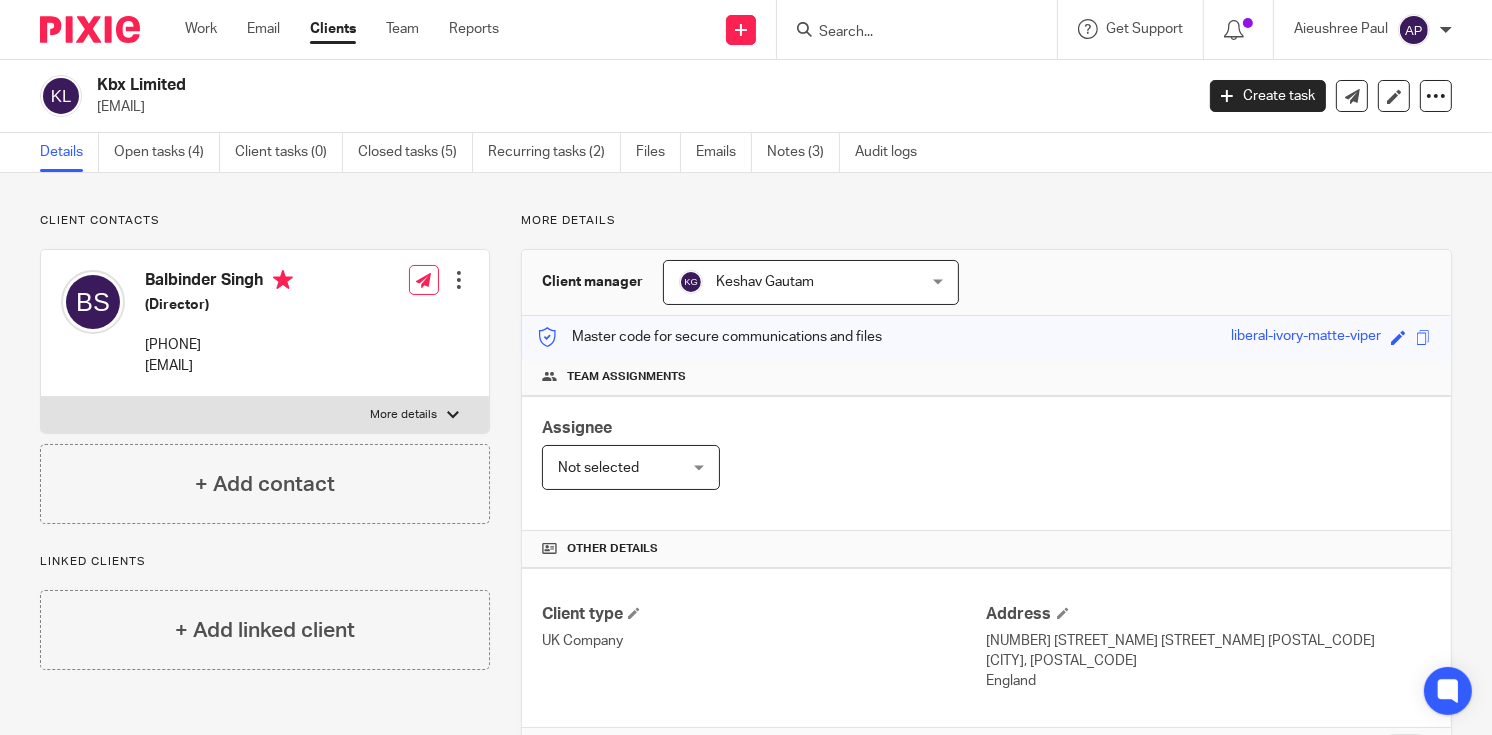 click at bounding box center [923, 29] 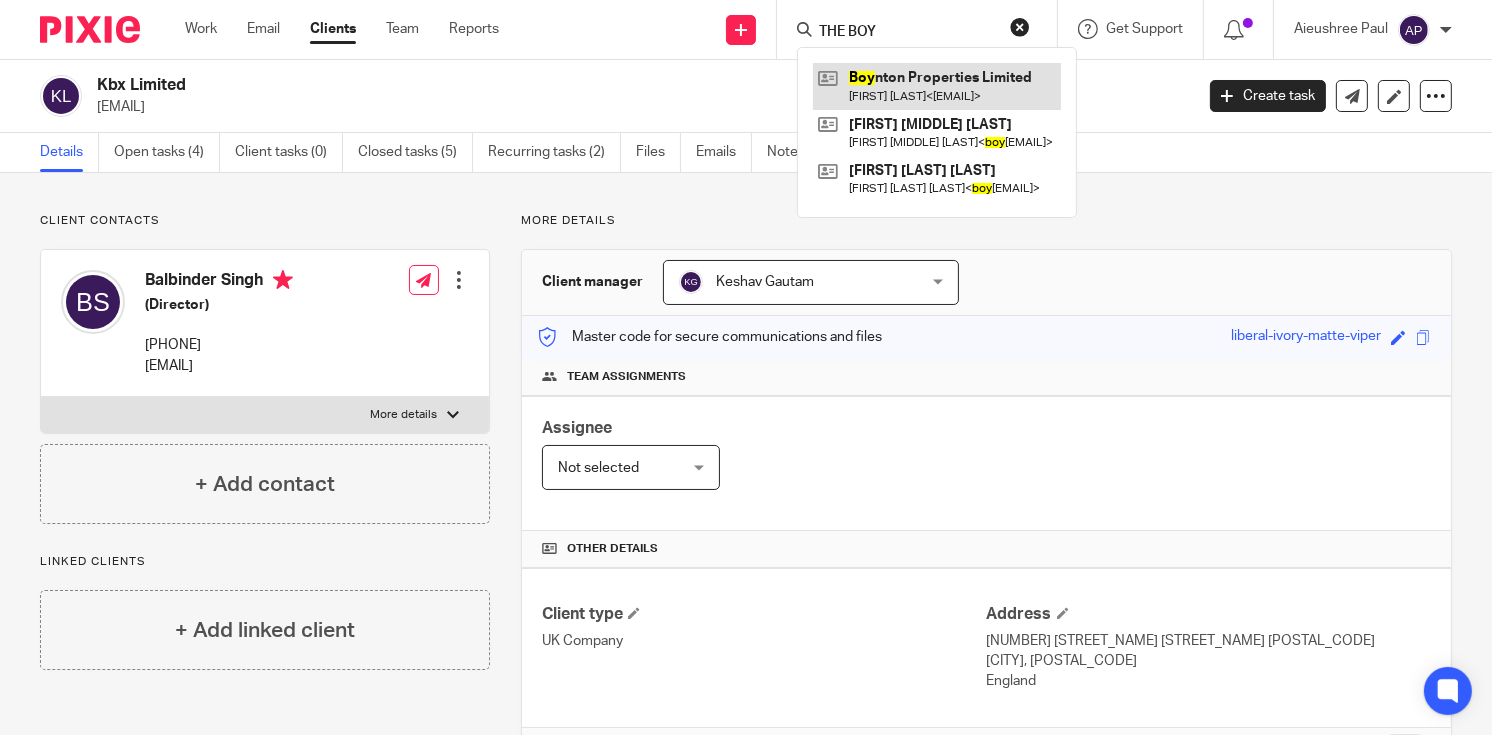 type on "THE BOY" 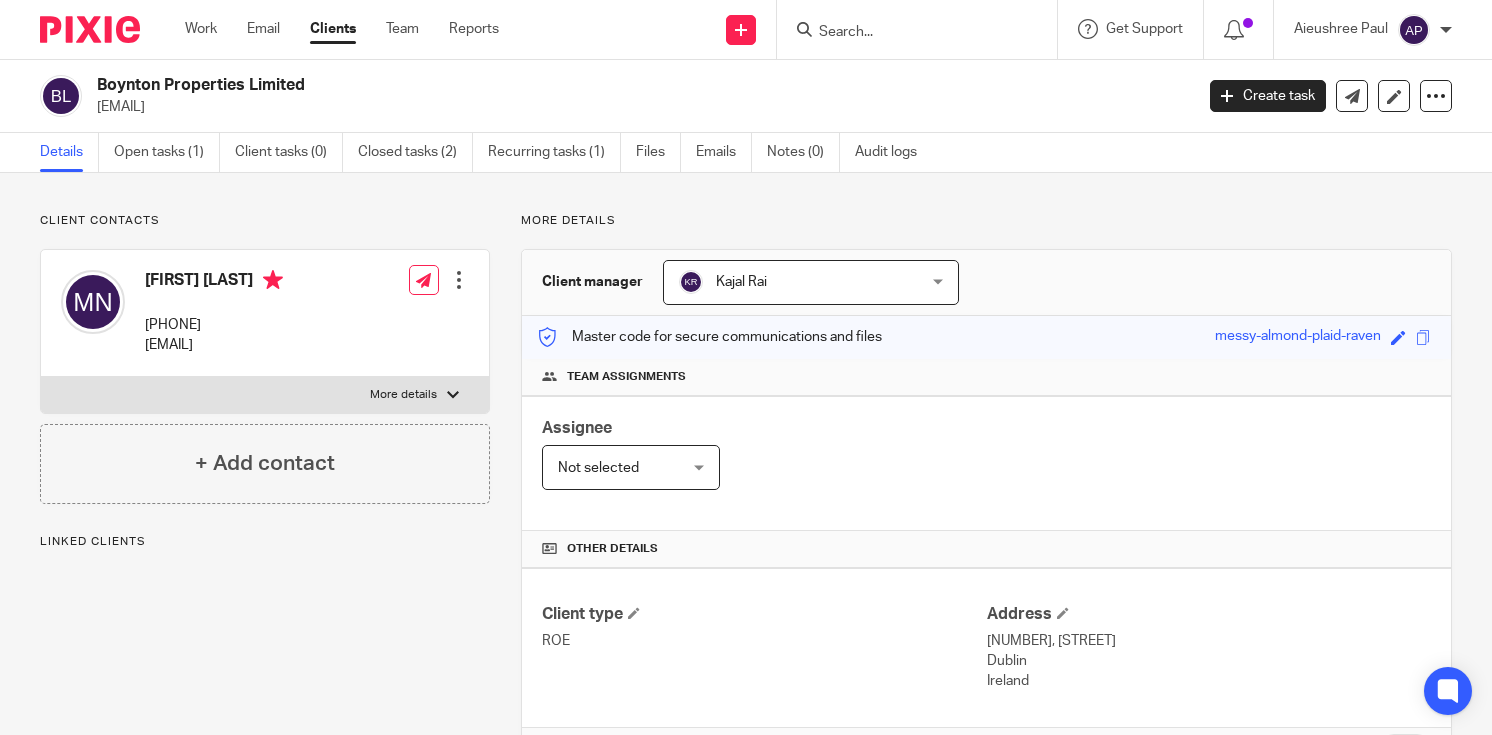 scroll, scrollTop: 0, scrollLeft: 0, axis: both 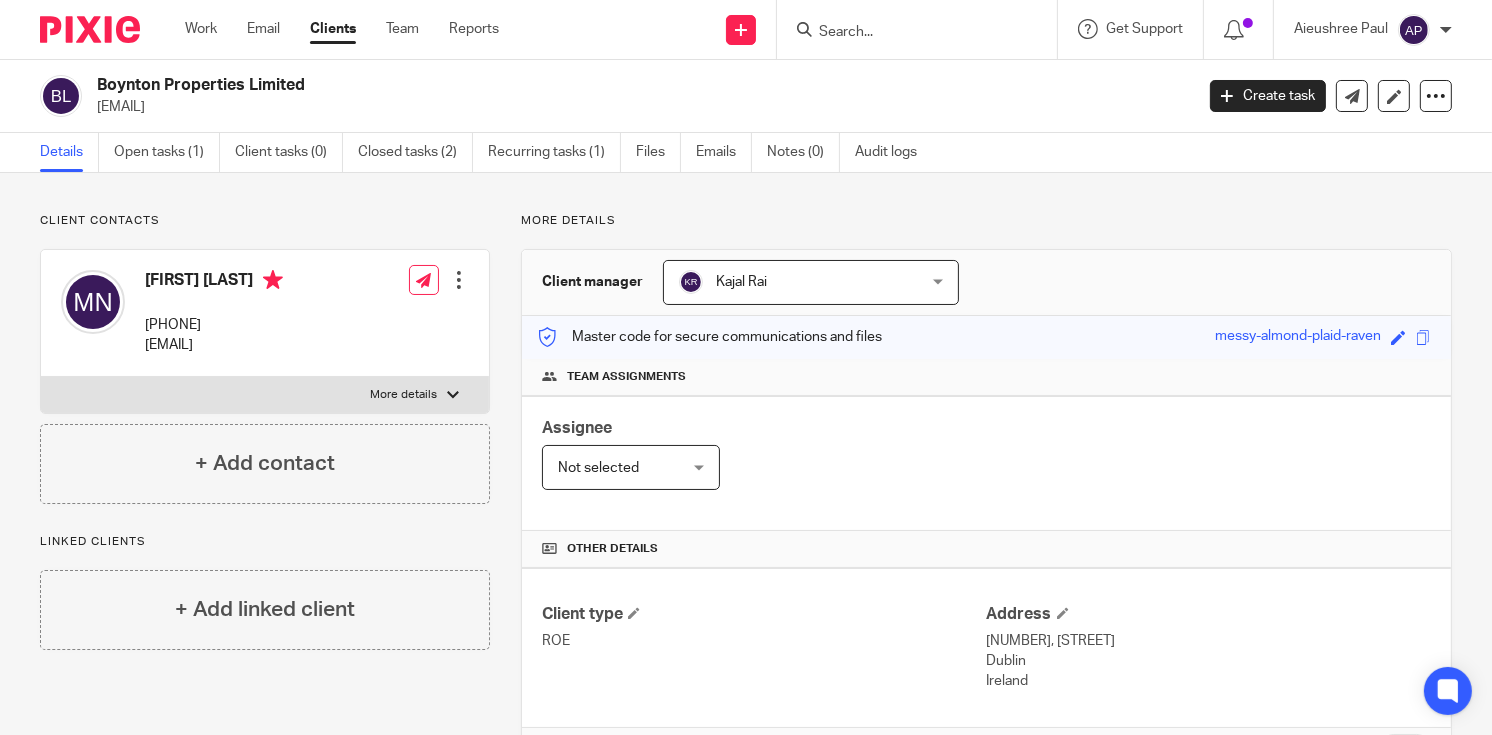 click at bounding box center [907, 33] 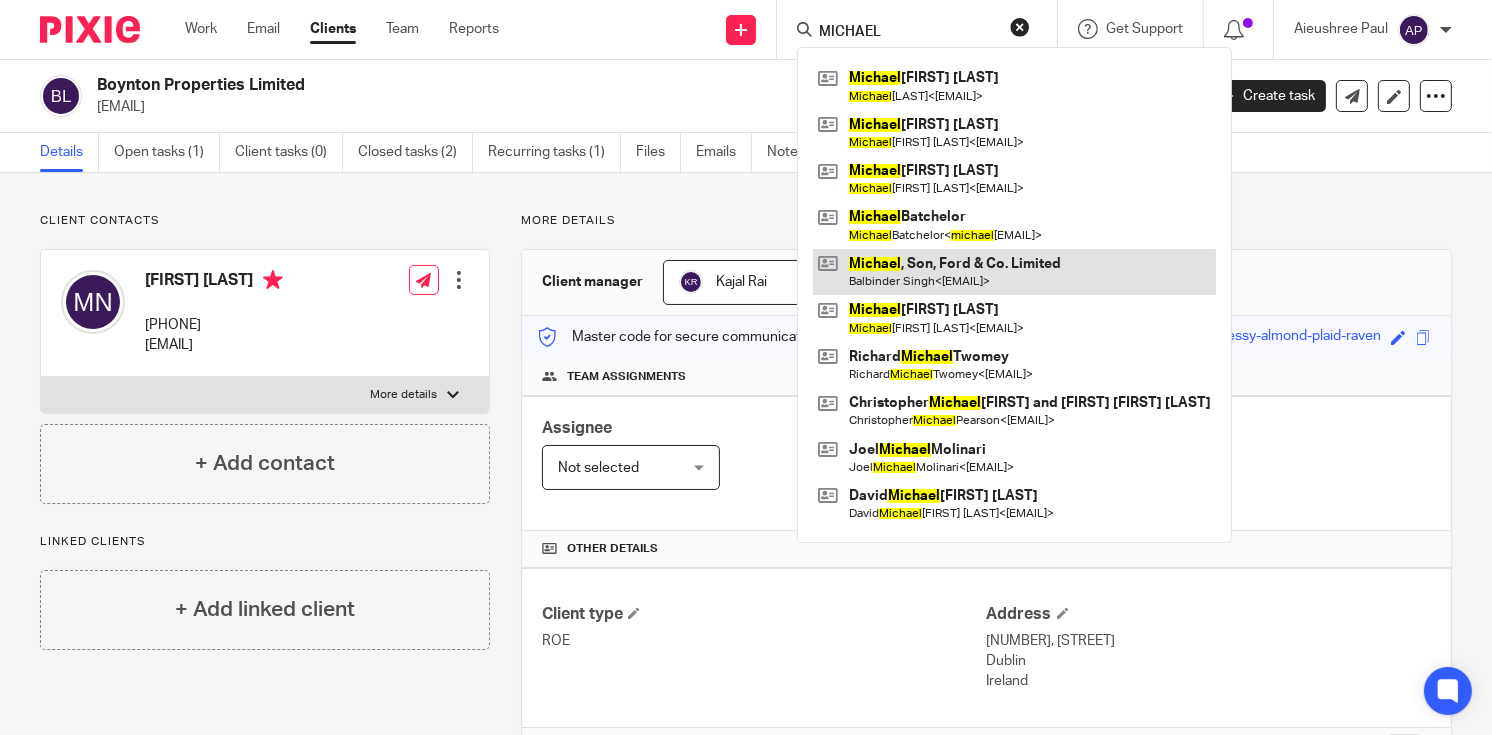 type on "MICHAEL" 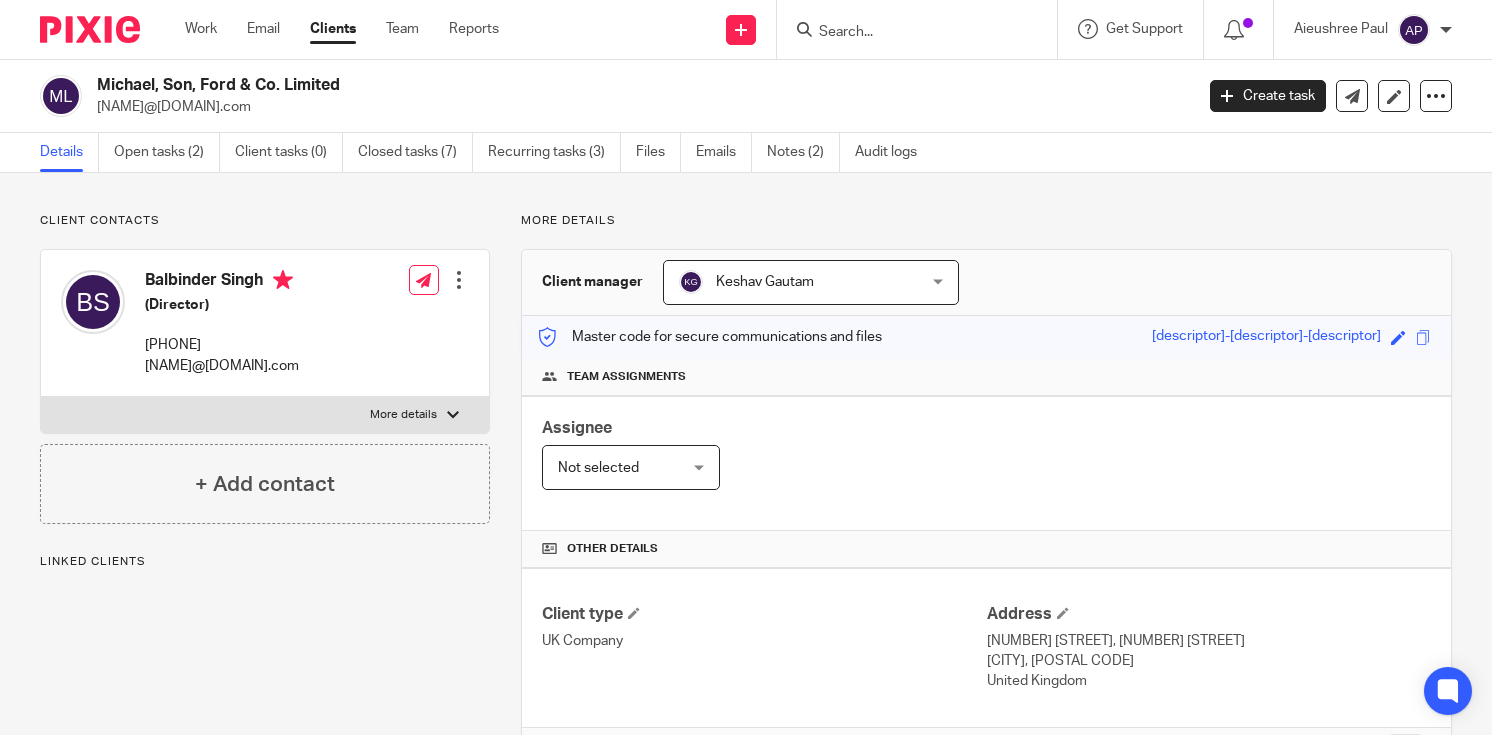 scroll, scrollTop: 0, scrollLeft: 0, axis: both 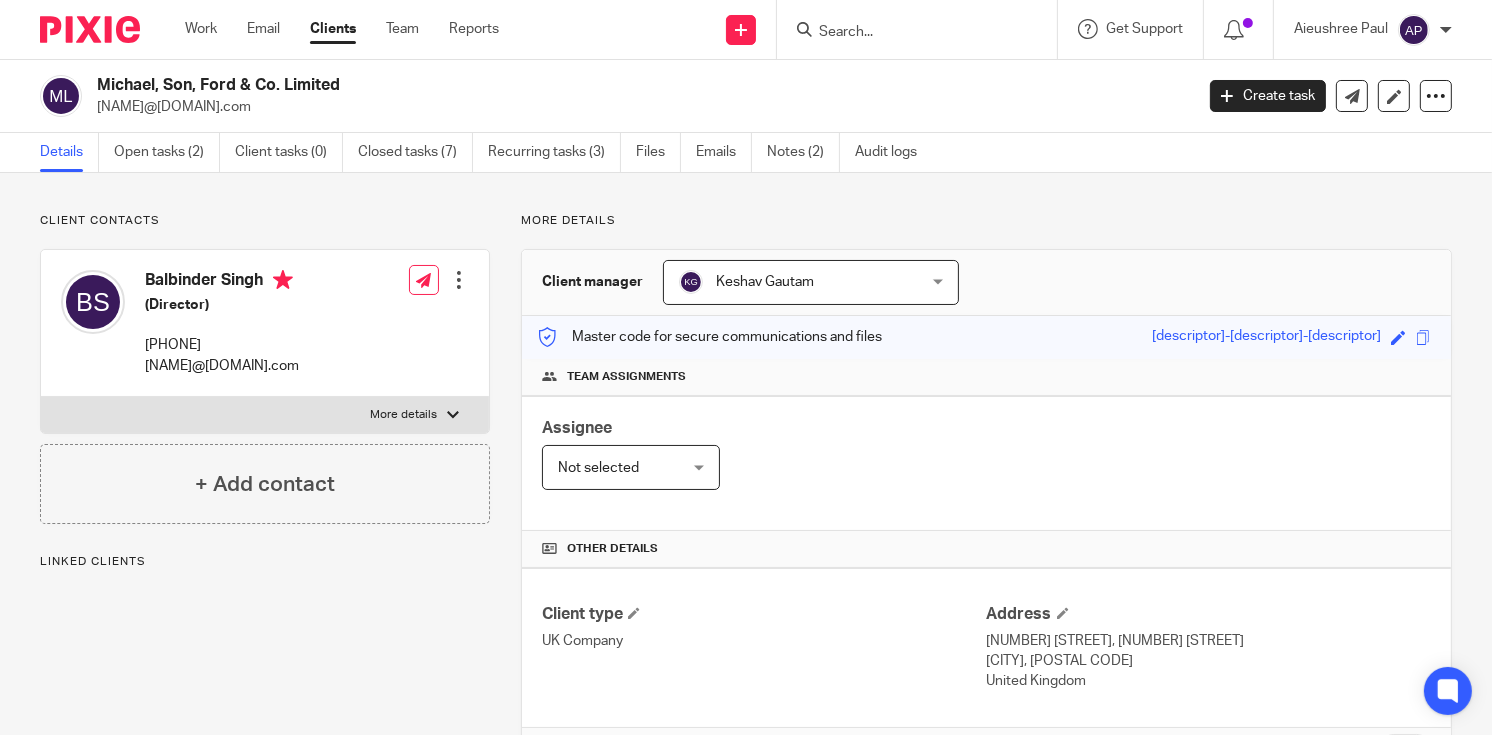 click on "[COMPANY] [COMPANY]
[EMAIL]" at bounding box center [610, 96] 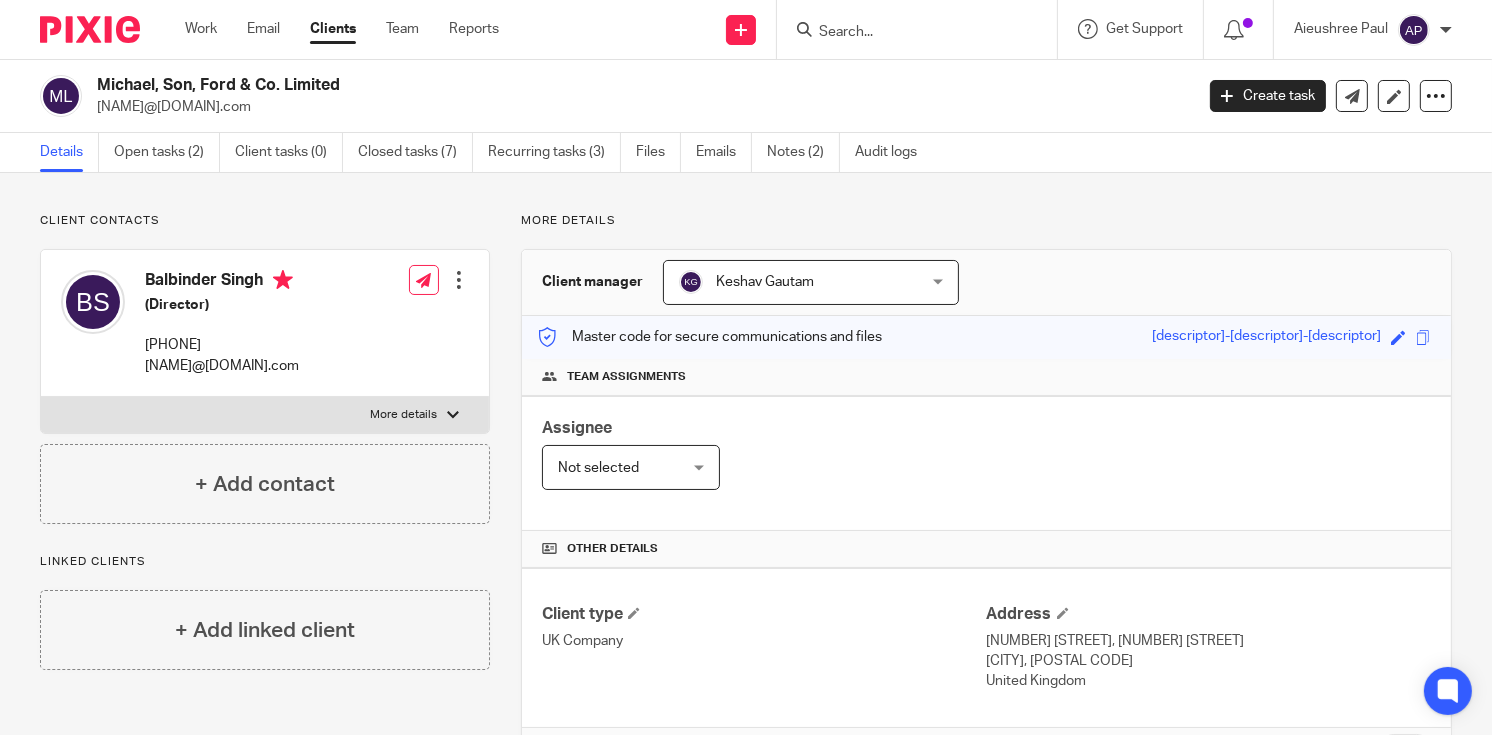drag, startPoint x: 94, startPoint y: 104, endPoint x: 283, endPoint y: 104, distance: 189 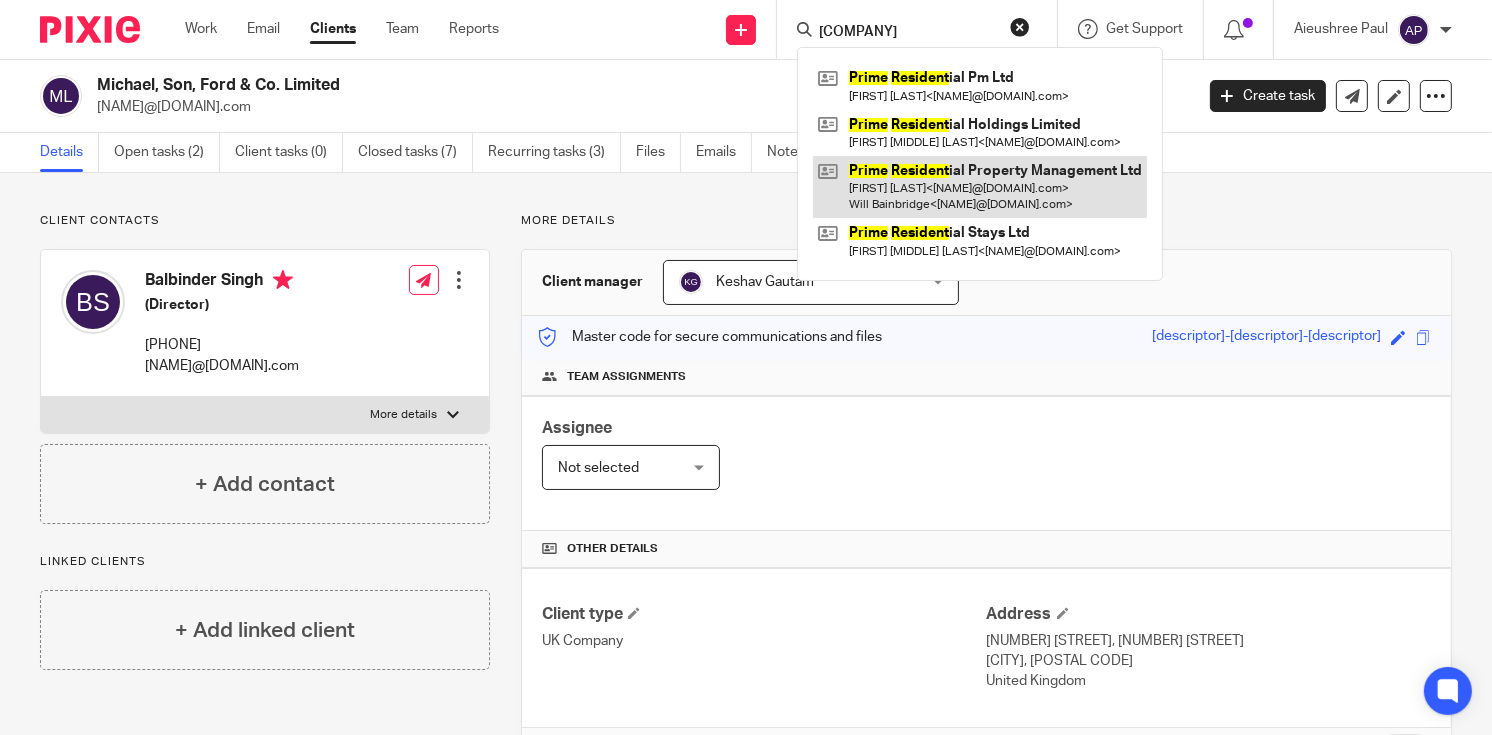 type on "PRIME RESIDENB" 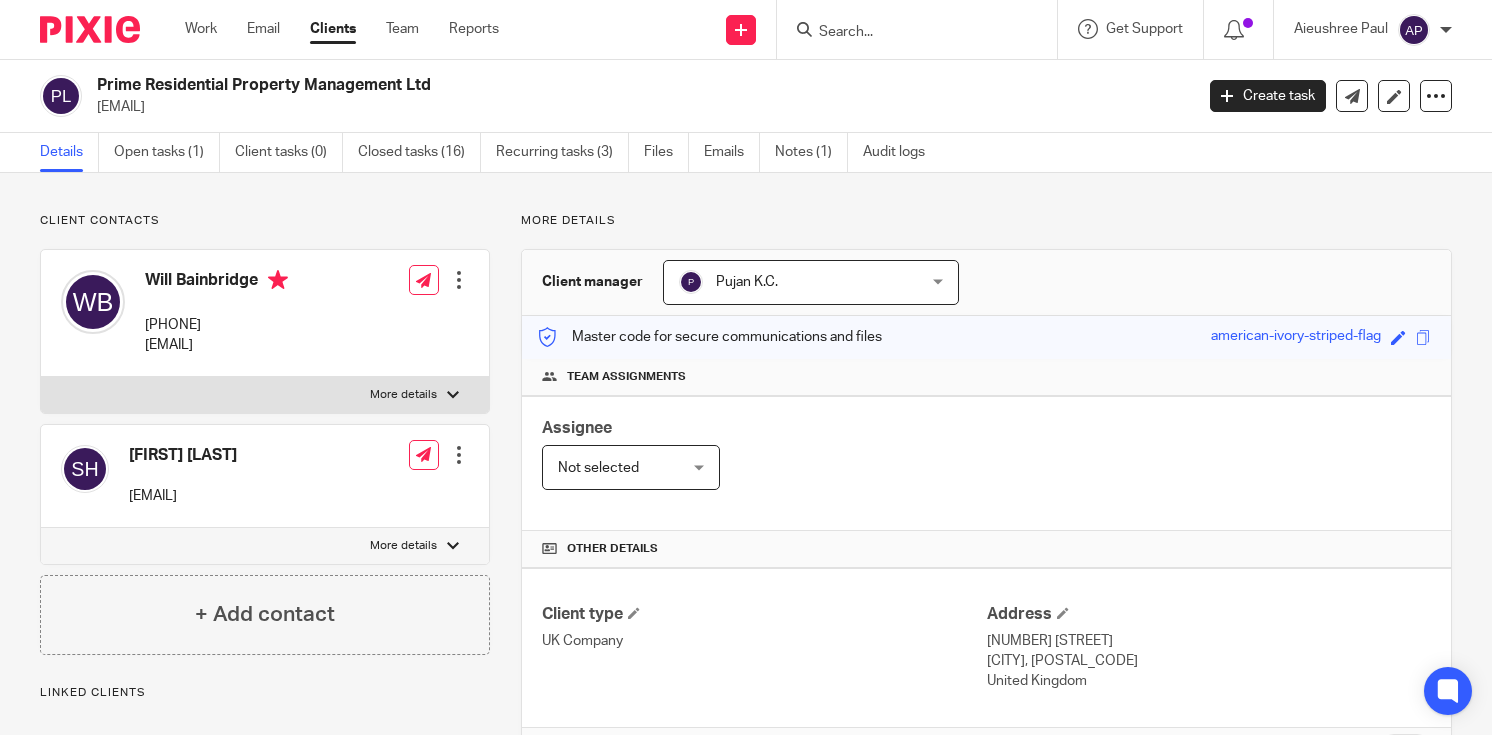 scroll, scrollTop: 0, scrollLeft: 0, axis: both 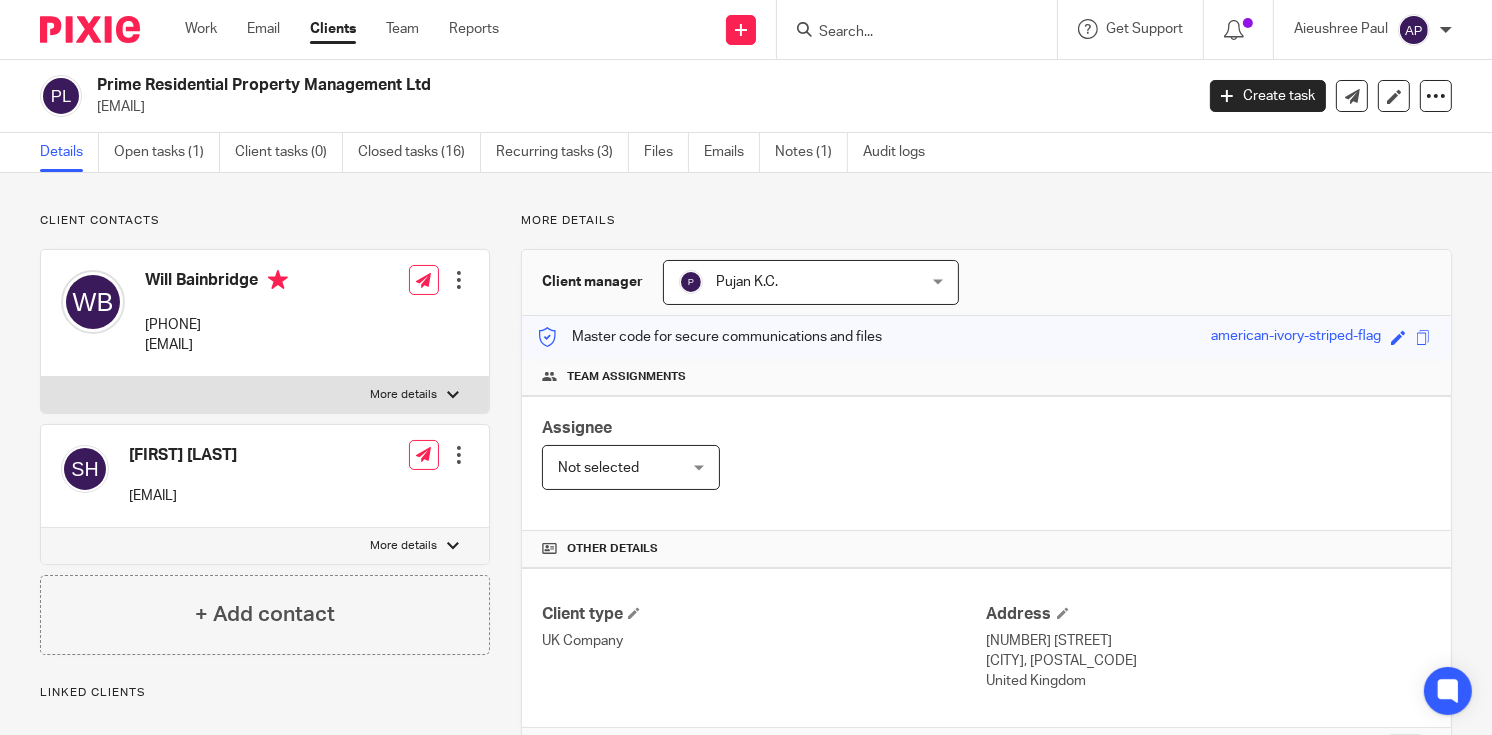 drag, startPoint x: 96, startPoint y: 77, endPoint x: 468, endPoint y: 78, distance: 372.00134 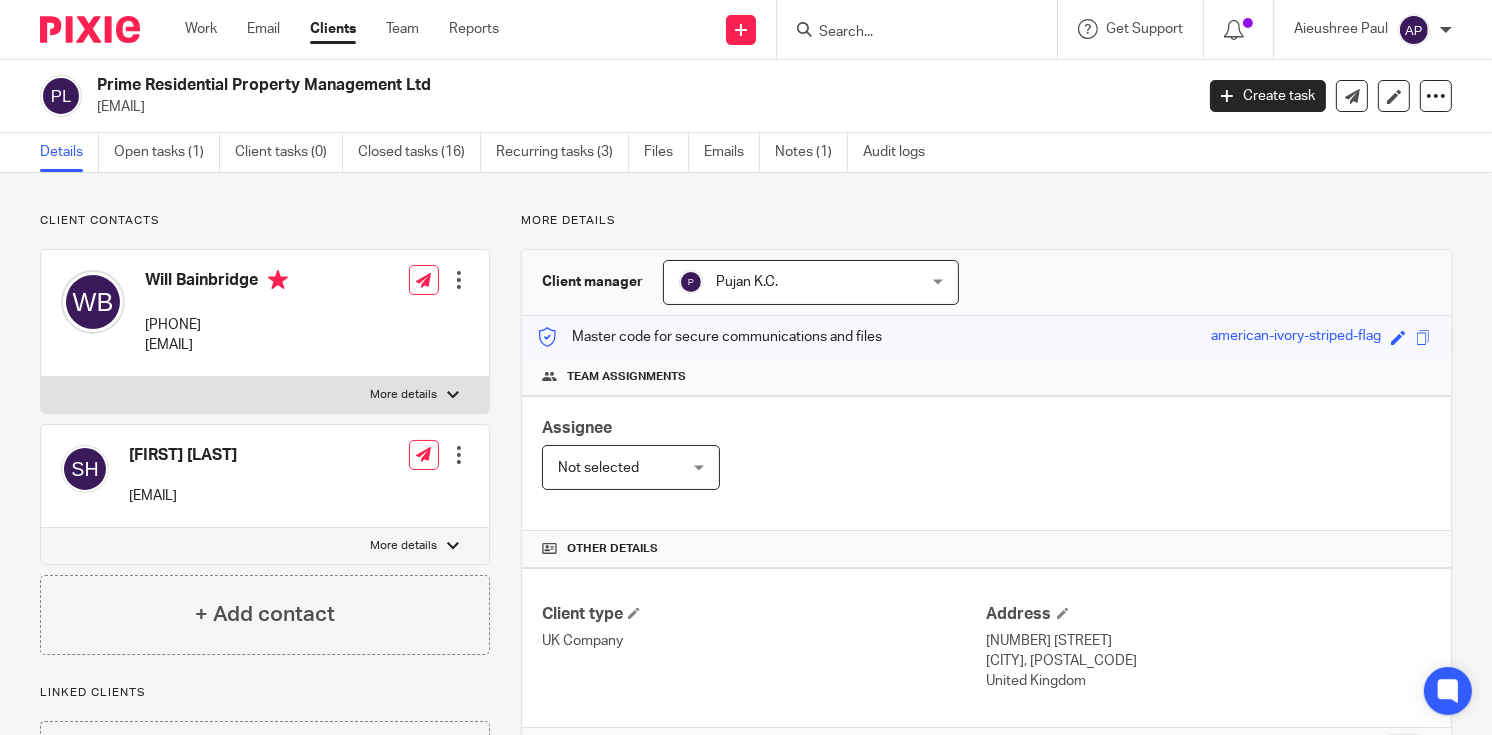 click at bounding box center (907, 33) 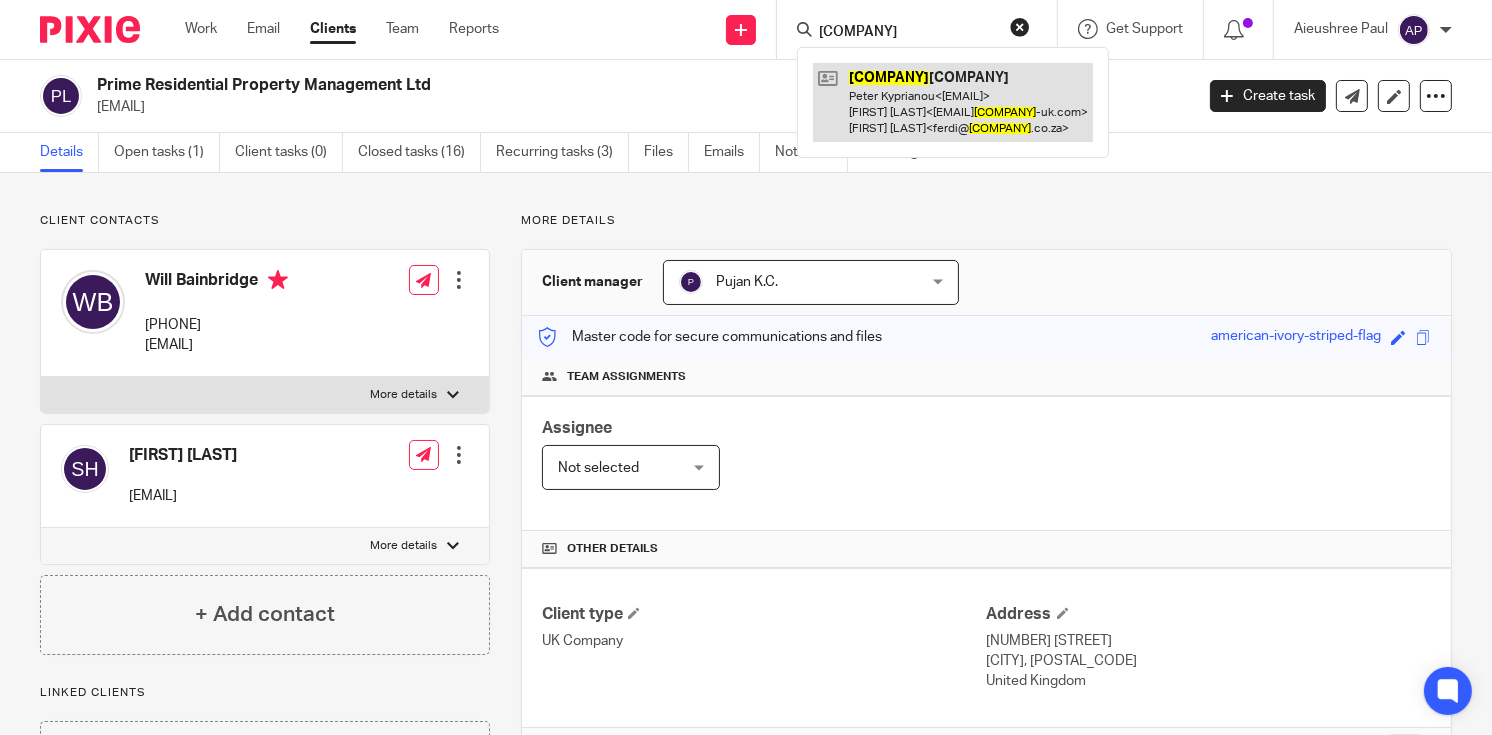 type on "BIDVEST" 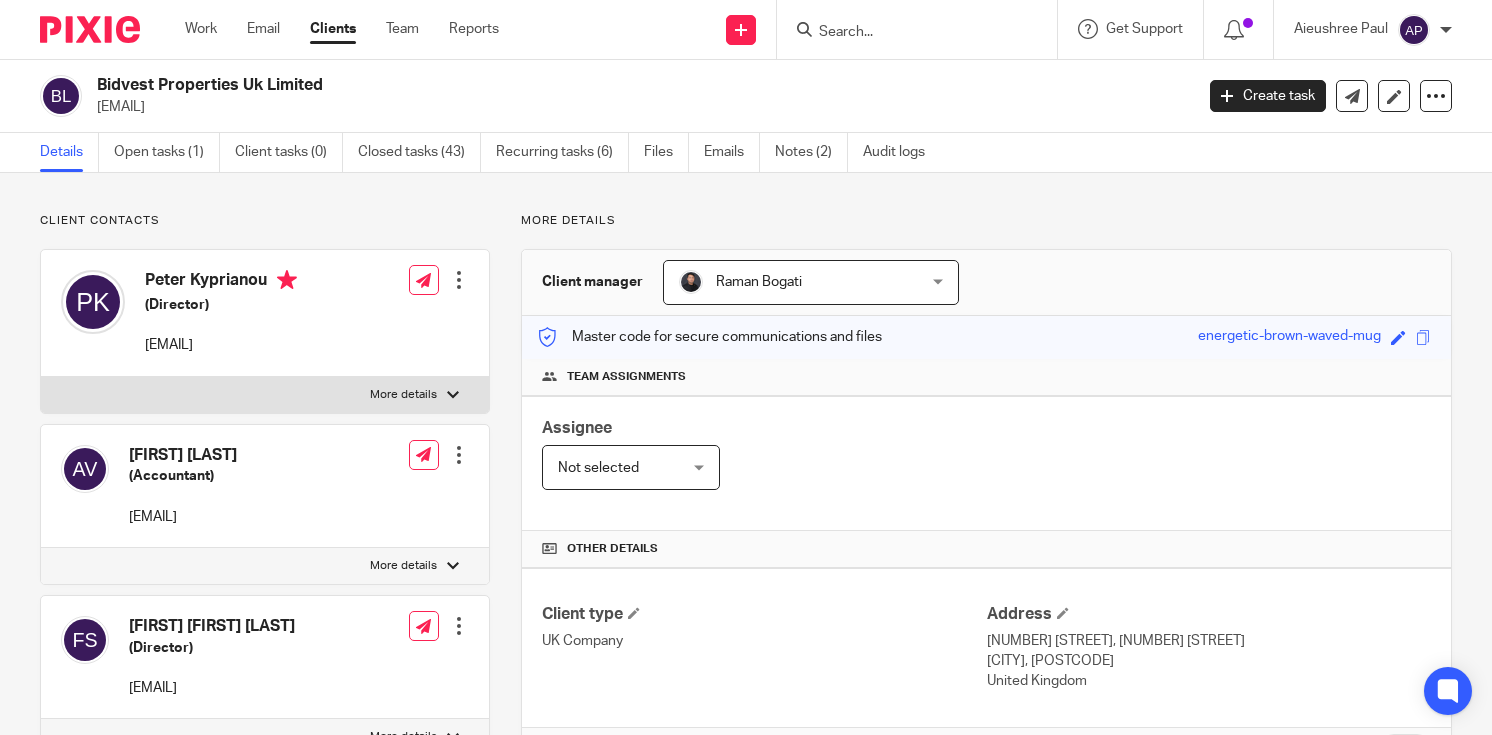 scroll, scrollTop: 0, scrollLeft: 0, axis: both 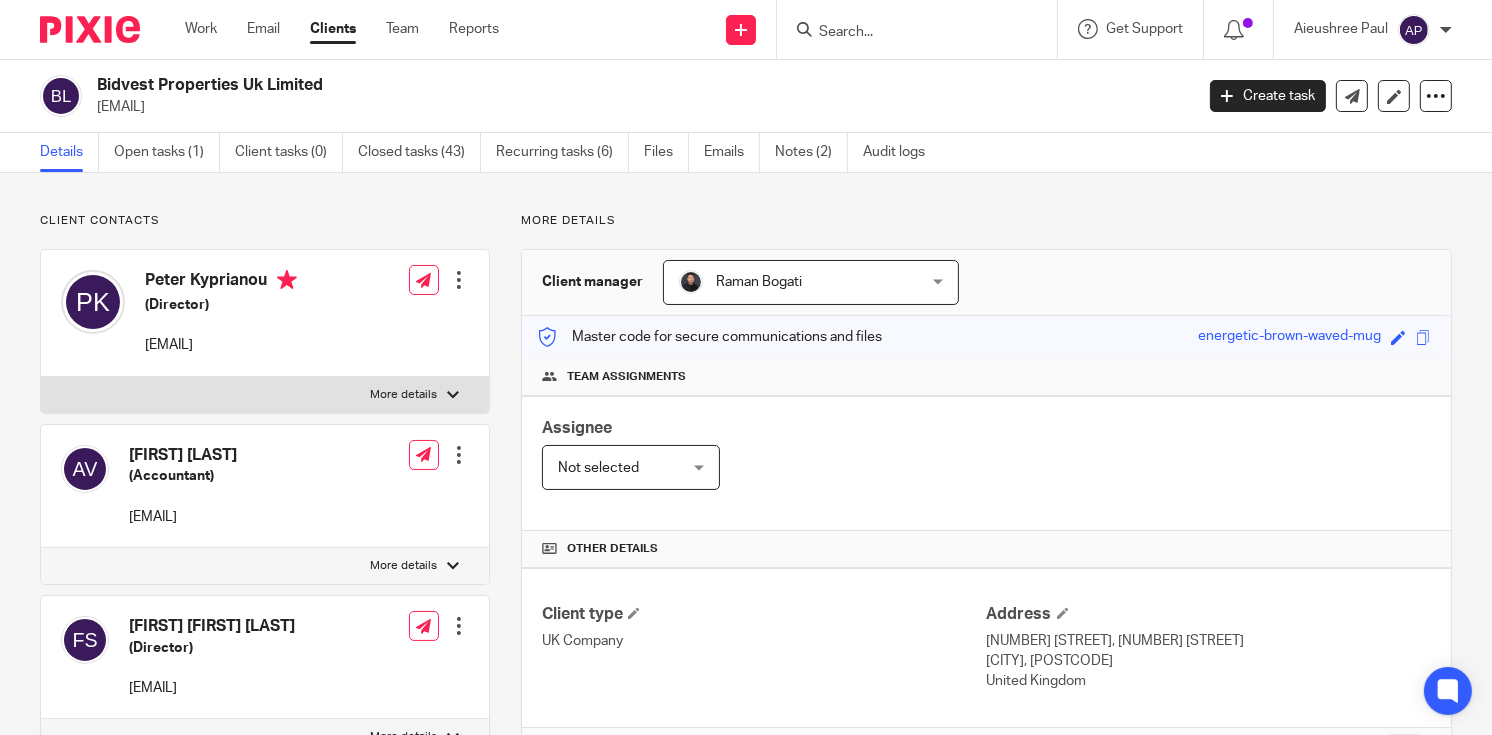 click on "Bidvest Properties Uk Limited
[EMAIL]" at bounding box center (610, 96) 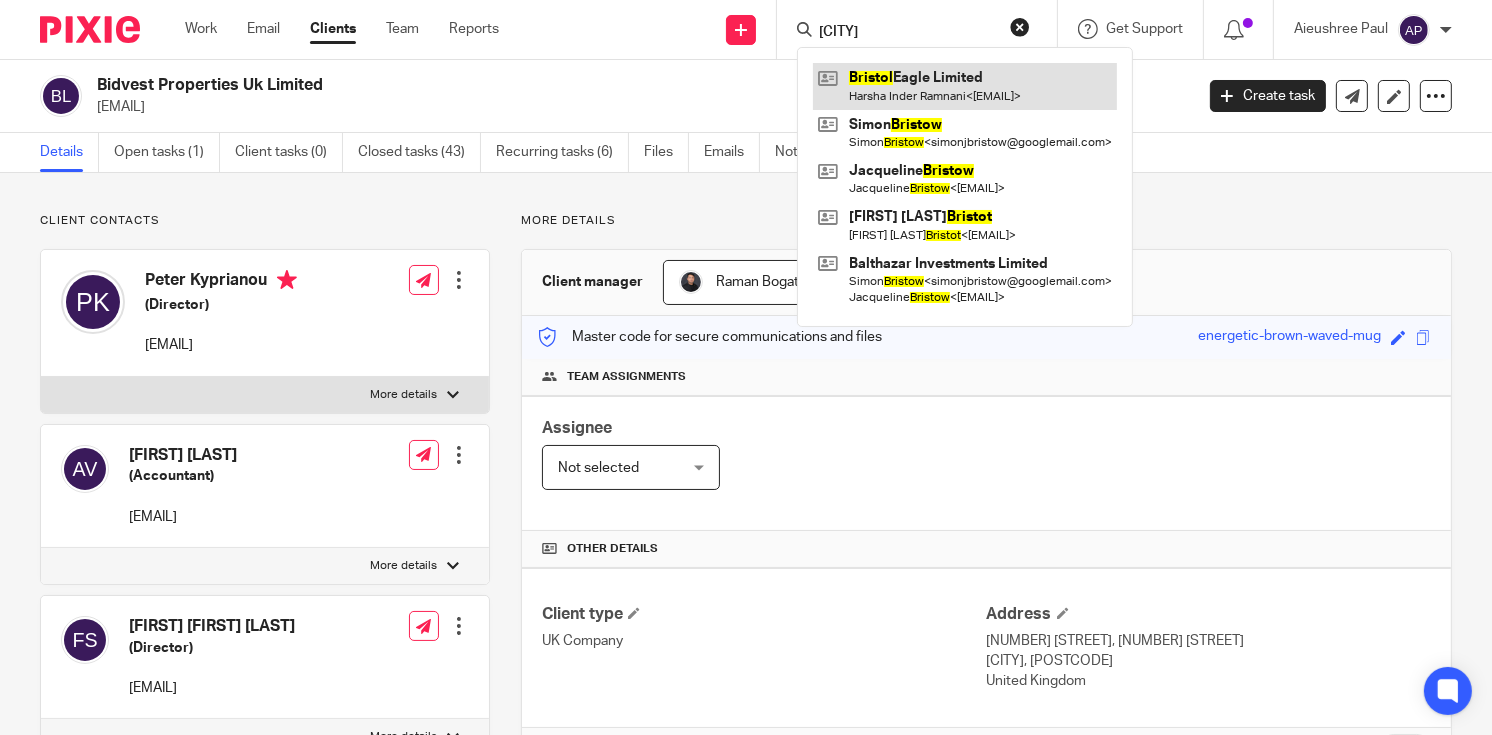 type on "BRISTOL" 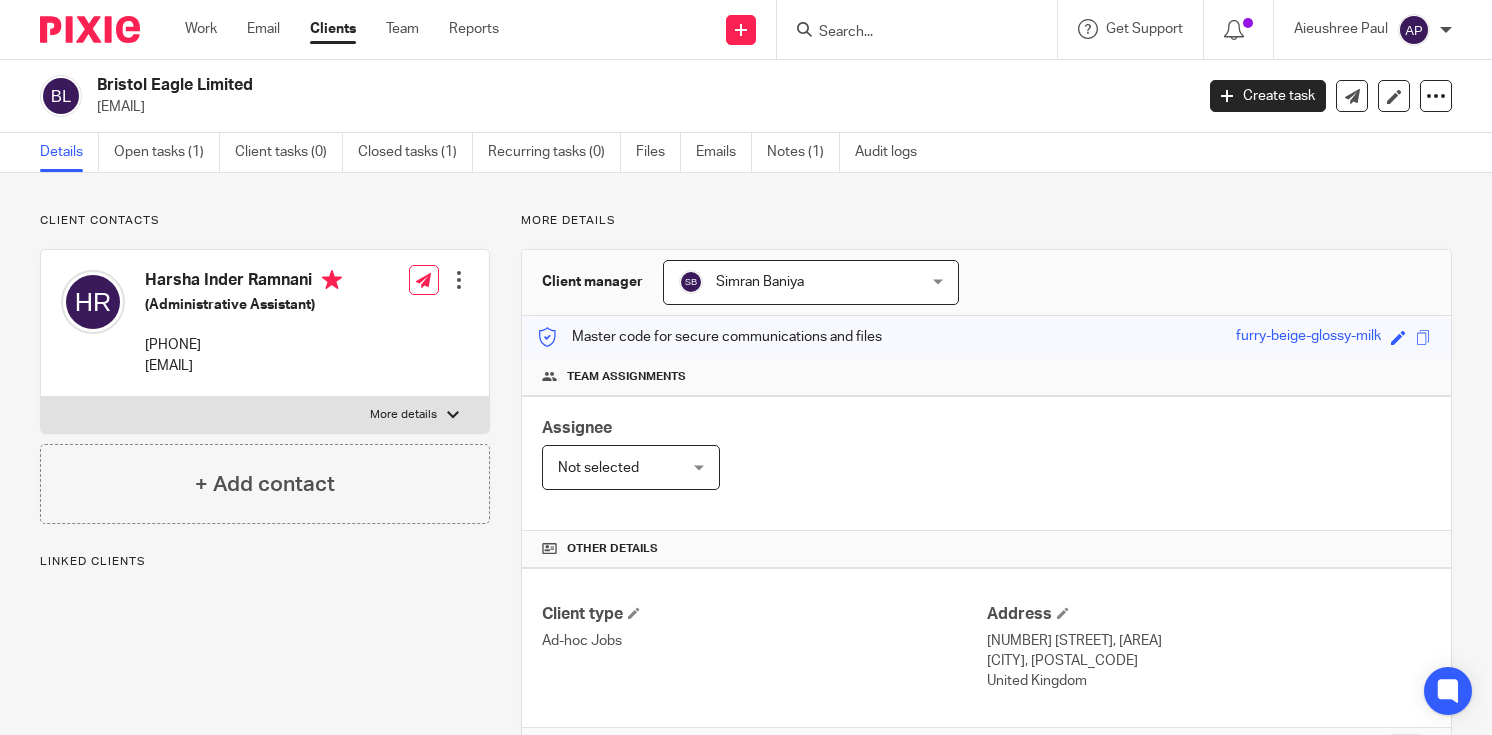 scroll, scrollTop: 0, scrollLeft: 0, axis: both 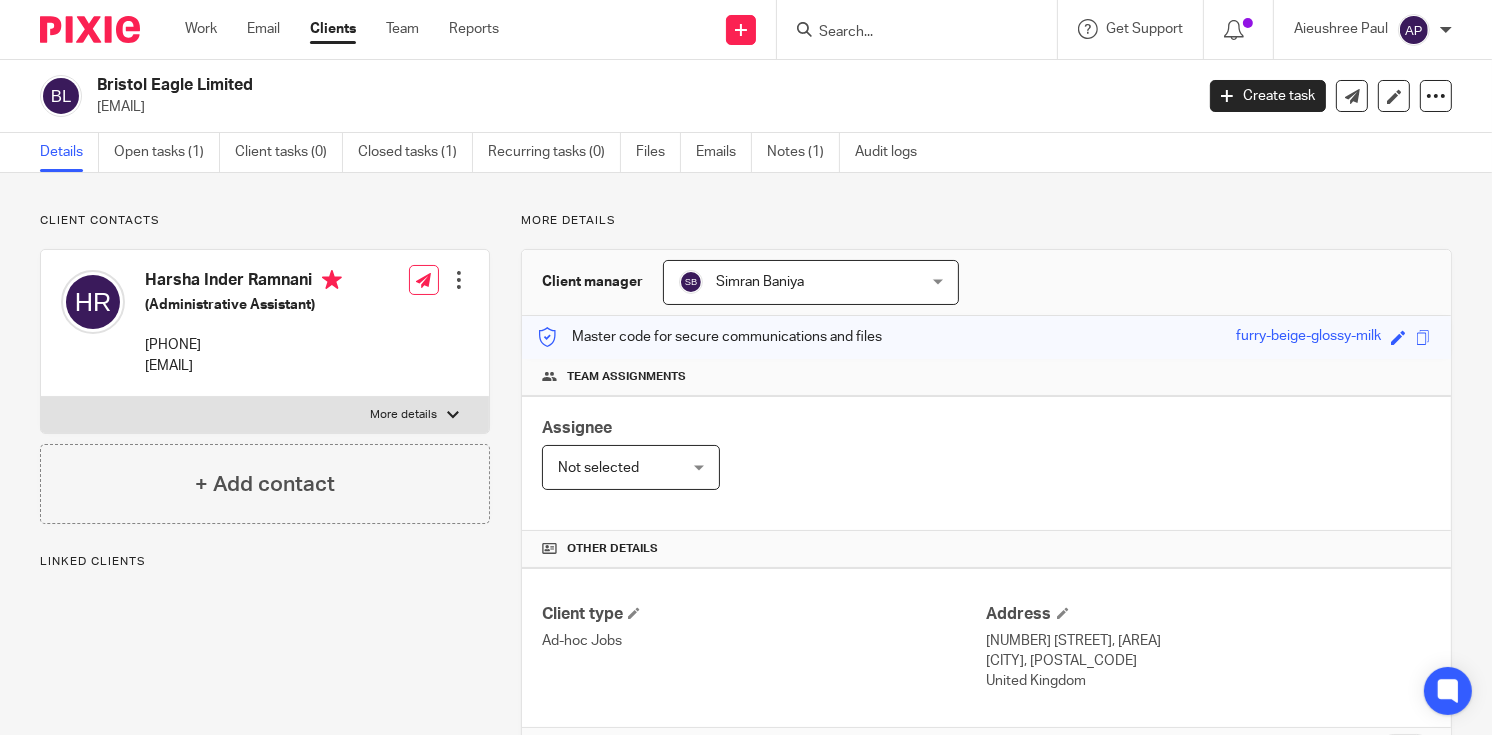drag, startPoint x: 96, startPoint y: 83, endPoint x: 281, endPoint y: 83, distance: 185 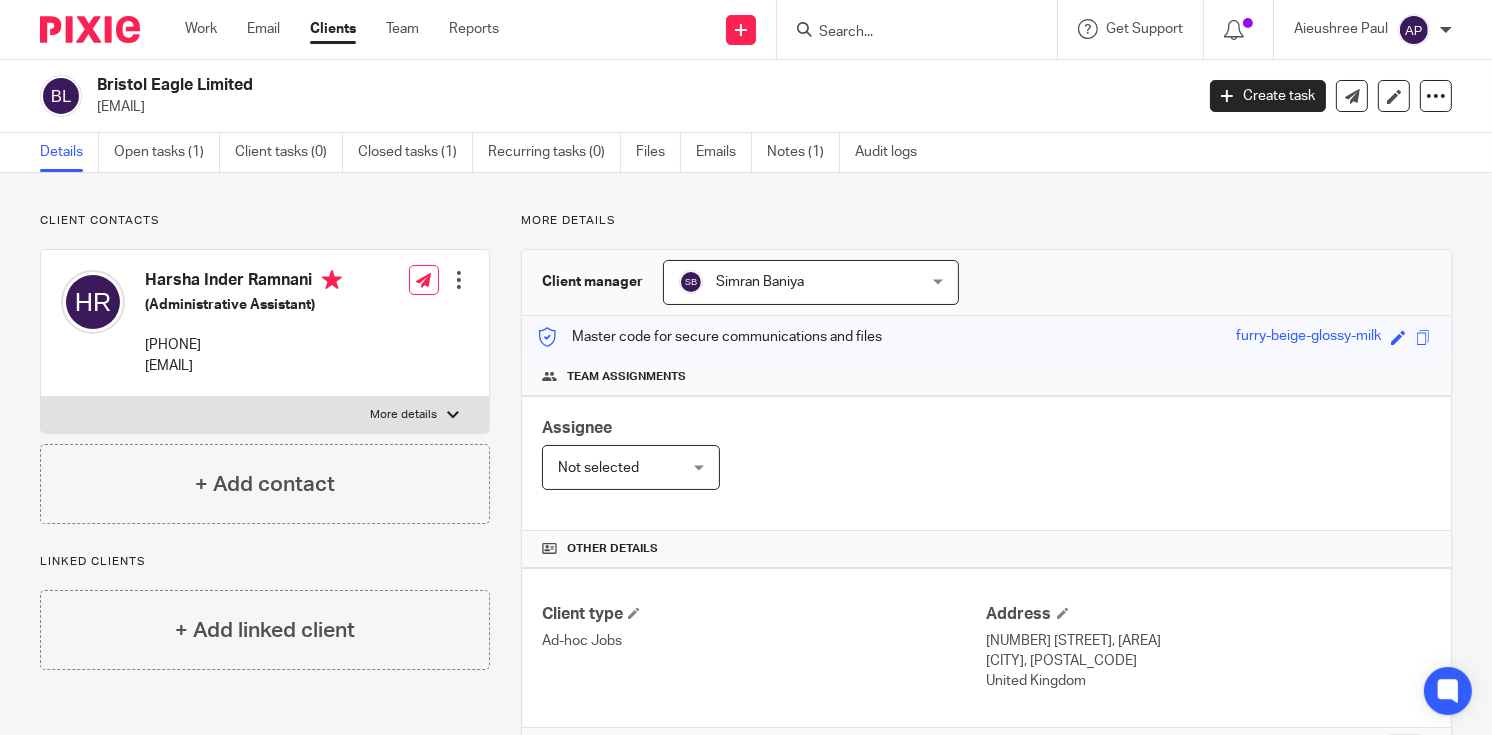 click at bounding box center (907, 33) 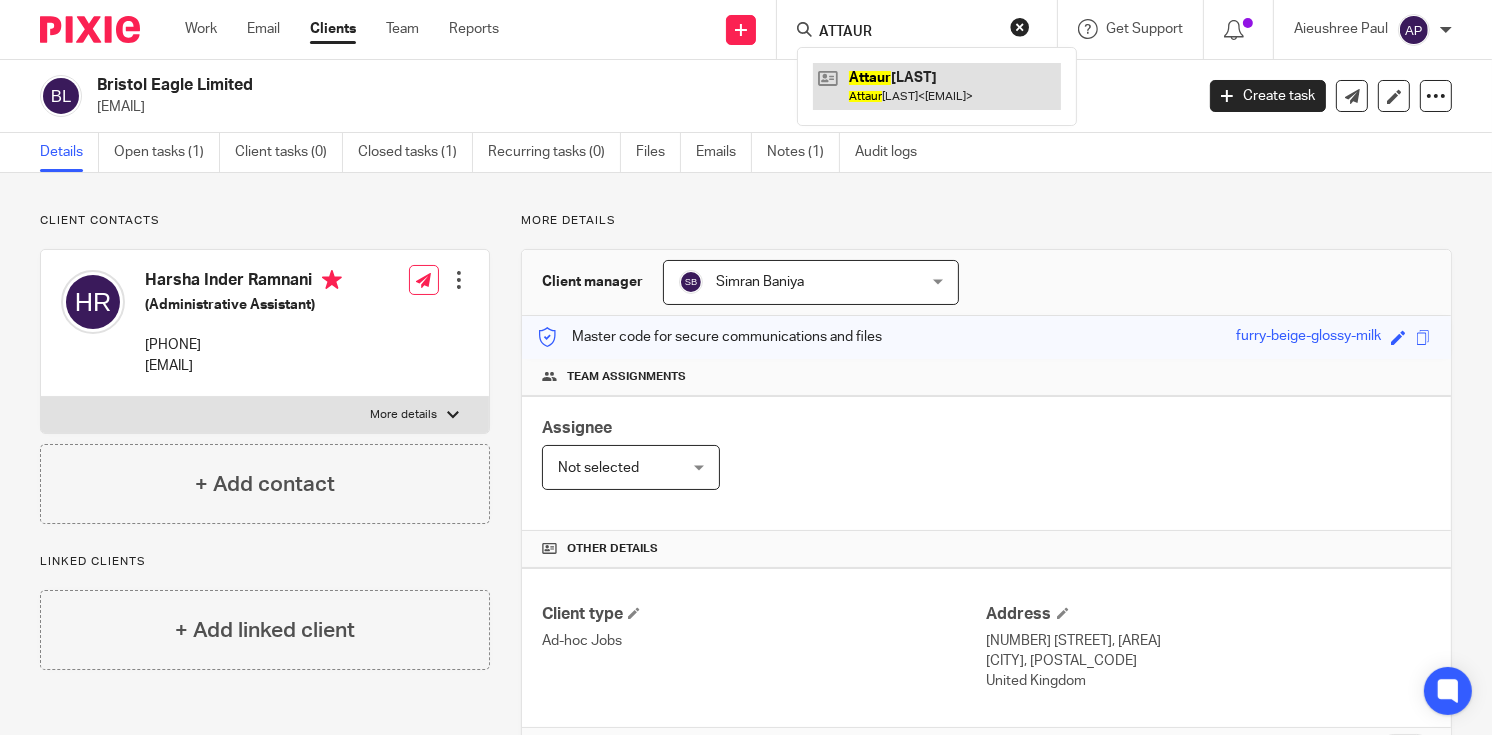 type on "ATTAUR" 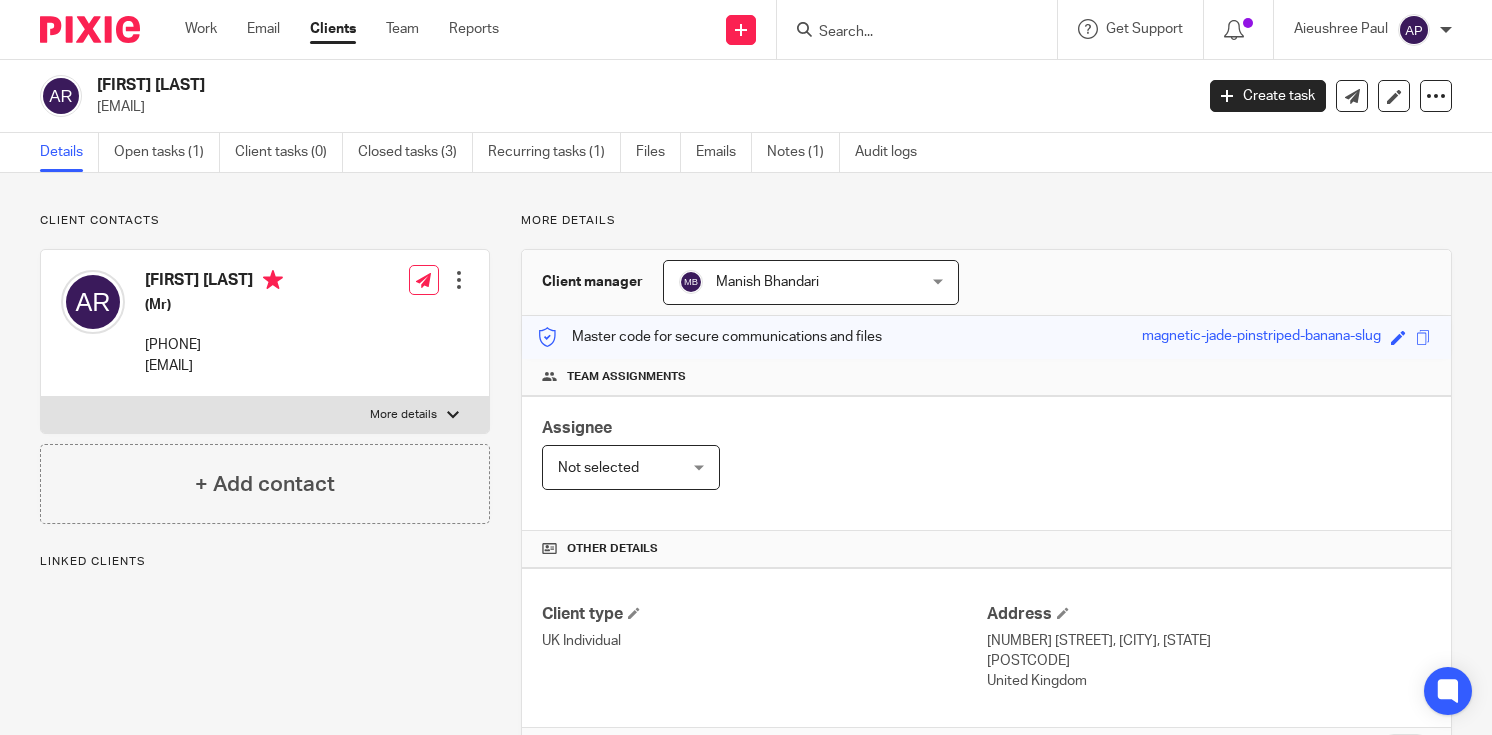 scroll, scrollTop: 0, scrollLeft: 0, axis: both 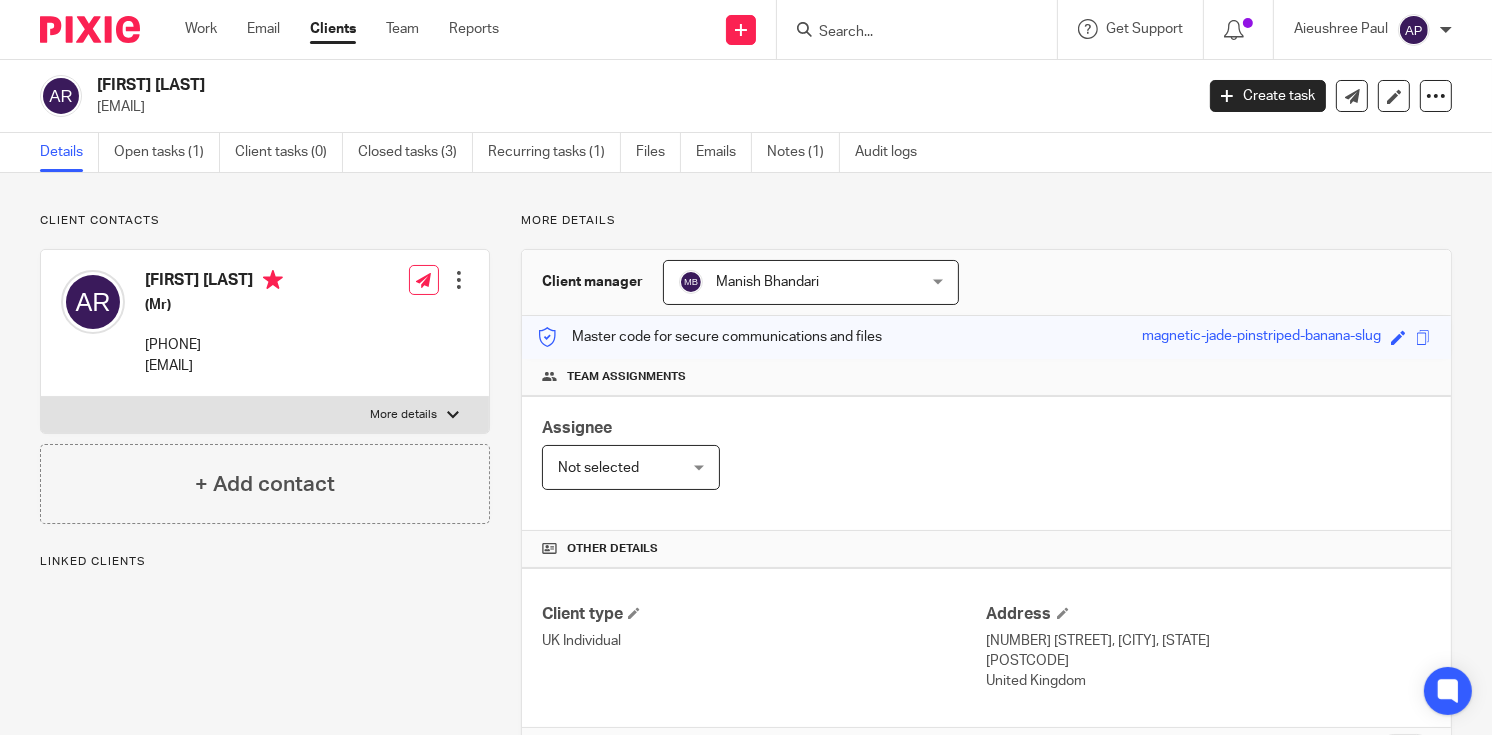 drag, startPoint x: 96, startPoint y: 82, endPoint x: 228, endPoint y: 85, distance: 132.03409 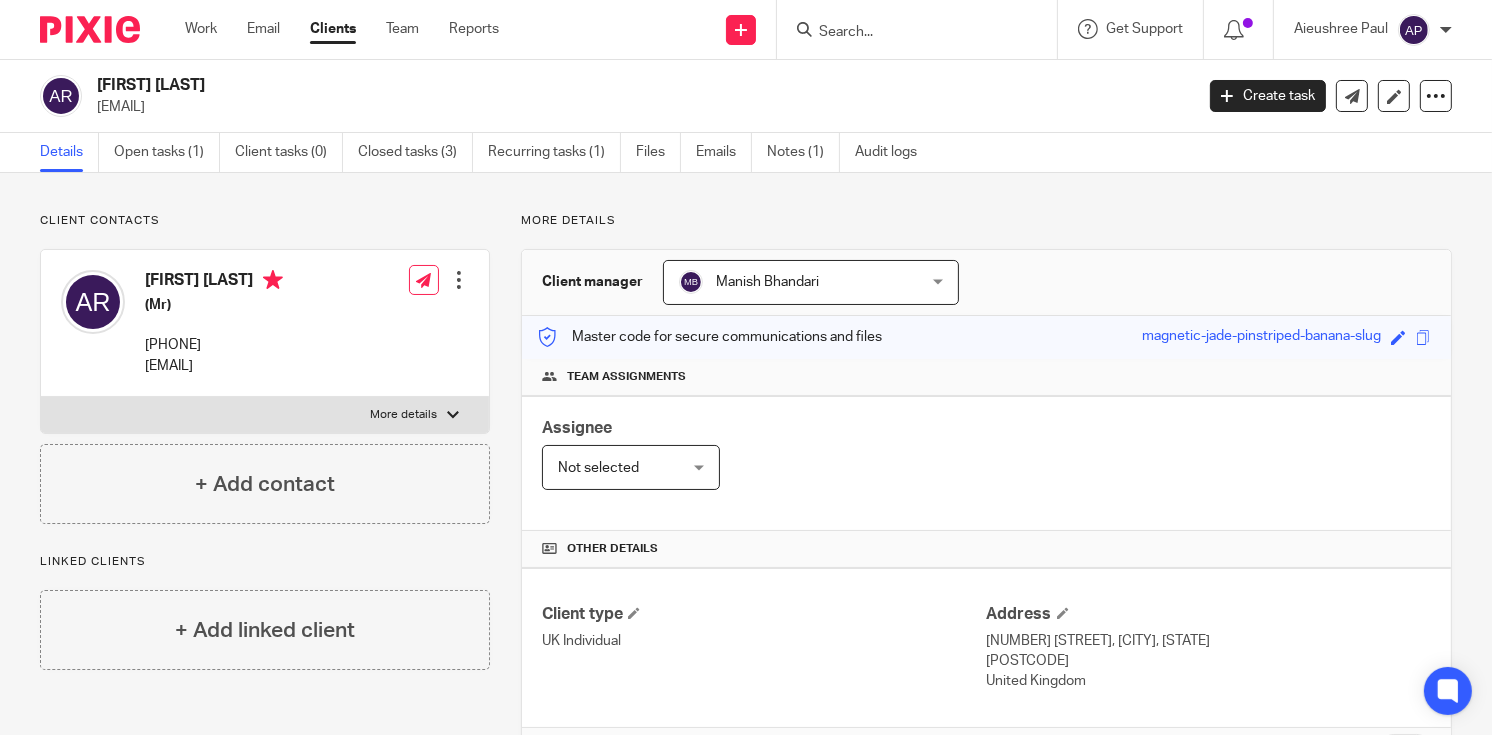 click at bounding box center (907, 33) 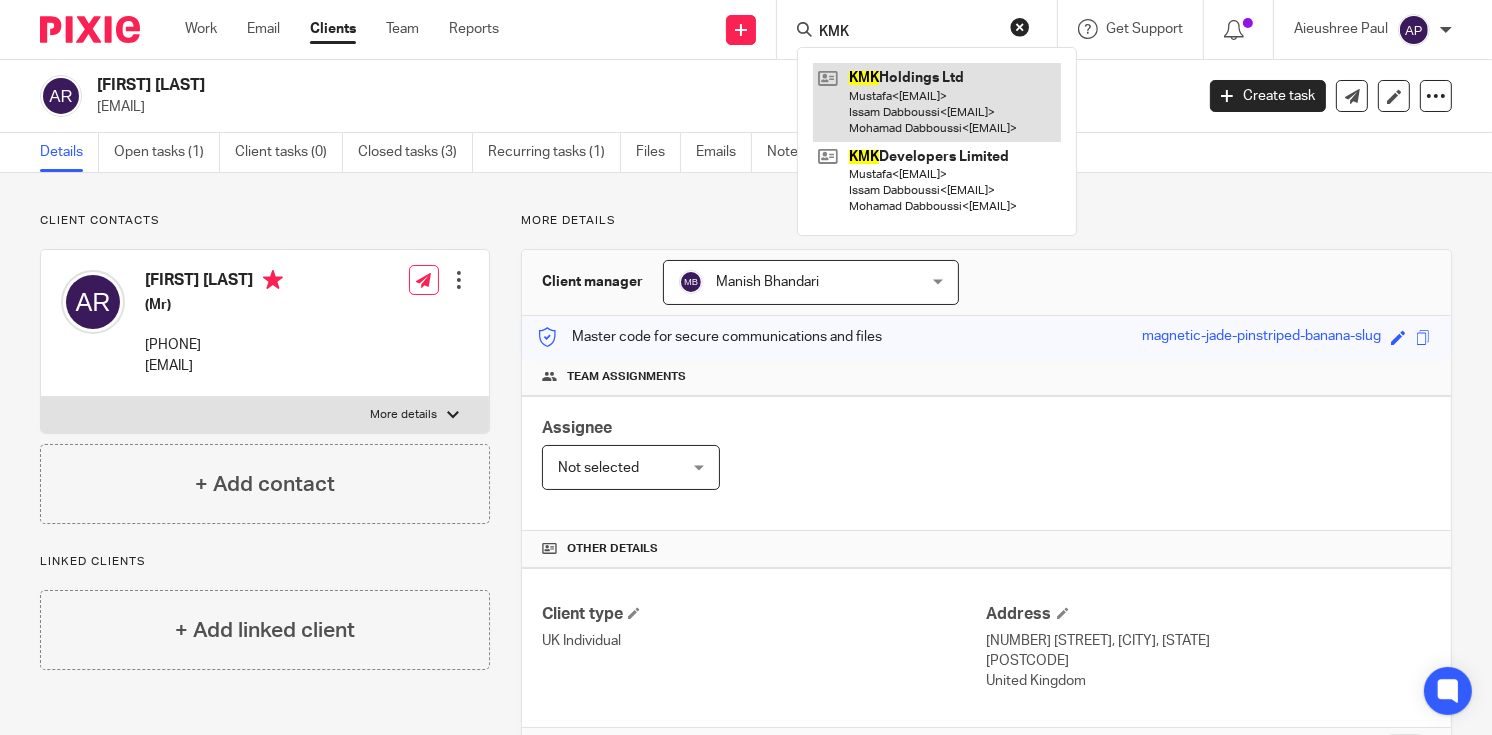type on "KMK" 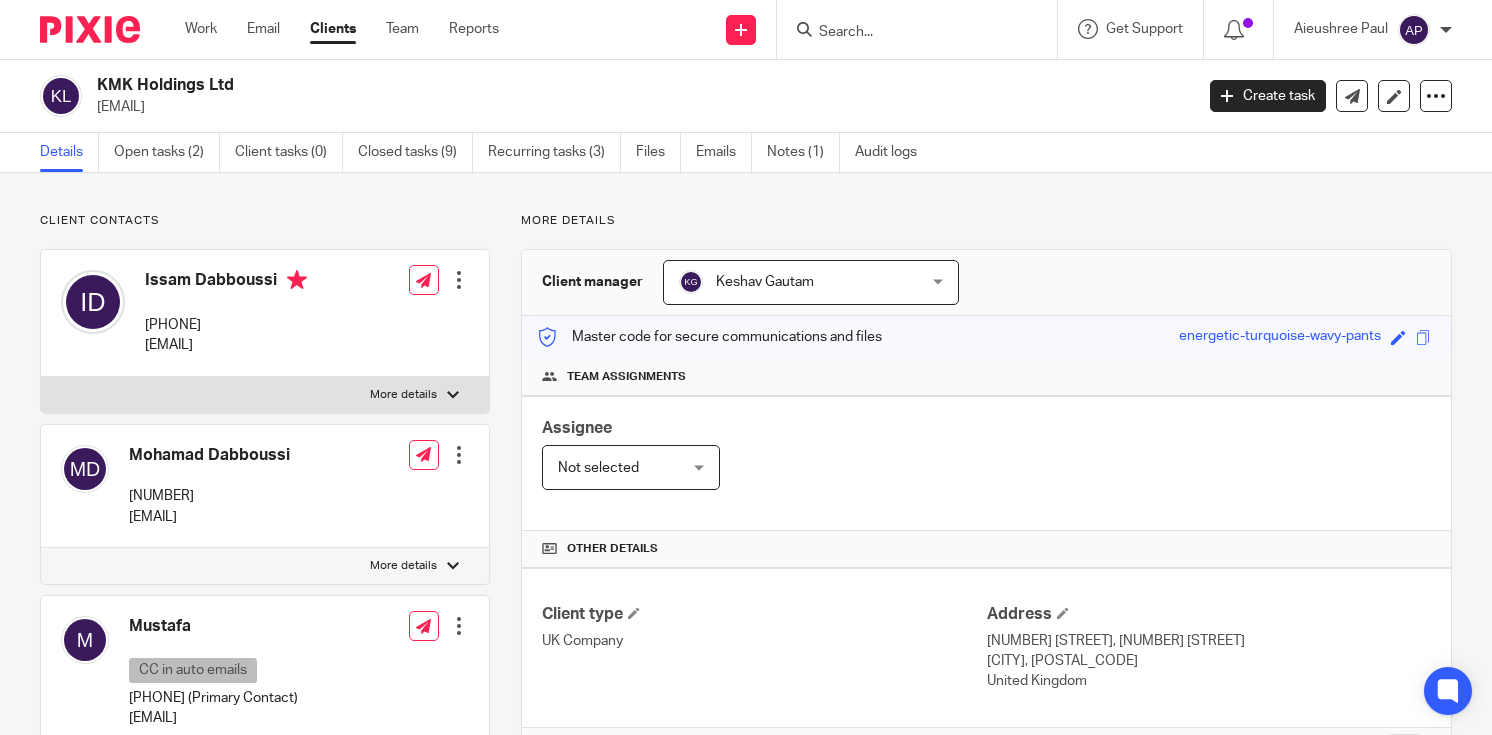 scroll, scrollTop: 0, scrollLeft: 0, axis: both 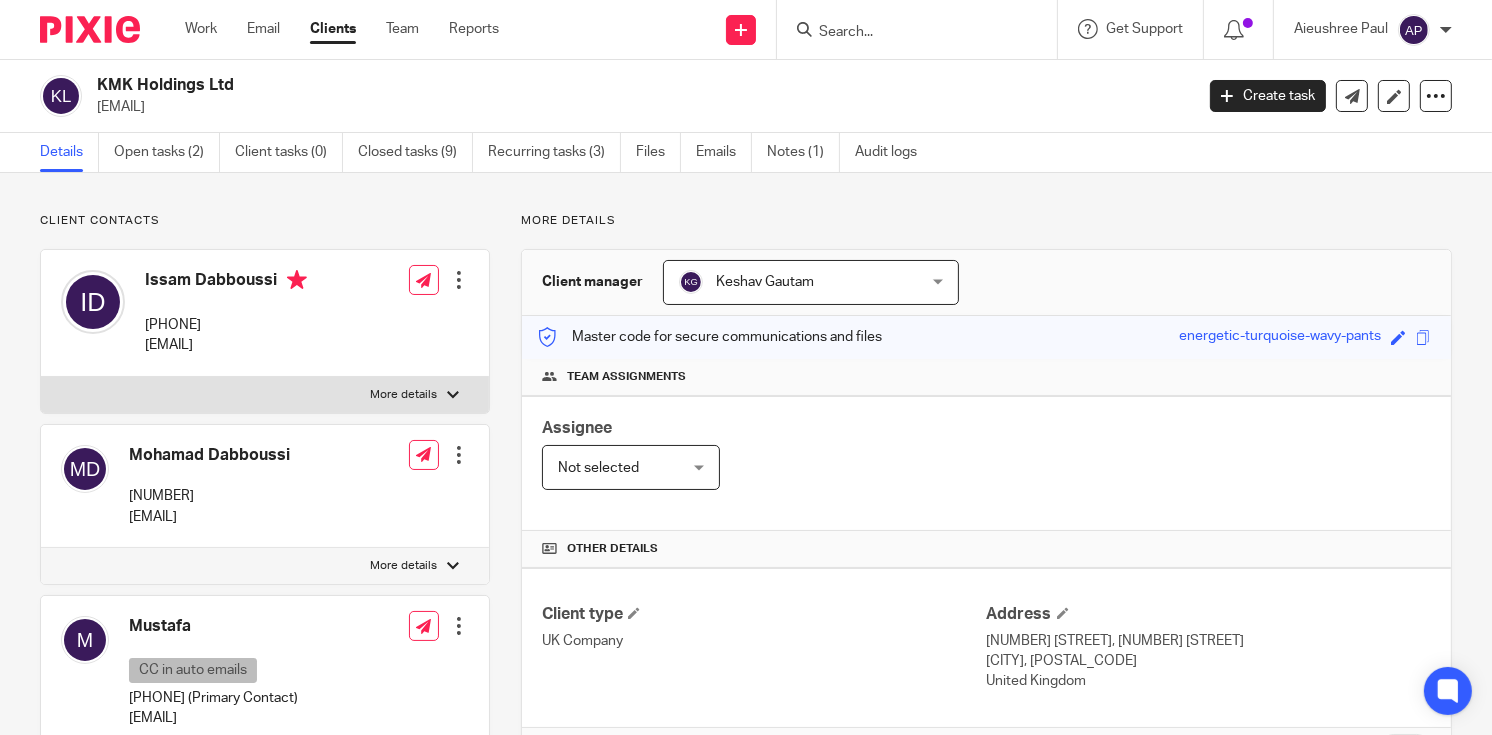 drag, startPoint x: 97, startPoint y: 90, endPoint x: 267, endPoint y: 77, distance: 170.49634 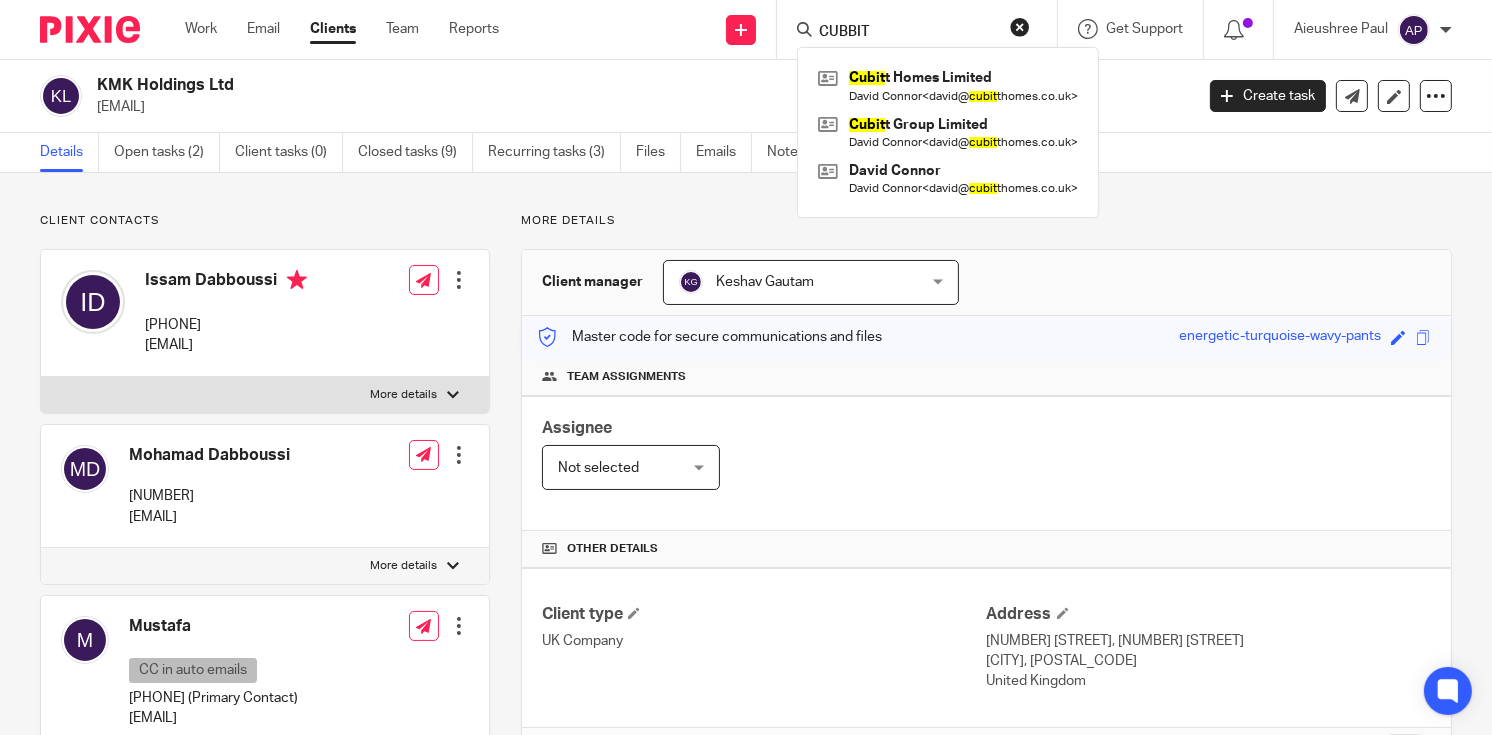 type on "CUBBIT" 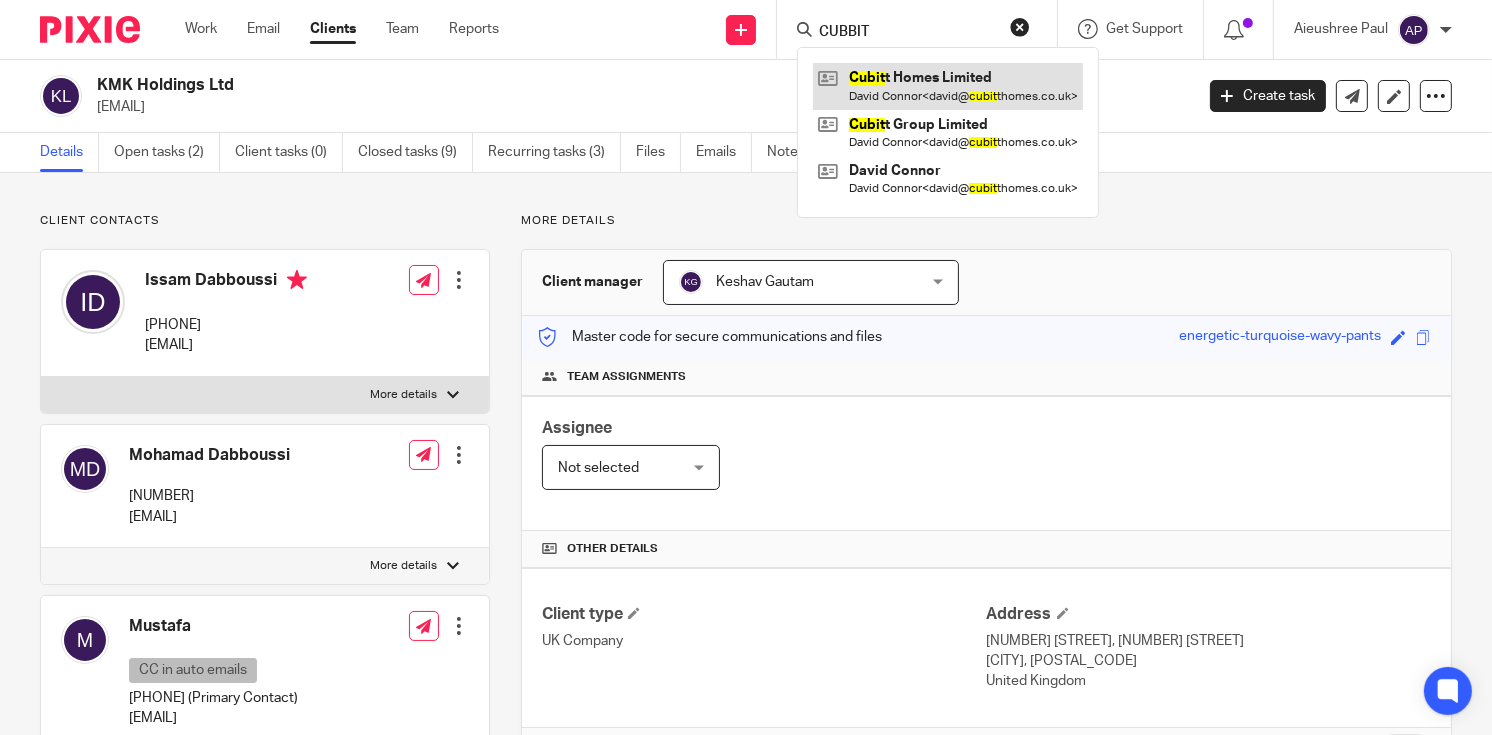 click at bounding box center (948, 86) 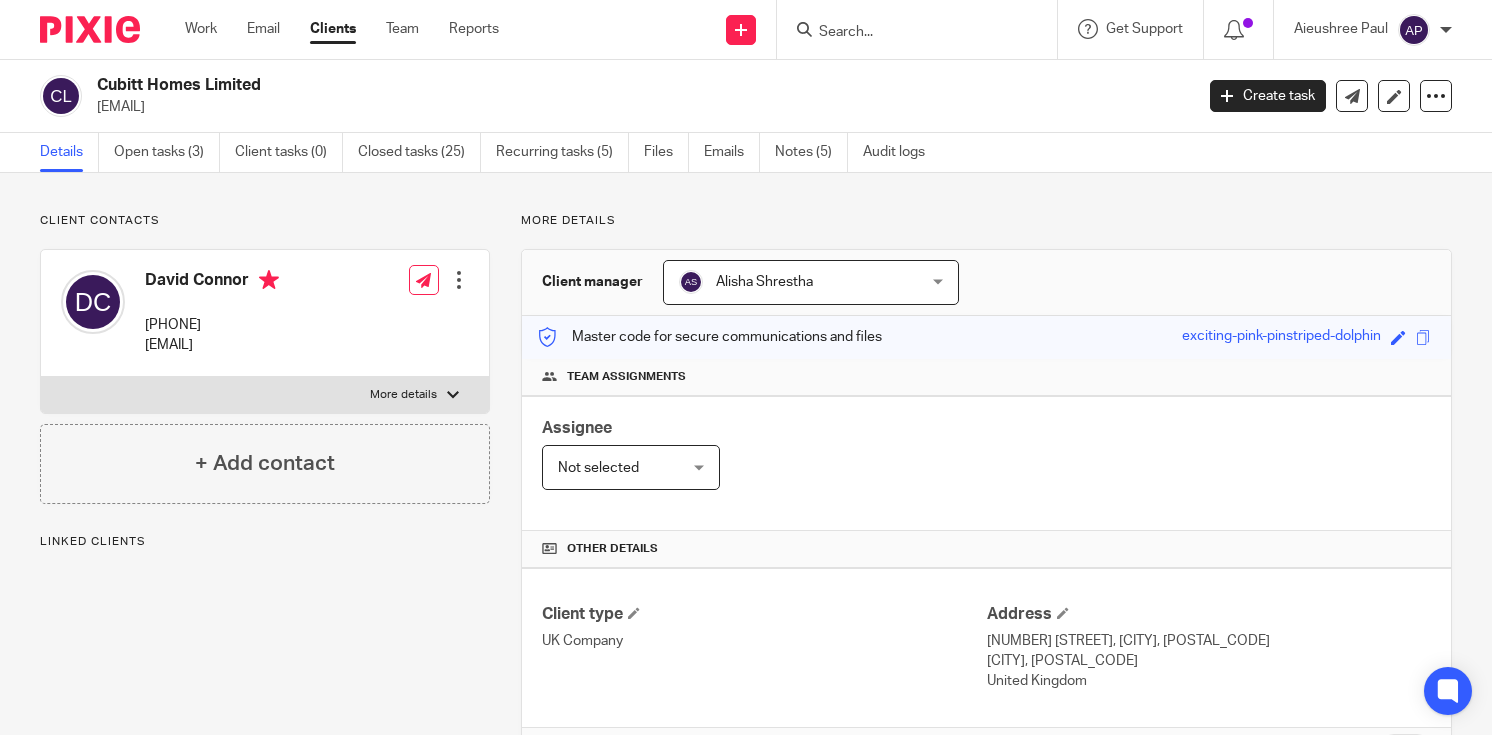 scroll, scrollTop: 0, scrollLeft: 0, axis: both 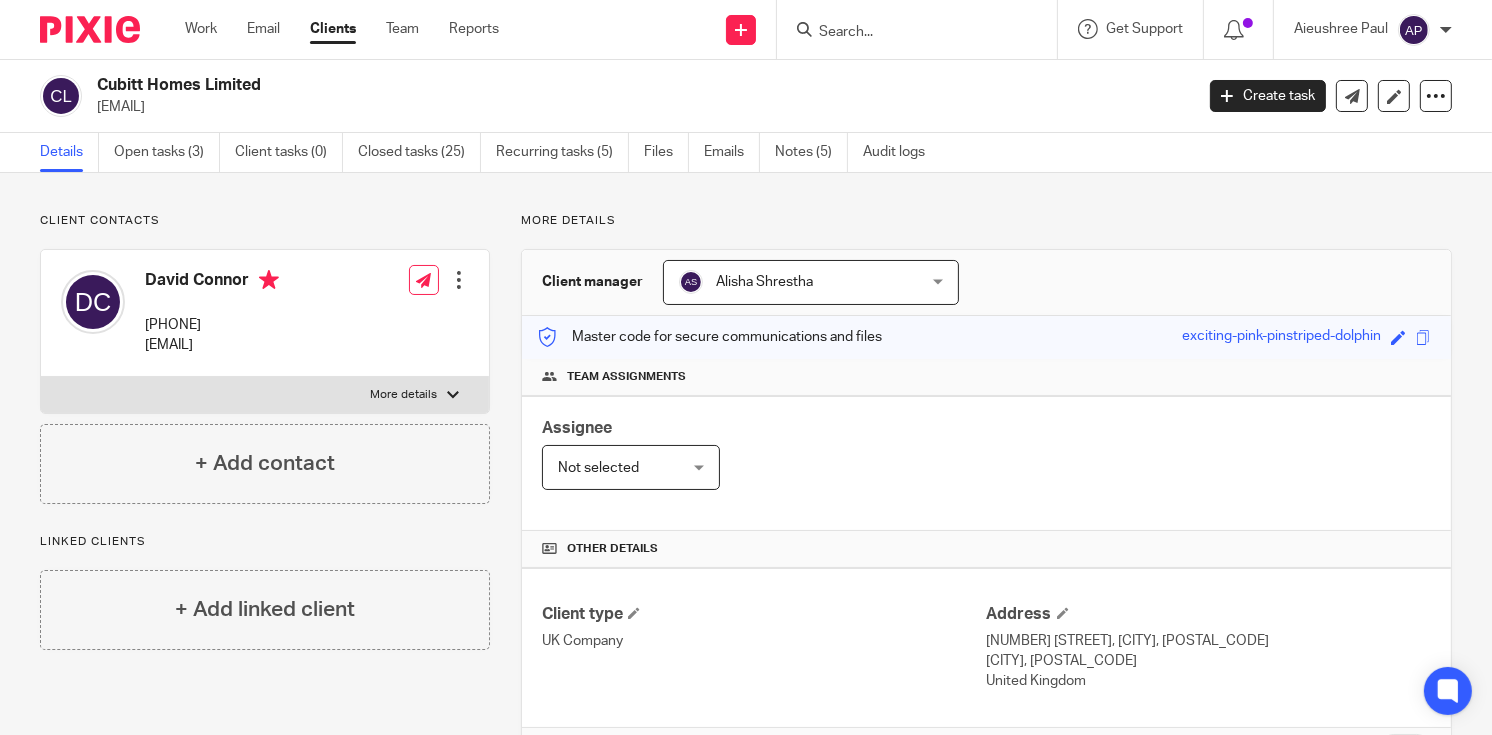 drag, startPoint x: 98, startPoint y: 79, endPoint x: 270, endPoint y: 84, distance: 172.07266 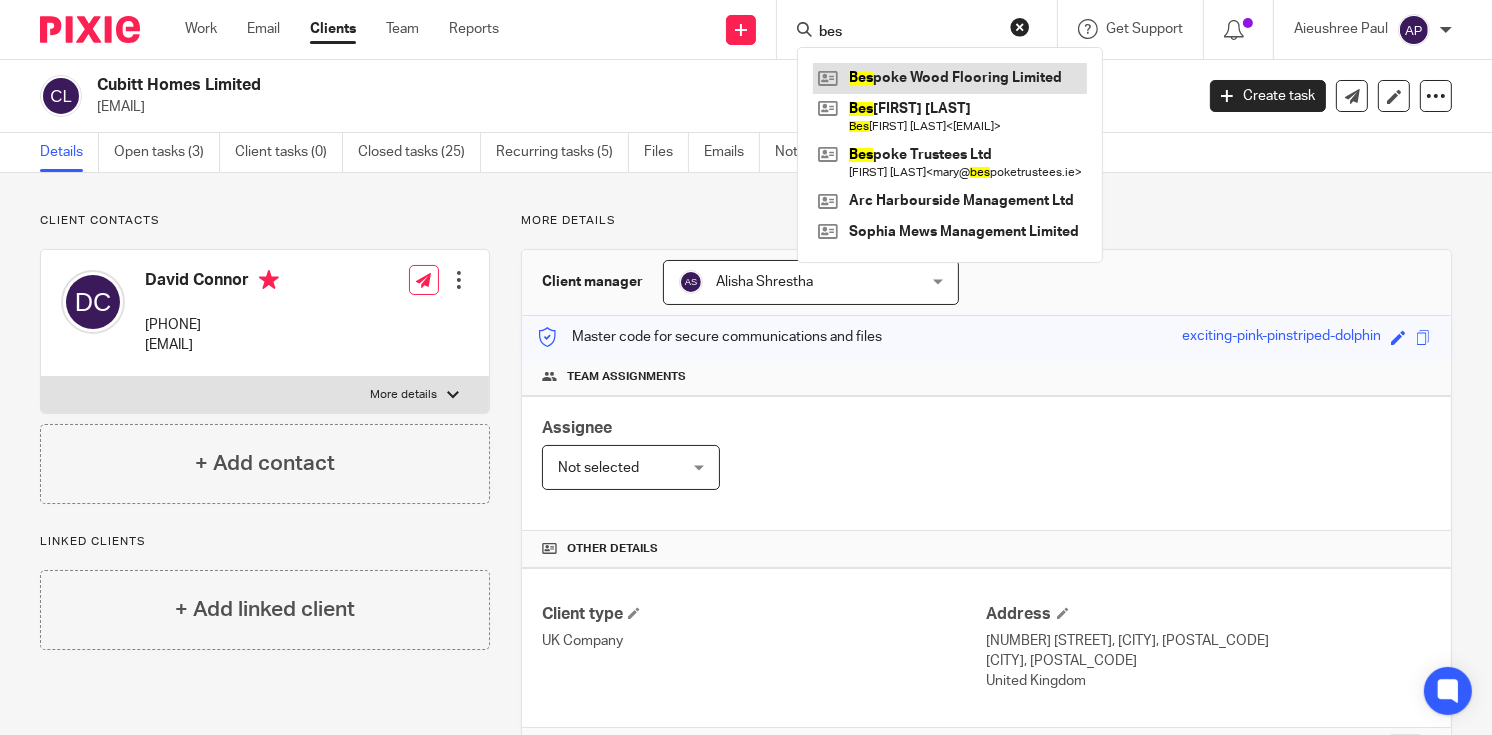 type on "bes" 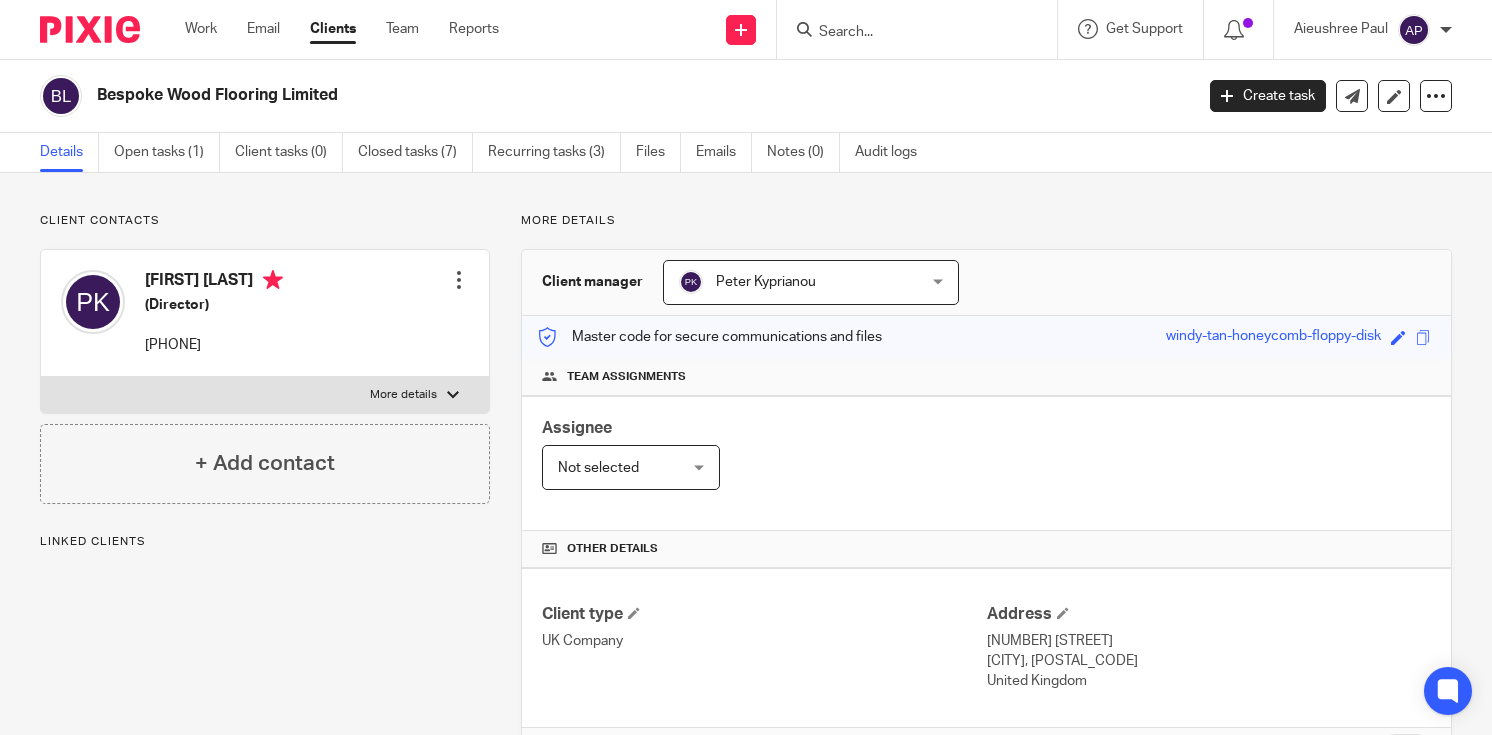 scroll, scrollTop: 0, scrollLeft: 0, axis: both 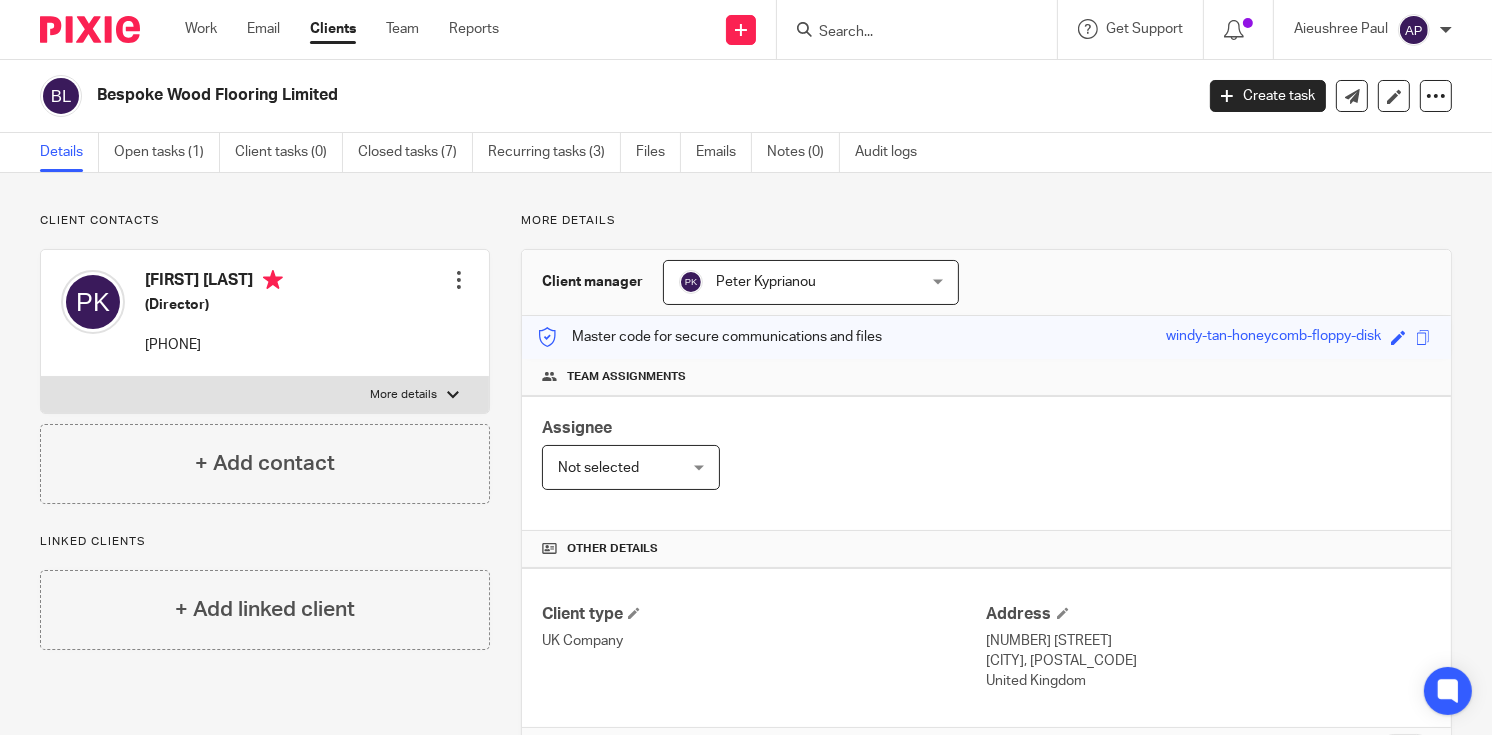 click at bounding box center [923, 29] 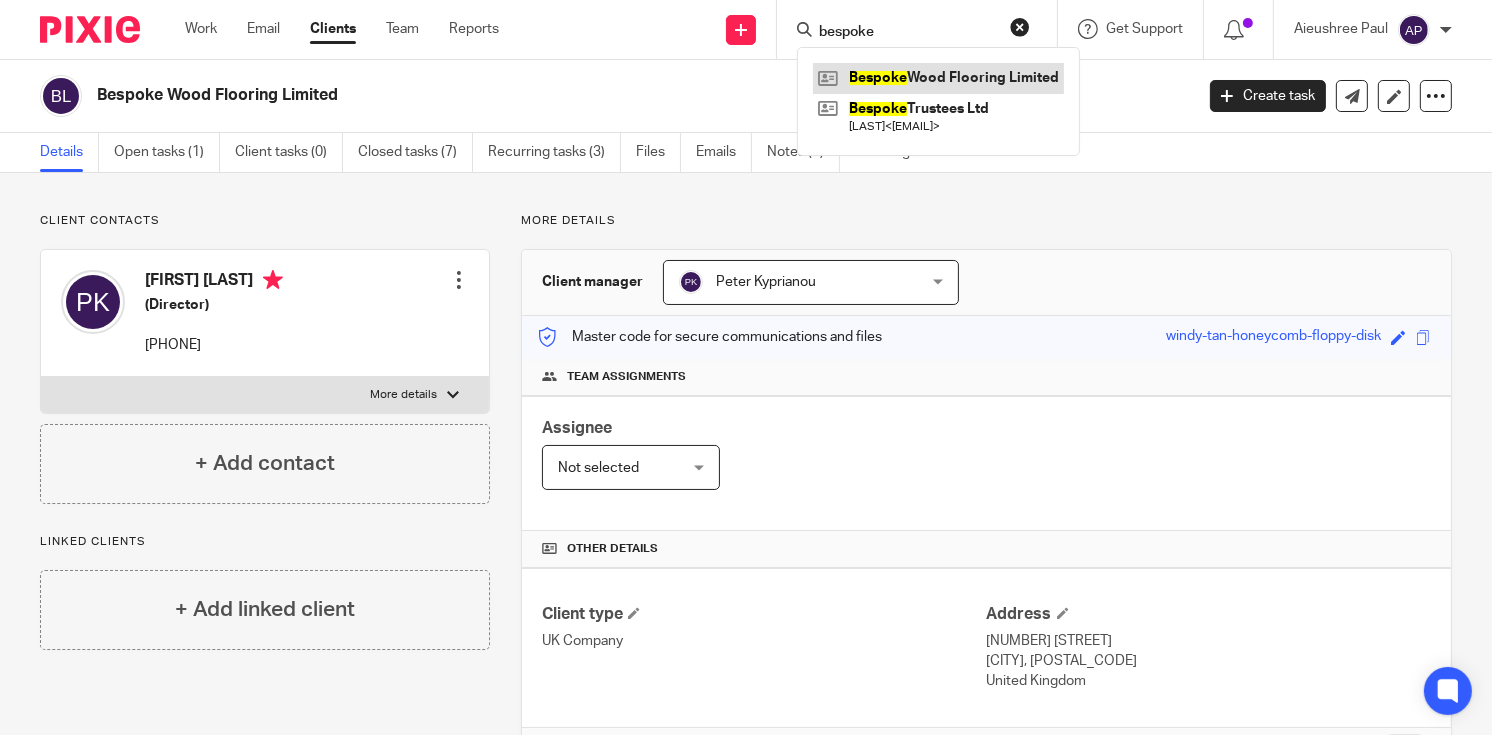 type on "bespoke" 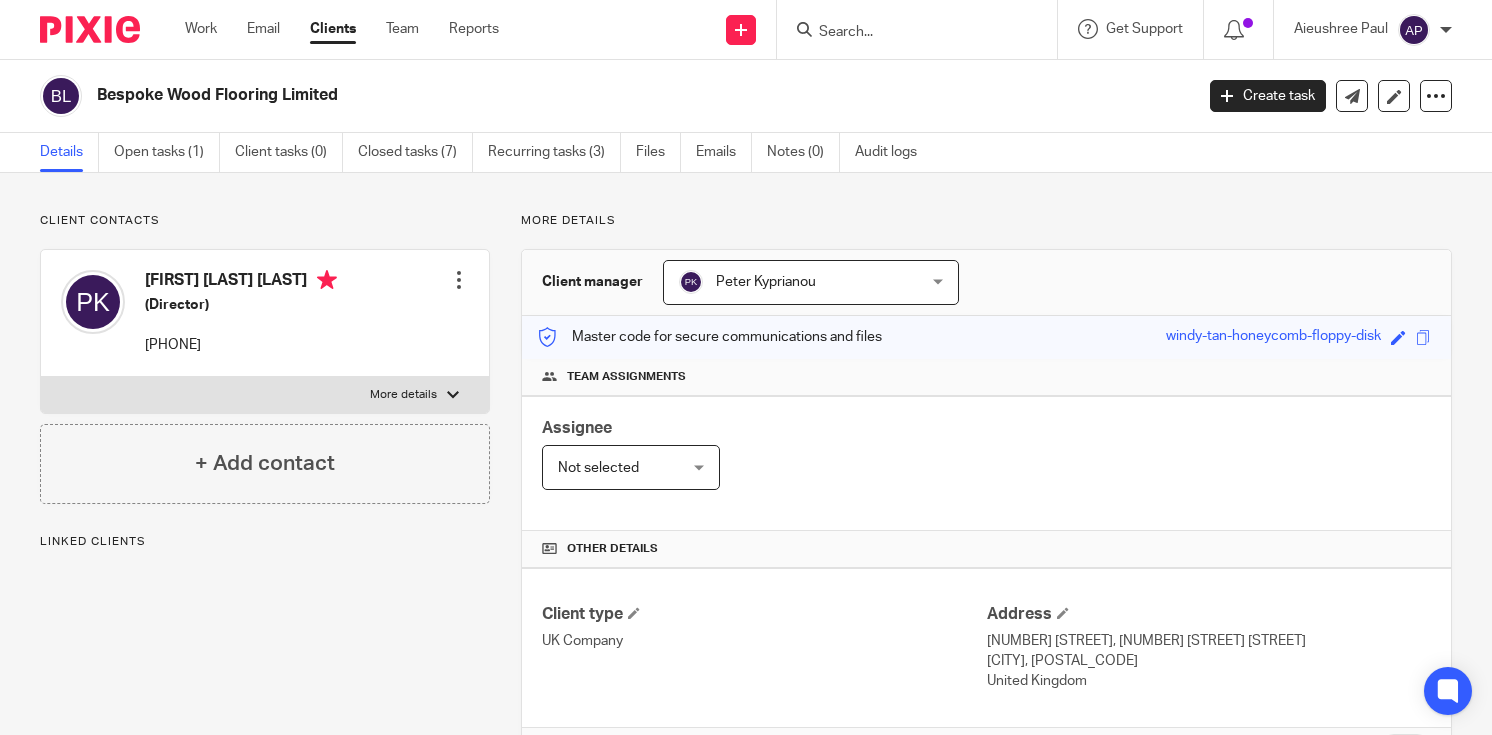 scroll, scrollTop: 0, scrollLeft: 0, axis: both 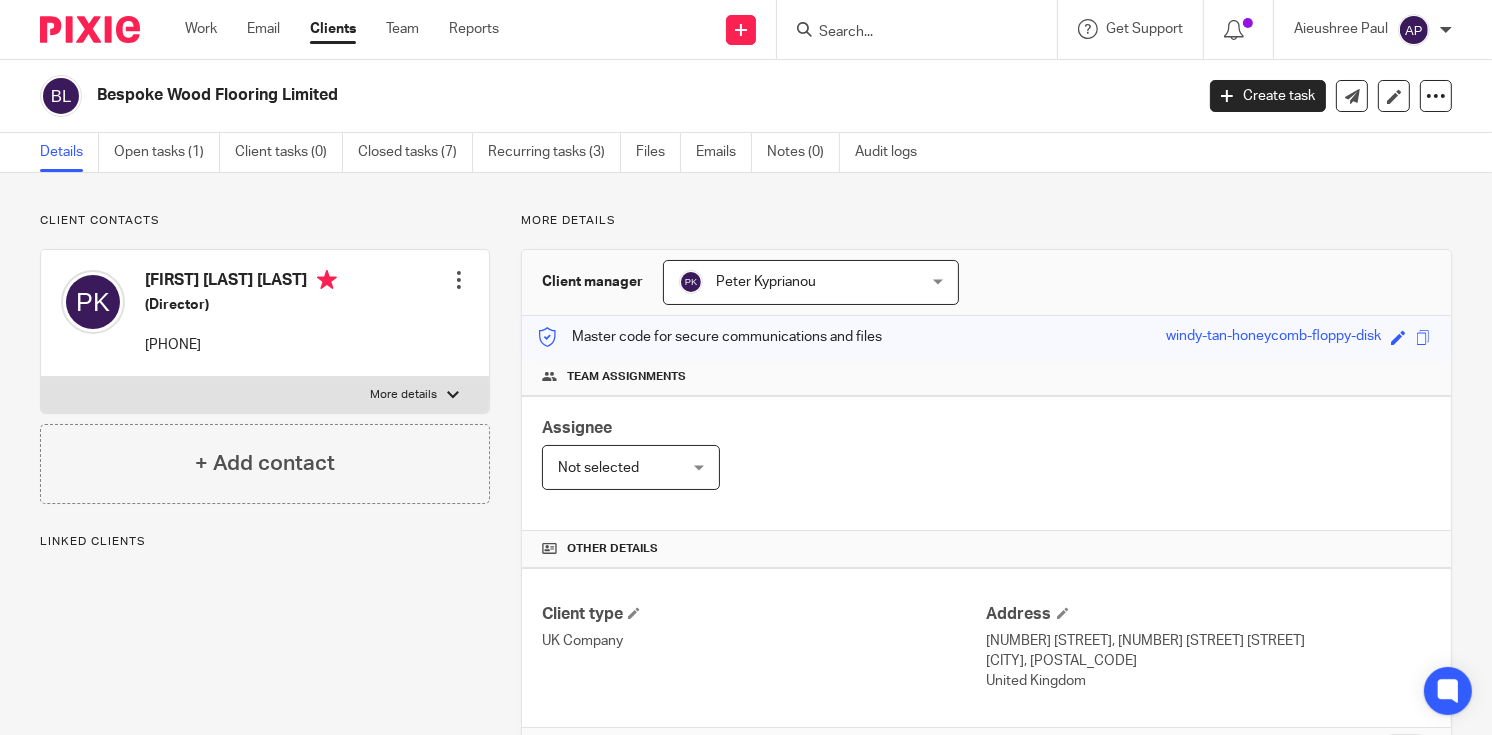 drag, startPoint x: 0, startPoint y: 0, endPoint x: 391, endPoint y: 91, distance: 401.44986 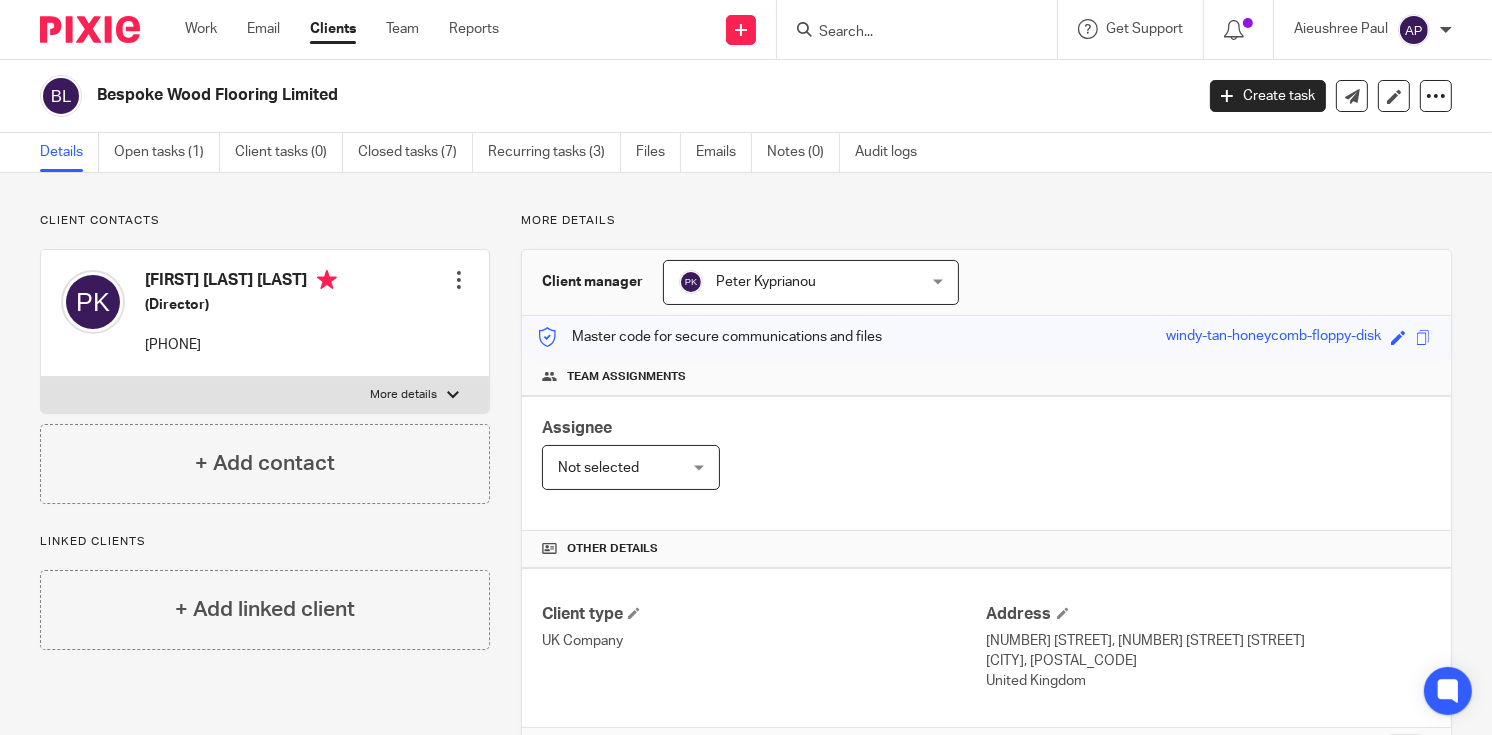 click at bounding box center (907, 33) 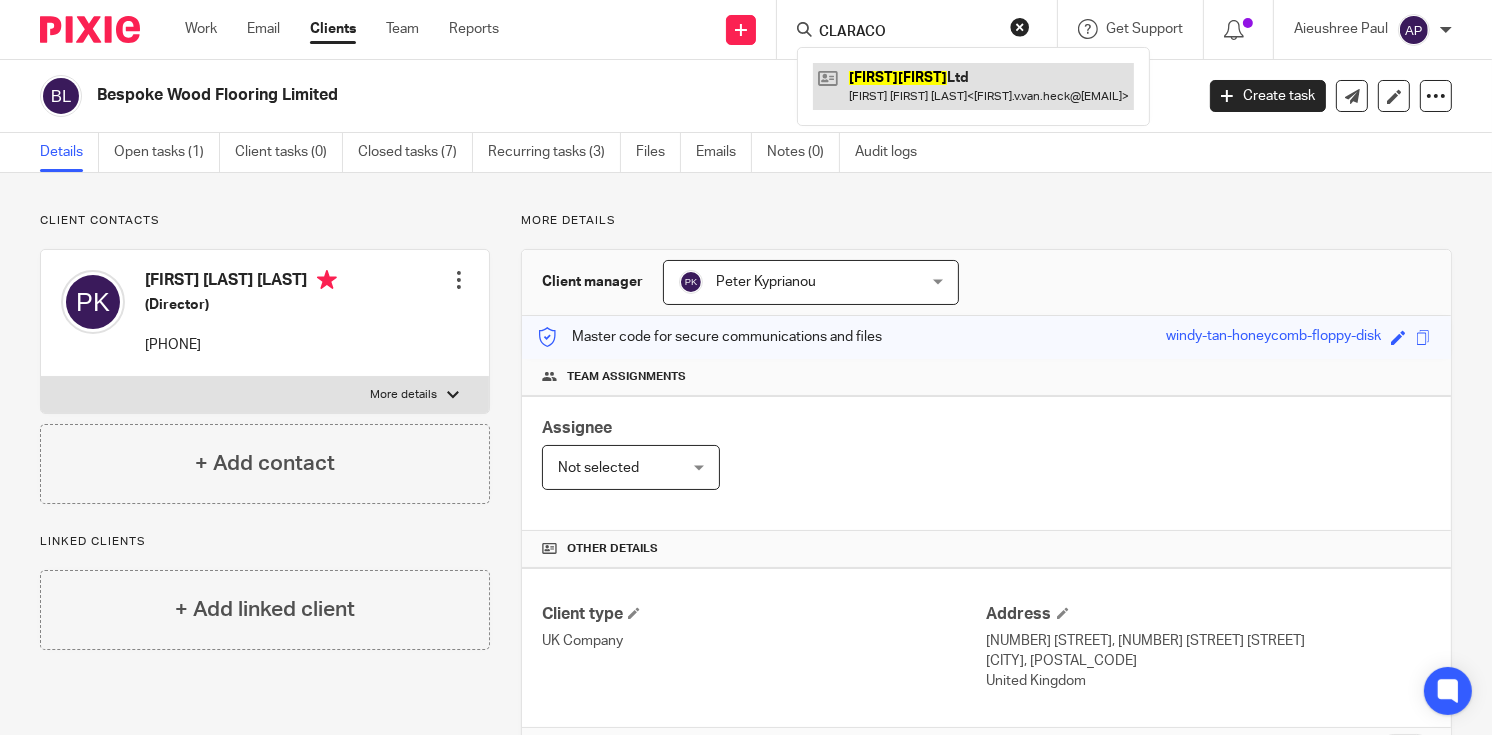 type on "CLARACO" 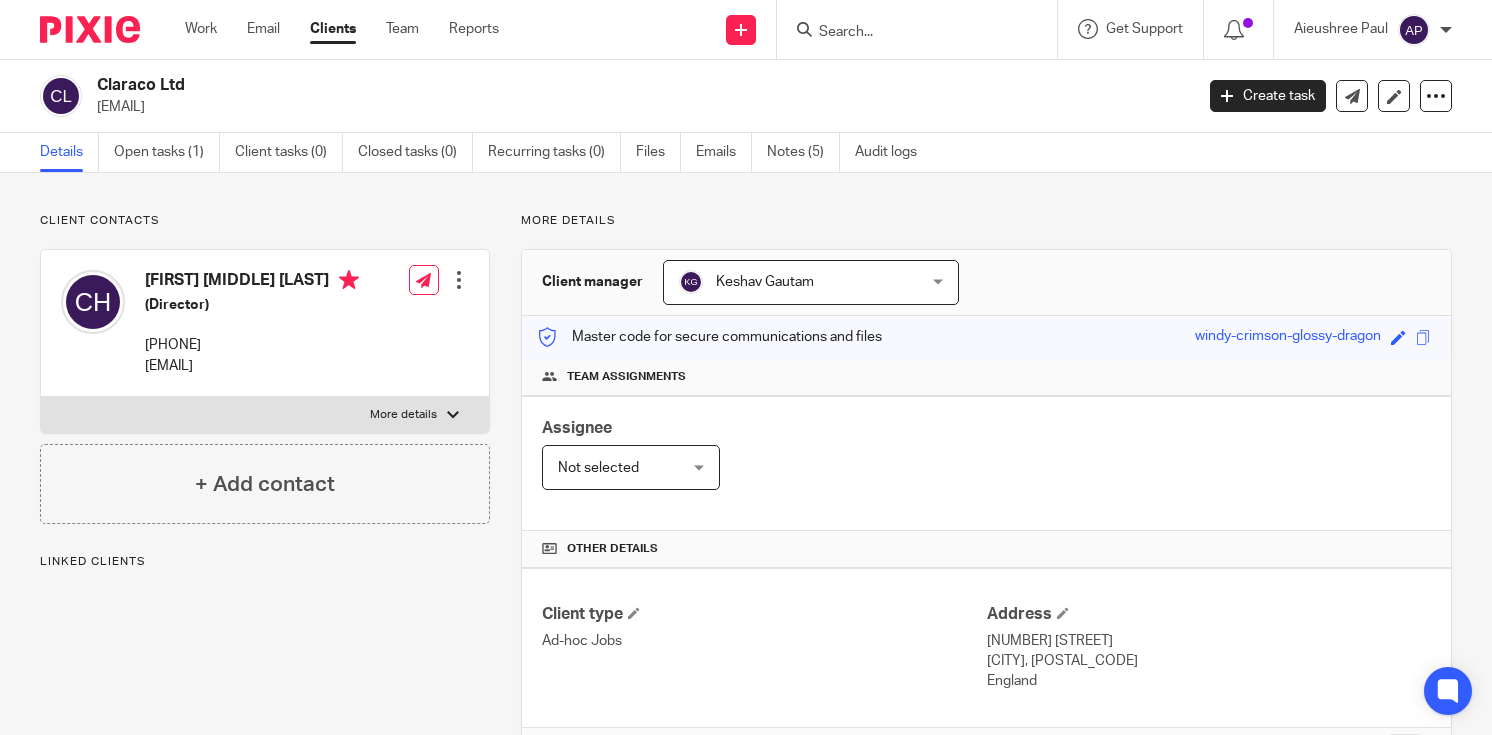 scroll, scrollTop: 0, scrollLeft: 0, axis: both 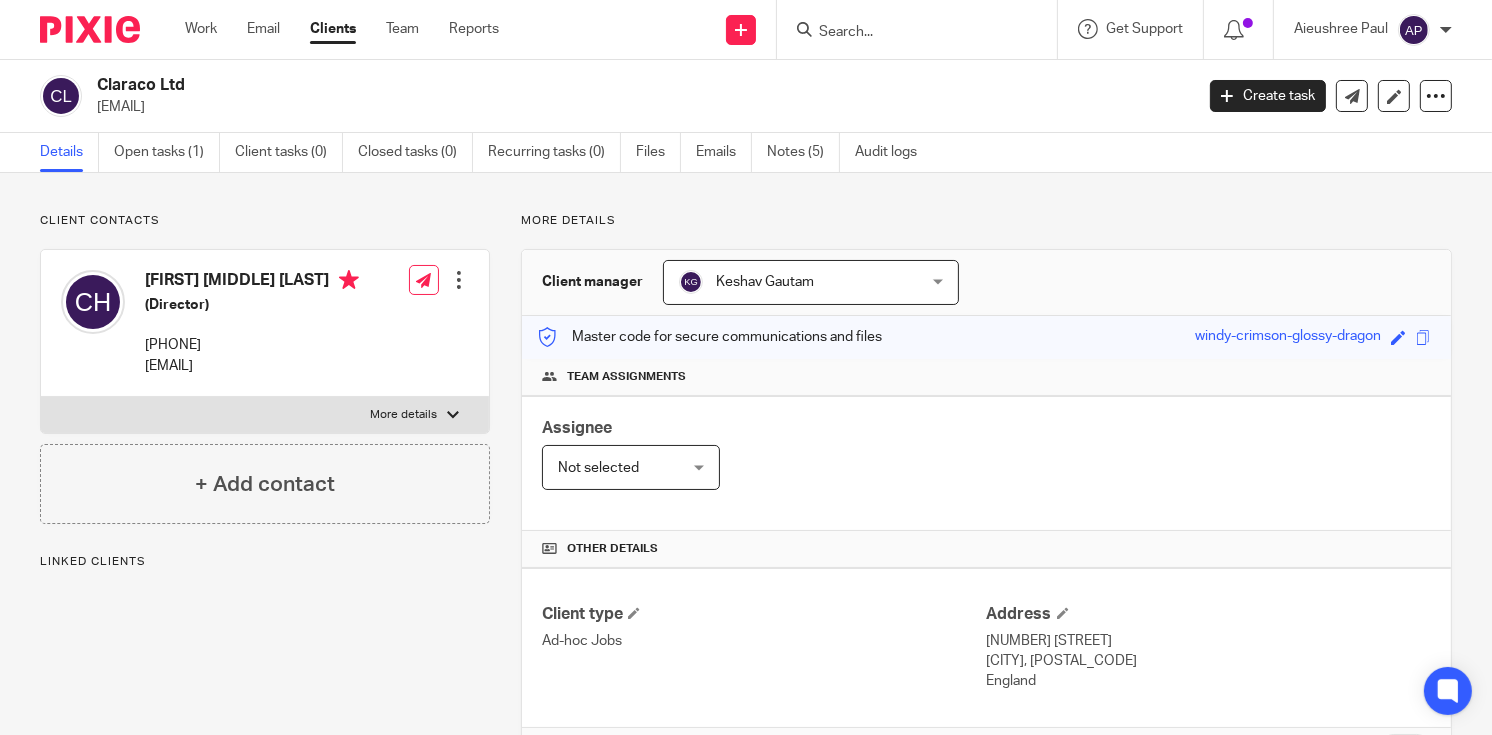 drag, startPoint x: 0, startPoint y: 0, endPoint x: 212, endPoint y: 79, distance: 226.24103 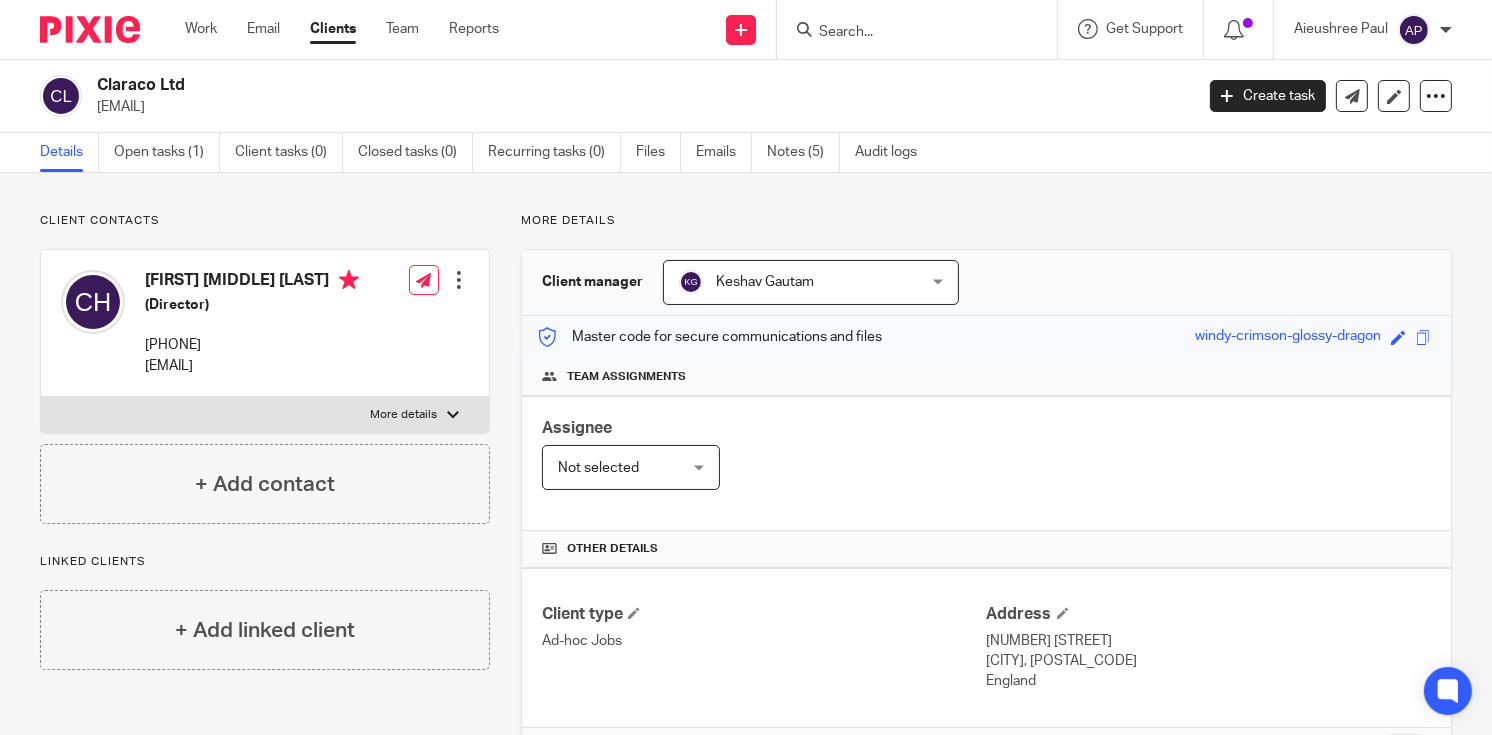 copy on "Claraco Ltd" 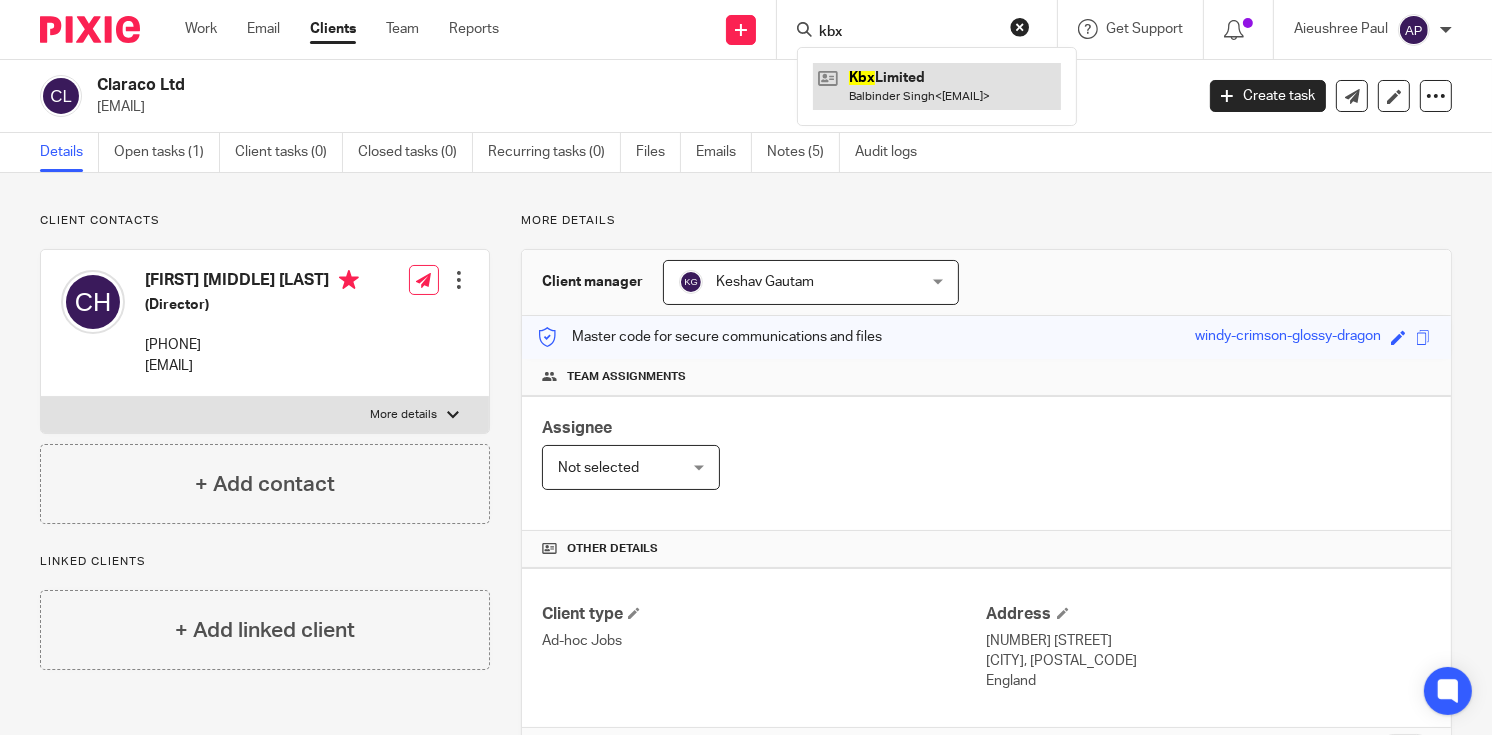 type on "kbx" 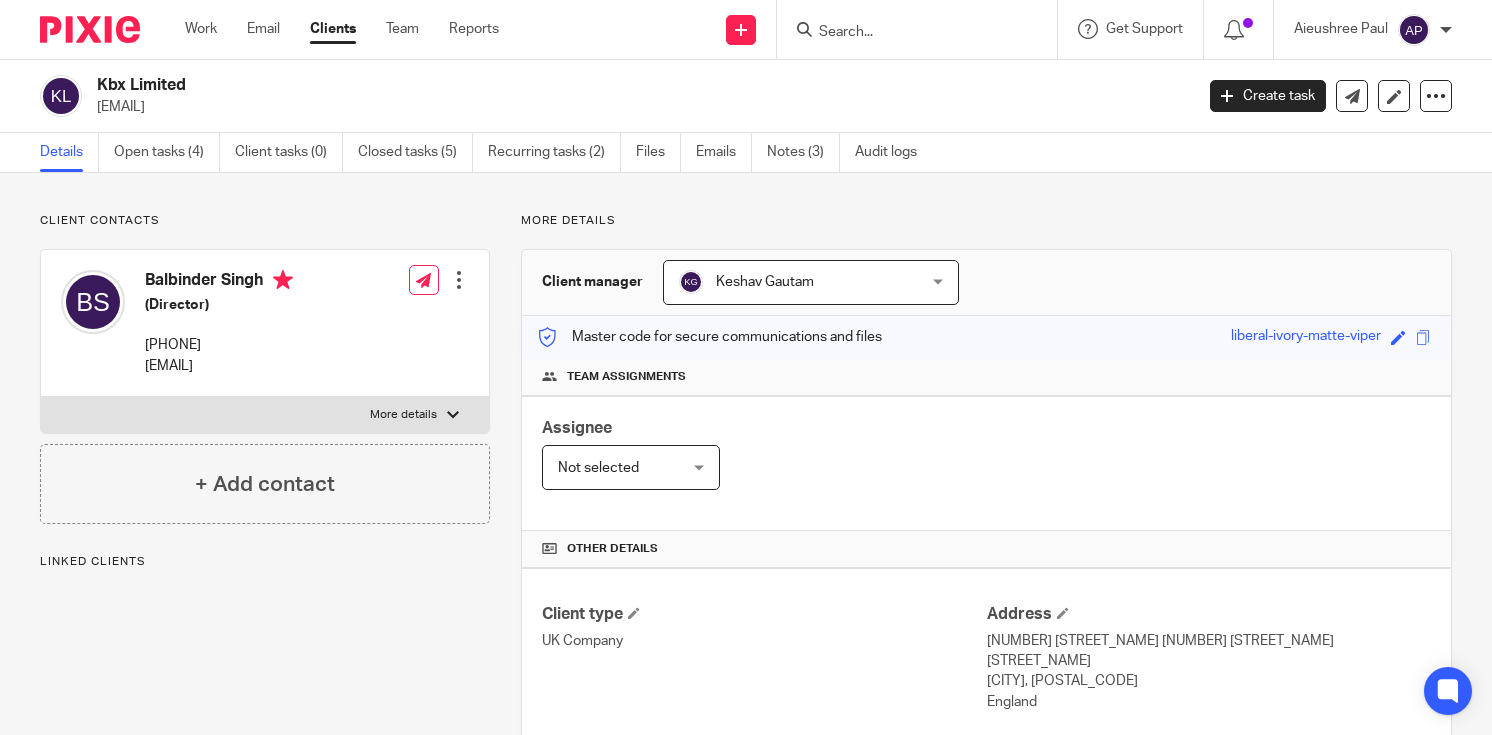 scroll, scrollTop: 0, scrollLeft: 0, axis: both 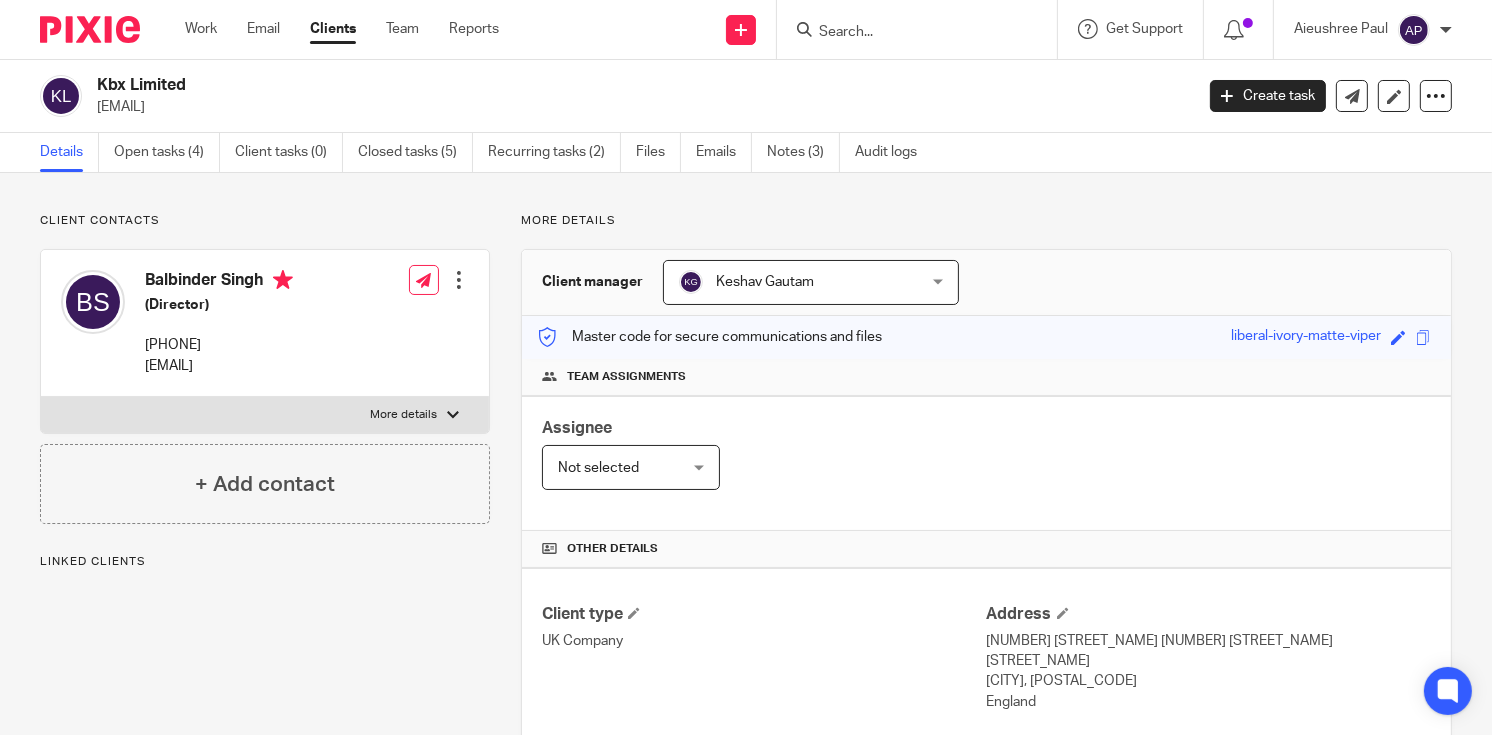 drag, startPoint x: 94, startPoint y: 80, endPoint x: 231, endPoint y: 86, distance: 137.13132 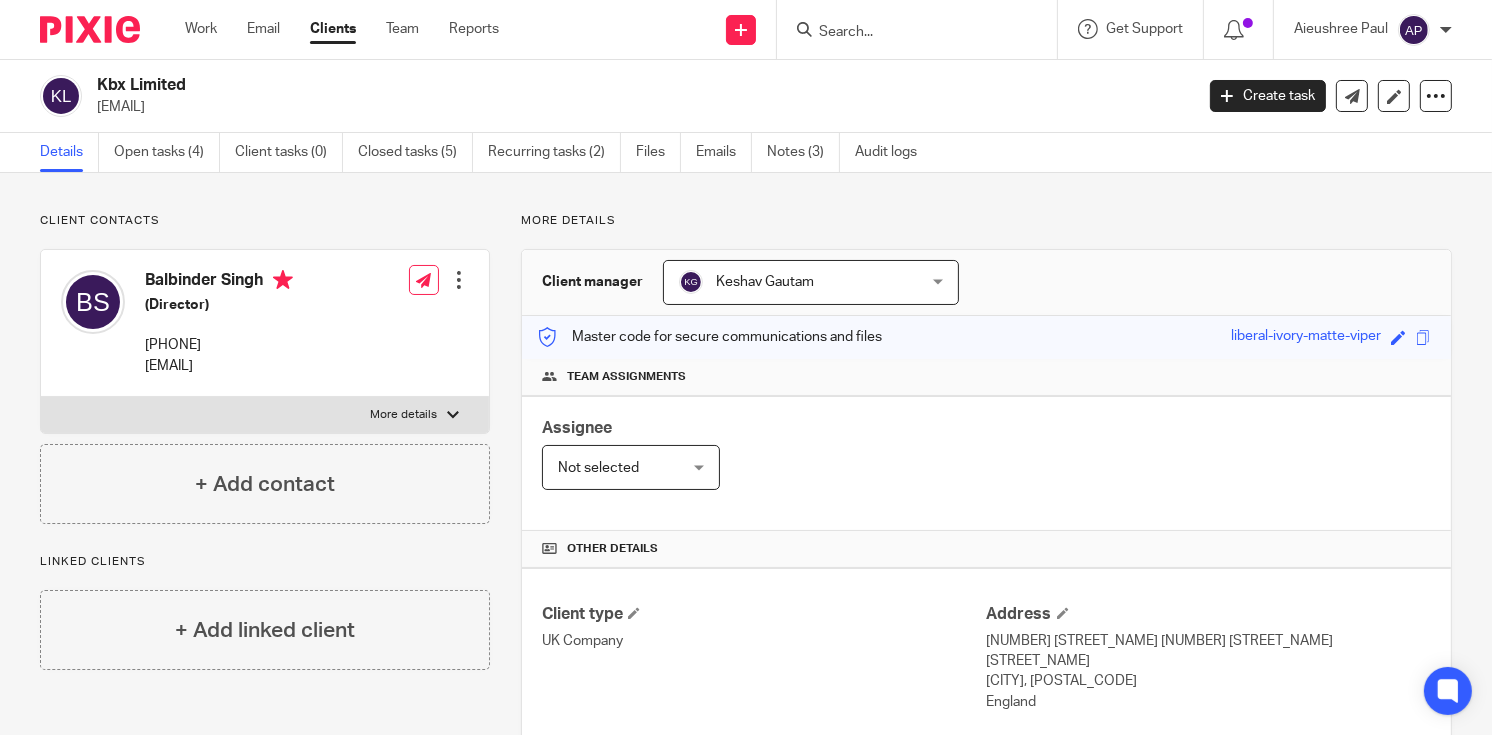 drag, startPoint x: 94, startPoint y: 103, endPoint x: 285, endPoint y: 103, distance: 191 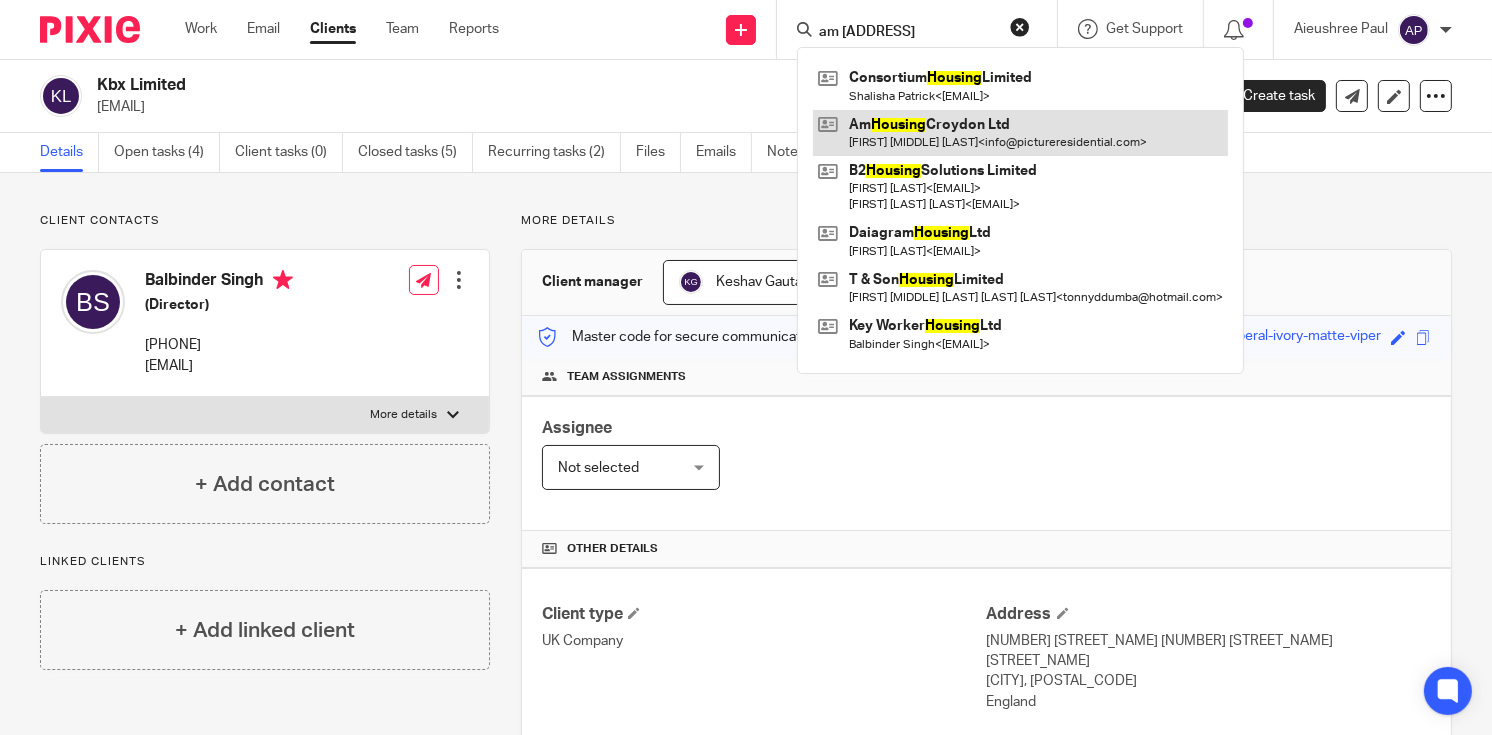 type on "am housing" 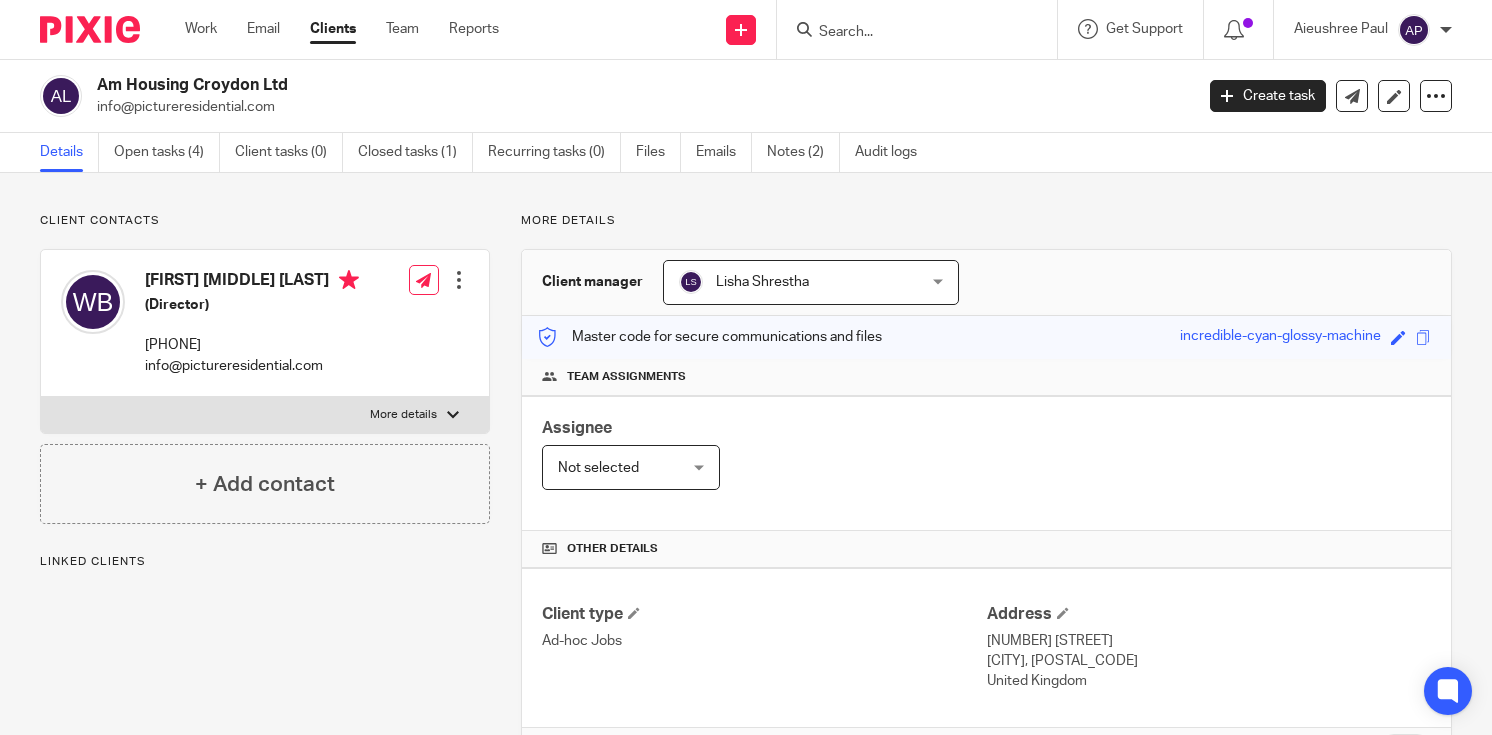 scroll, scrollTop: 0, scrollLeft: 0, axis: both 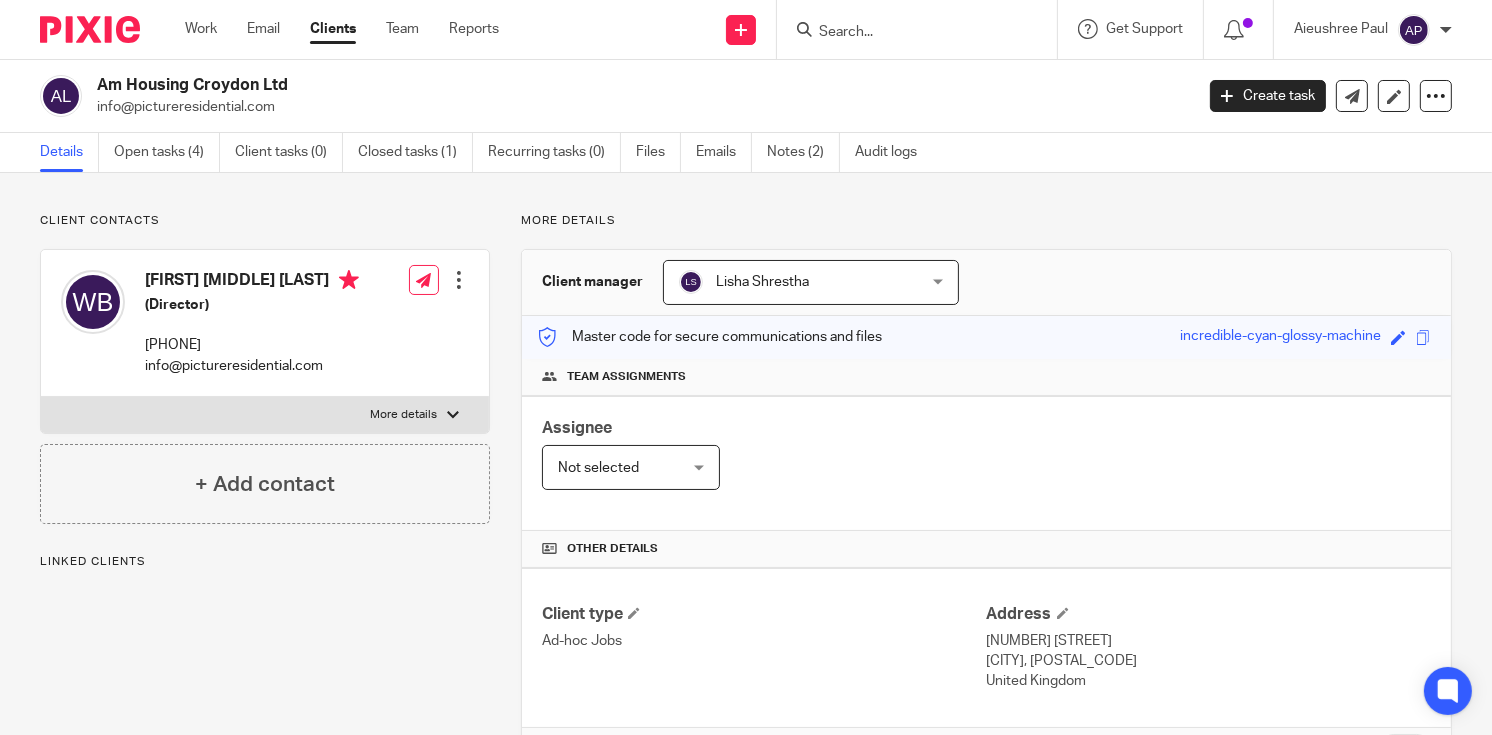 drag, startPoint x: 0, startPoint y: 0, endPoint x: 285, endPoint y: 80, distance: 296.0152 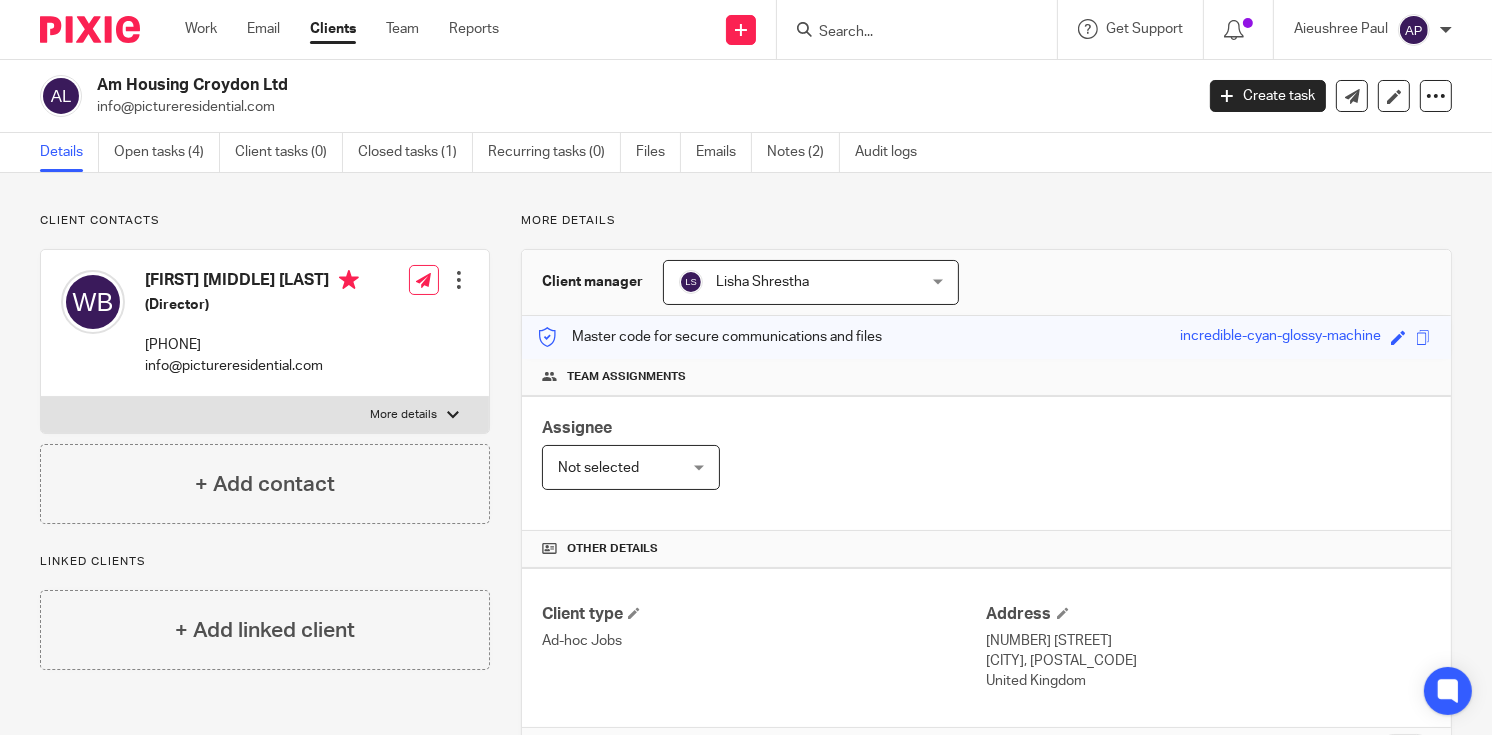 drag, startPoint x: 95, startPoint y: 105, endPoint x: 284, endPoint y: 106, distance: 189.00264 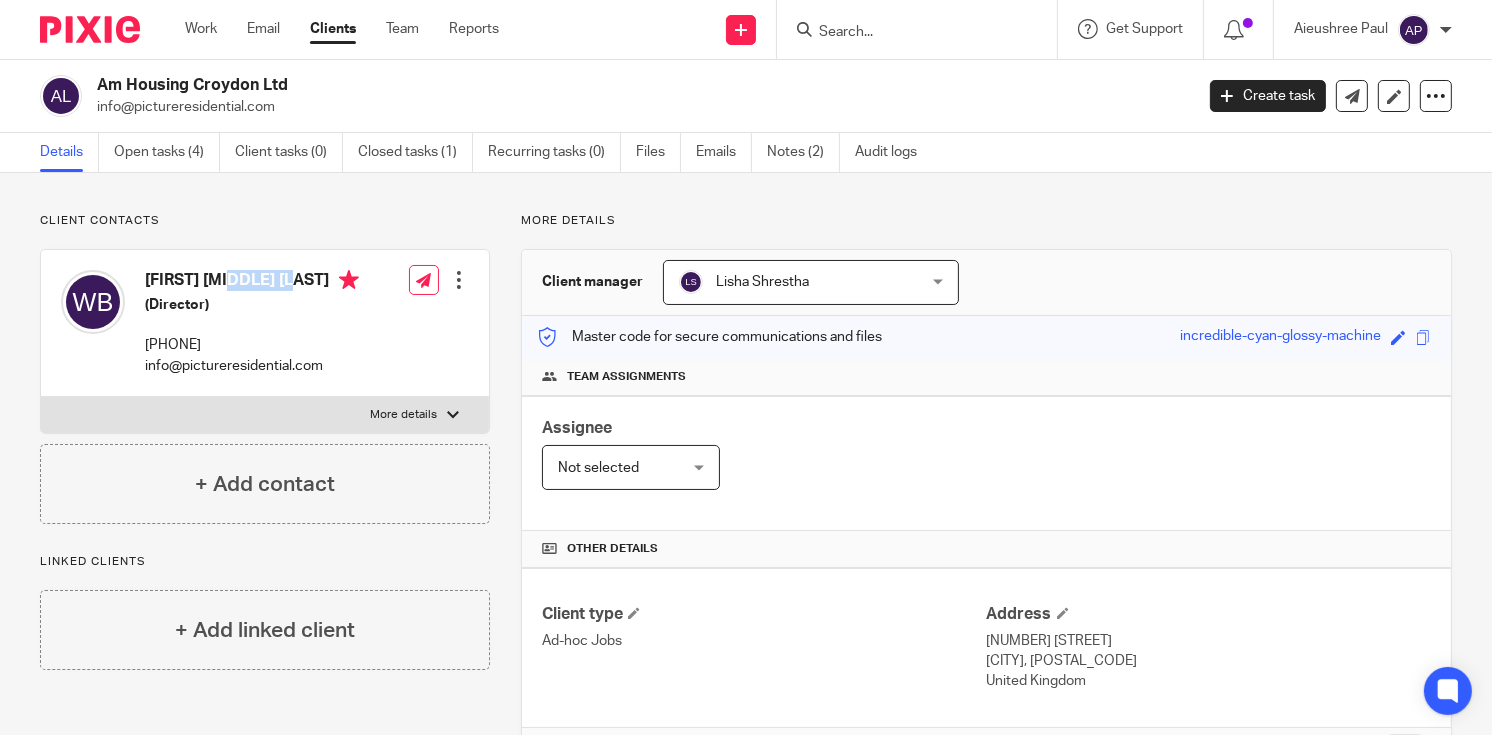 click on "William Louis Butler" at bounding box center (252, 282) 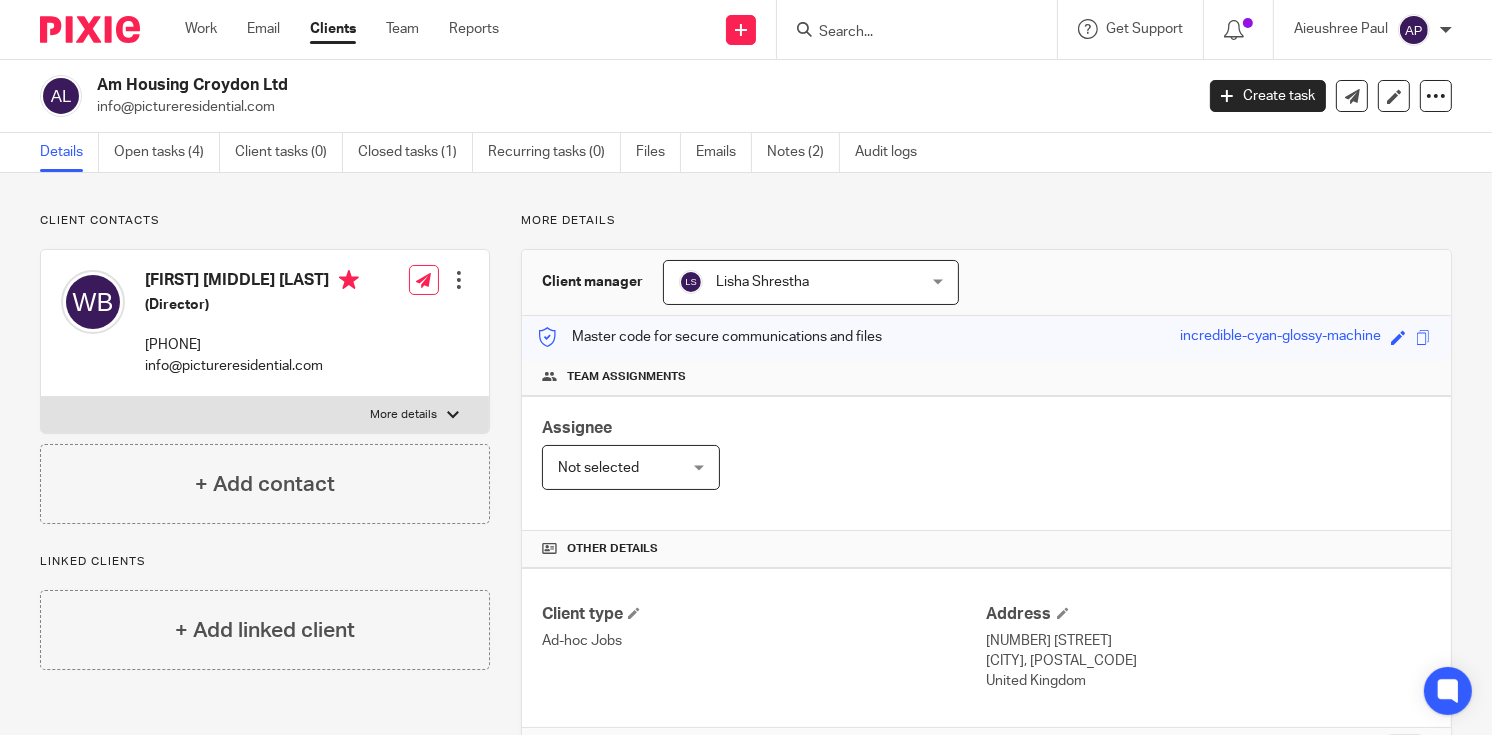 drag, startPoint x: 89, startPoint y: 104, endPoint x: 147, endPoint y: 104, distance: 58 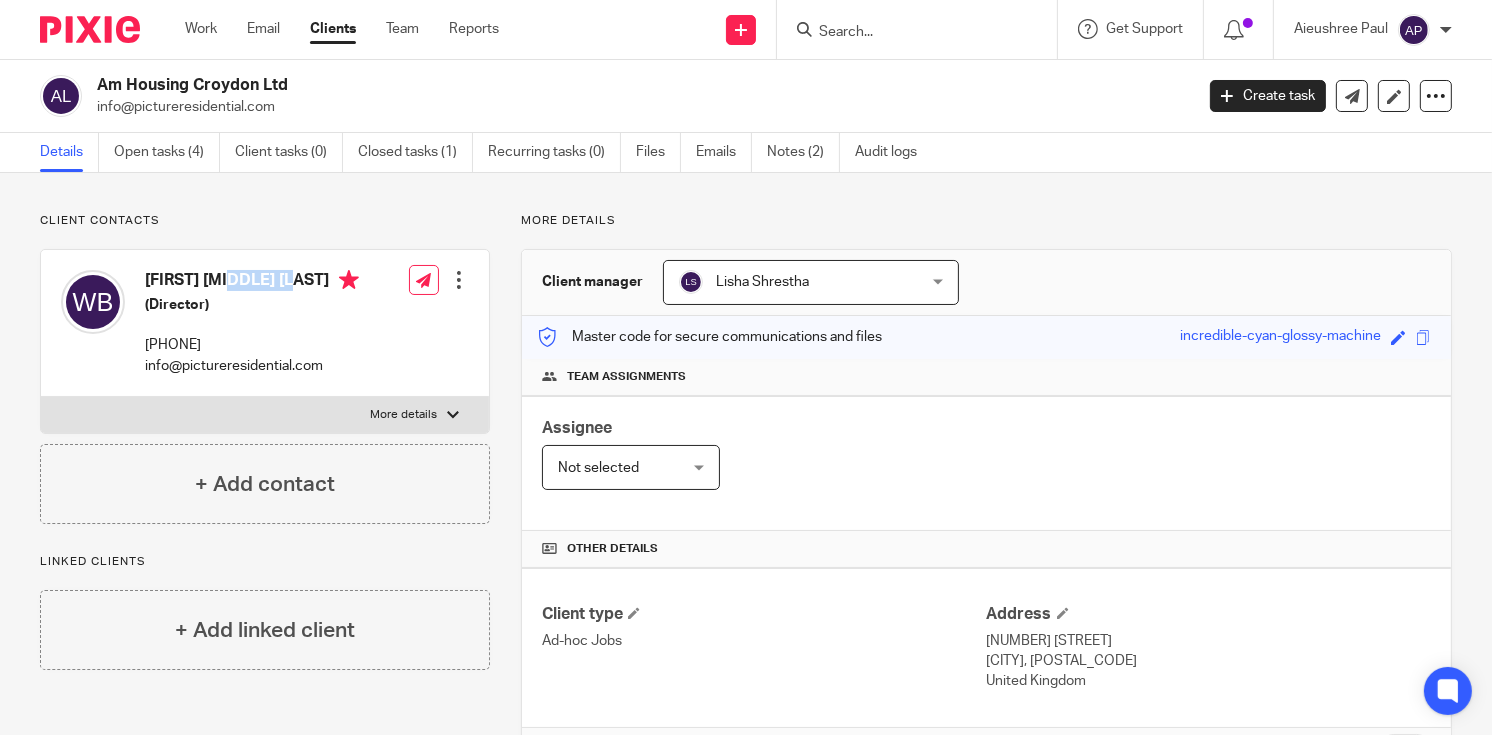 click on "William Louis Butler" at bounding box center [252, 282] 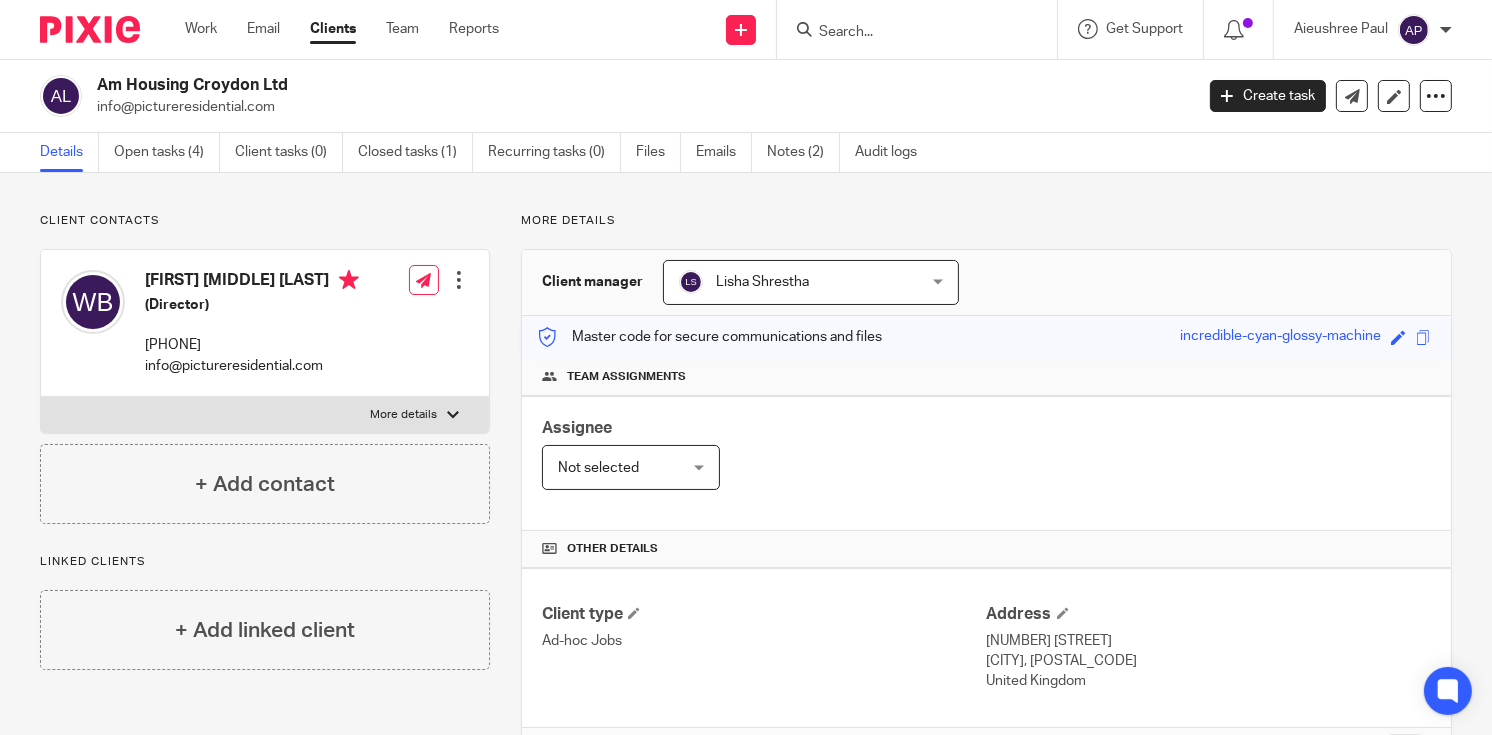 click at bounding box center [907, 33] 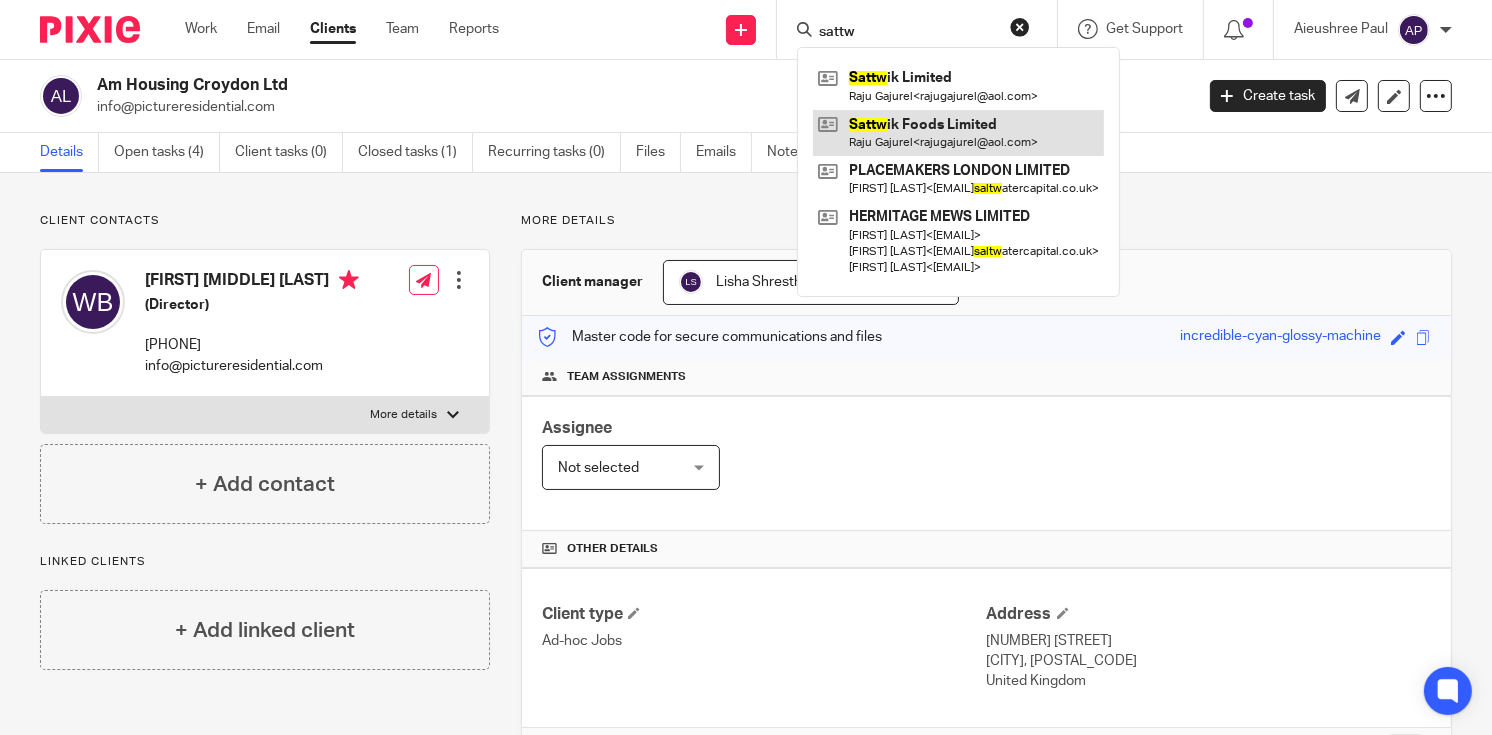 type on "sattw" 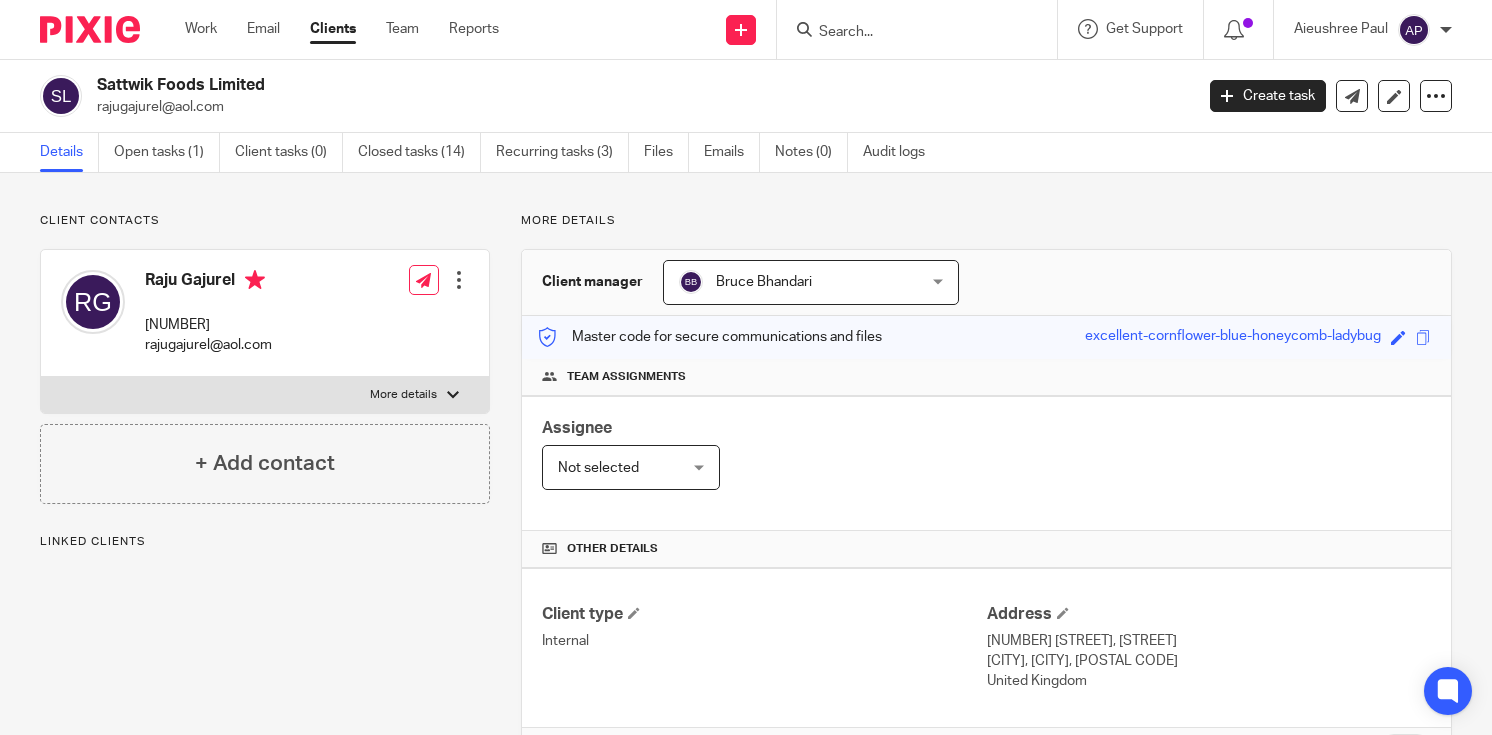 scroll, scrollTop: 0, scrollLeft: 0, axis: both 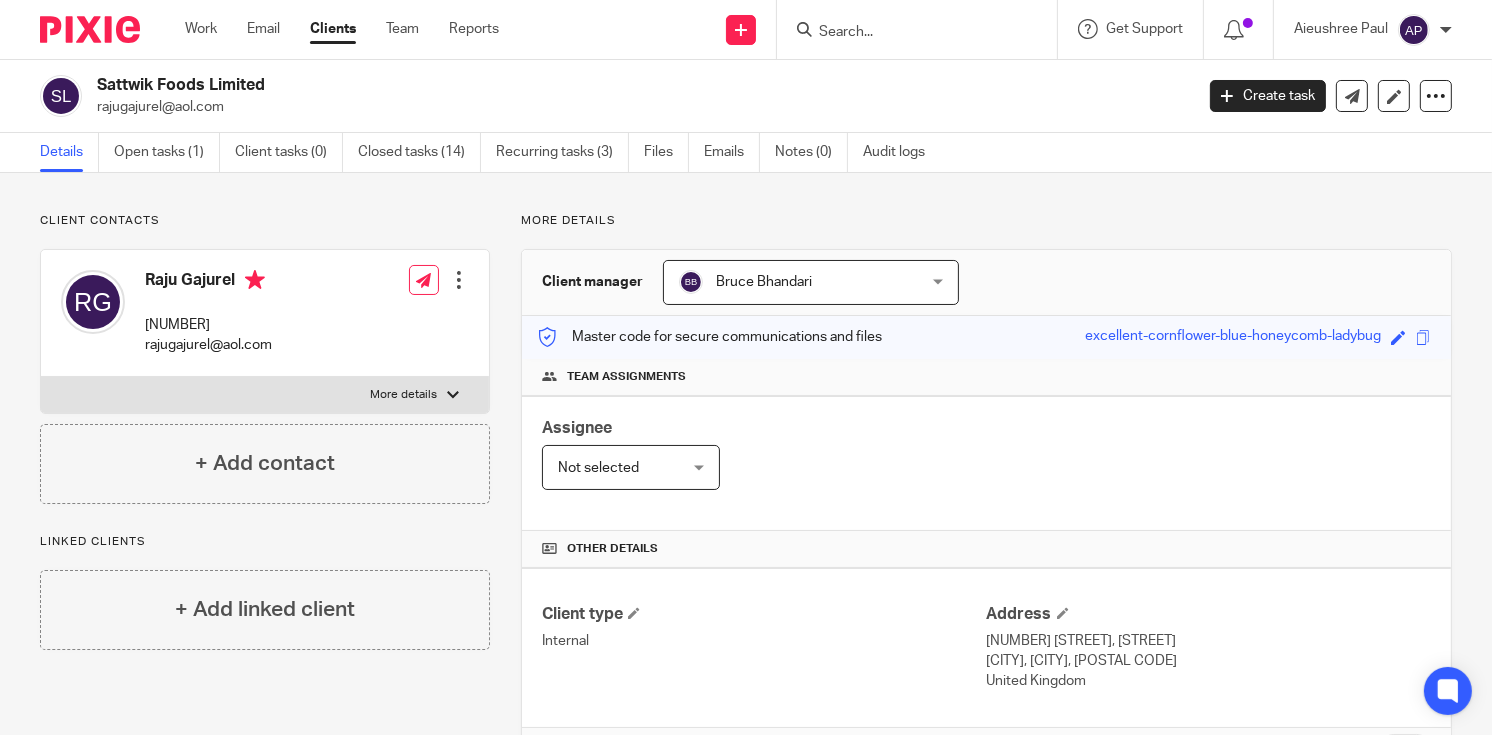 drag, startPoint x: 95, startPoint y: 79, endPoint x: 271, endPoint y: 72, distance: 176.13914 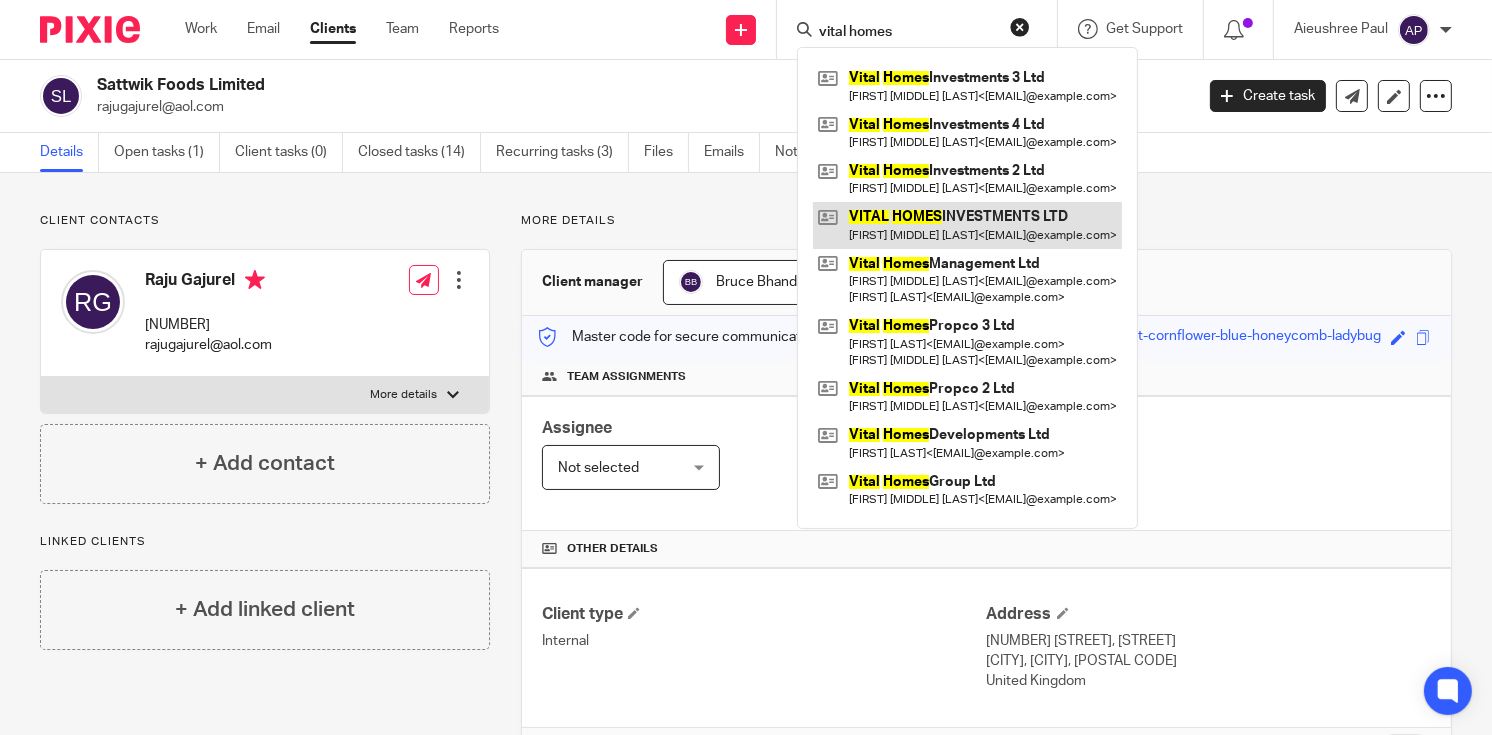 type on "vital homes" 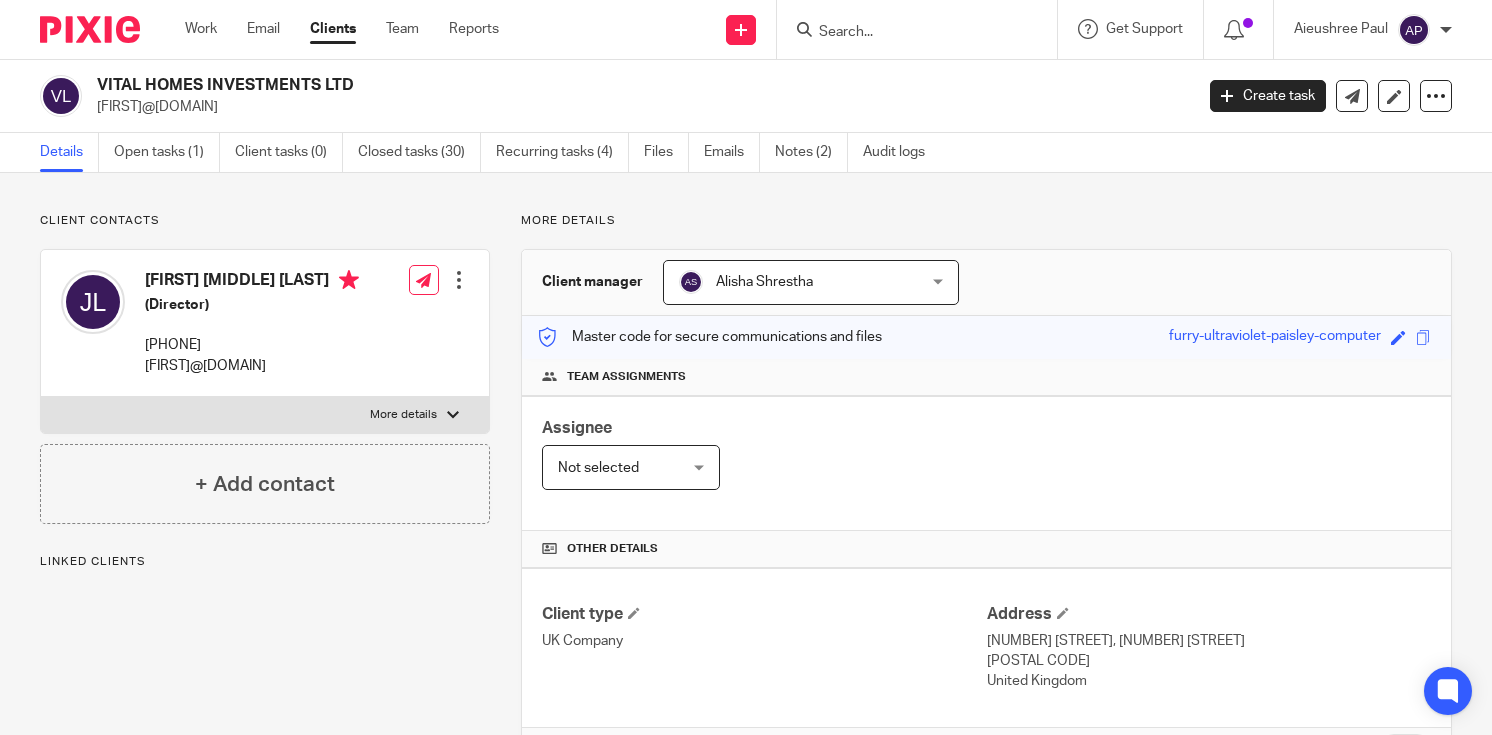scroll, scrollTop: 0, scrollLeft: 0, axis: both 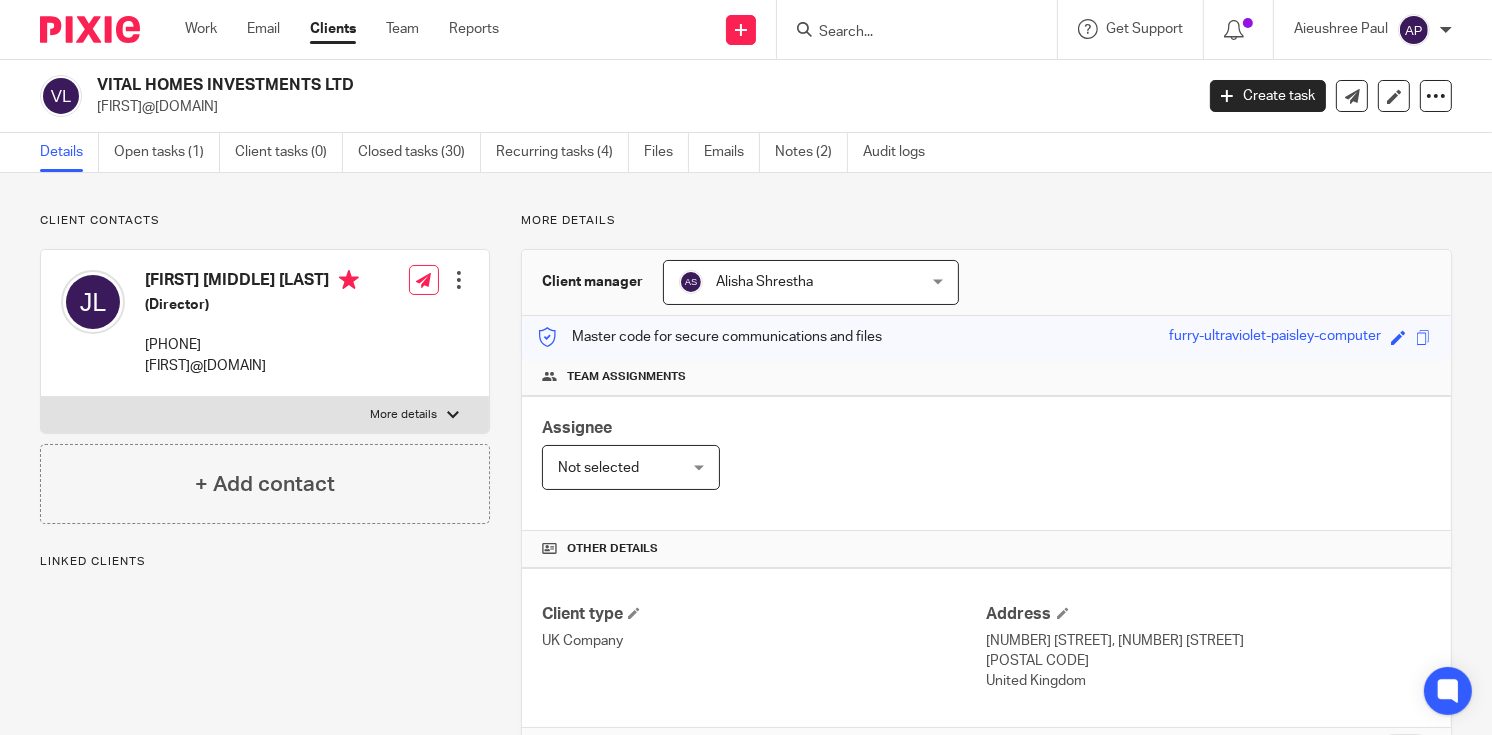click on "VITAL HOMES INVESTMENTS LTD" at bounding box center (530, 85) 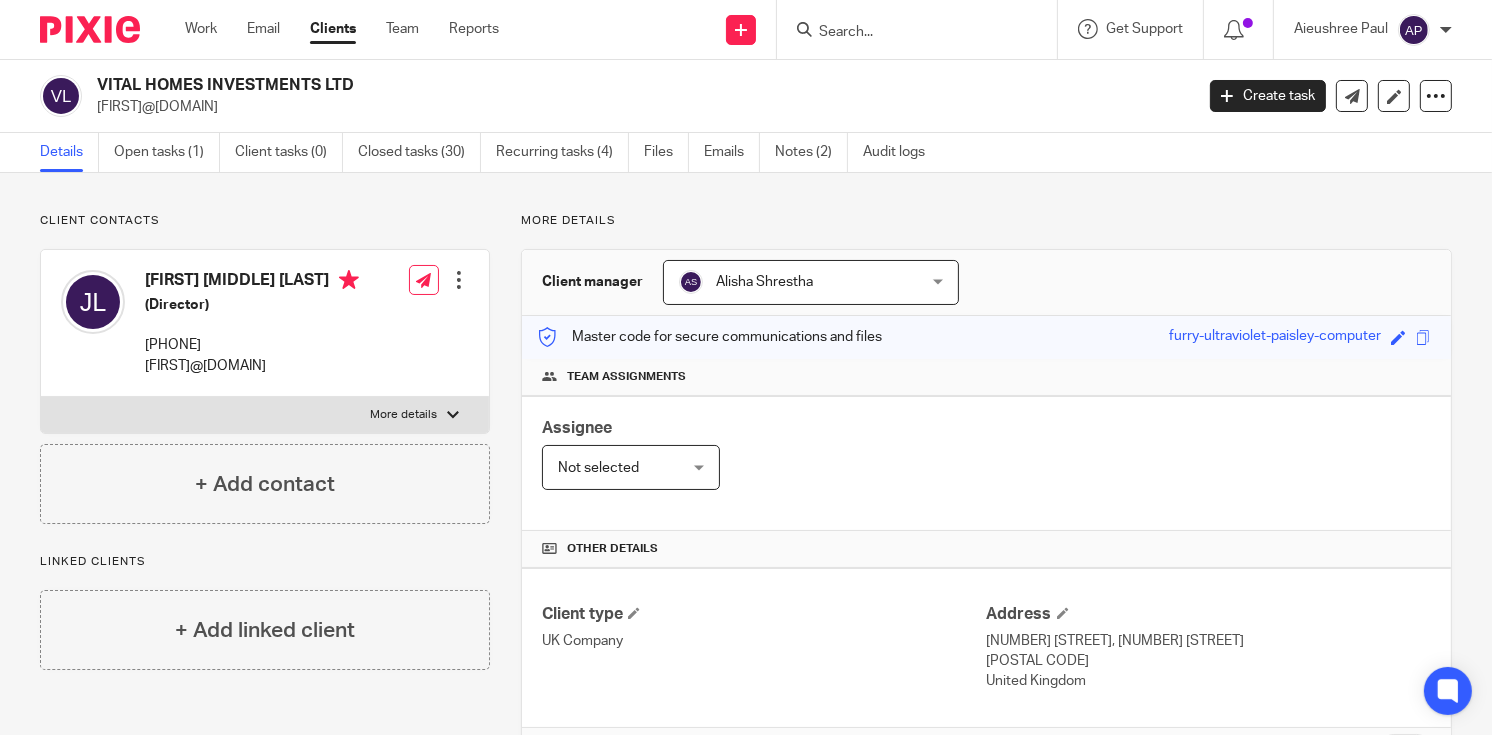 click on "[COMPANY NAME]
[INITIAL]@[DOMAIN]" at bounding box center [610, 96] 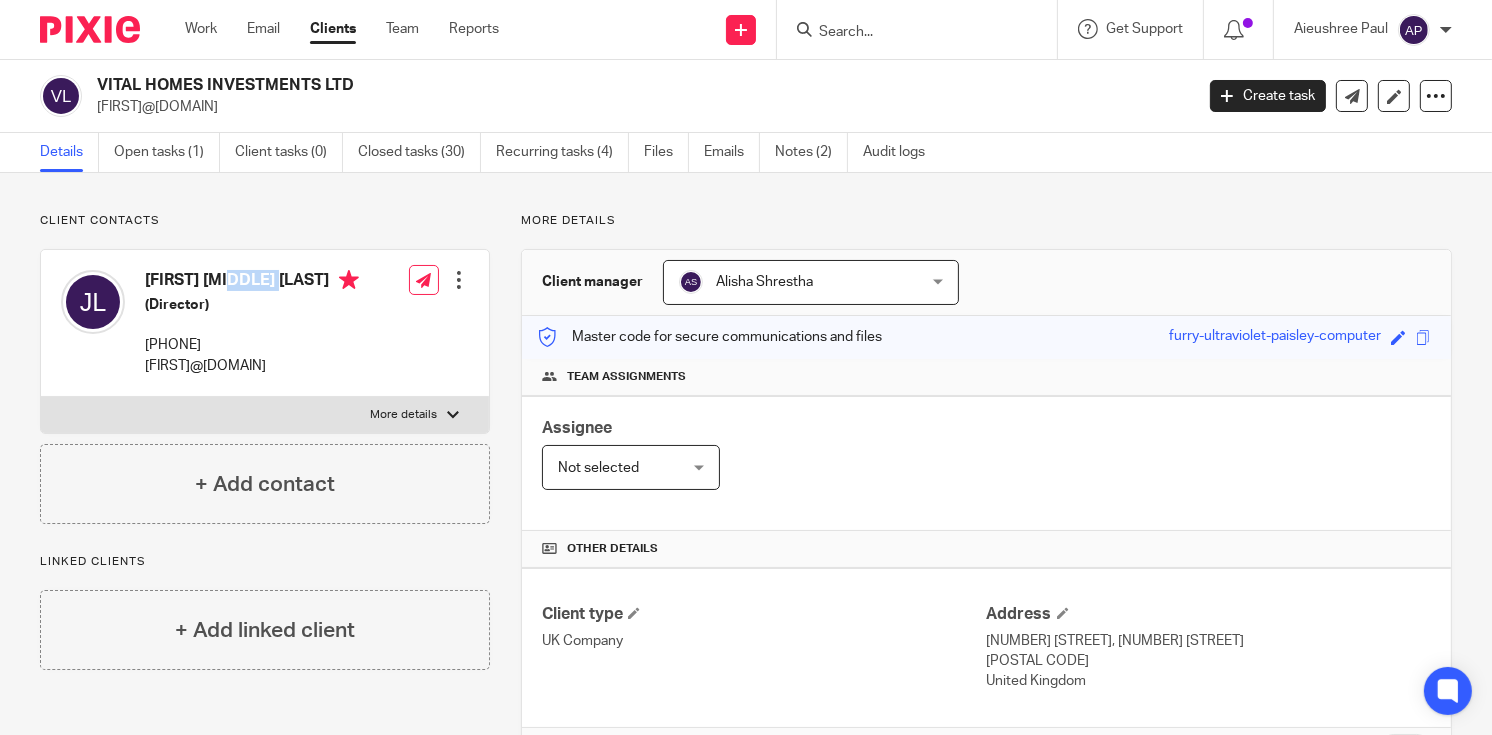 click on "James Stephen Philip Levy" at bounding box center (252, 282) 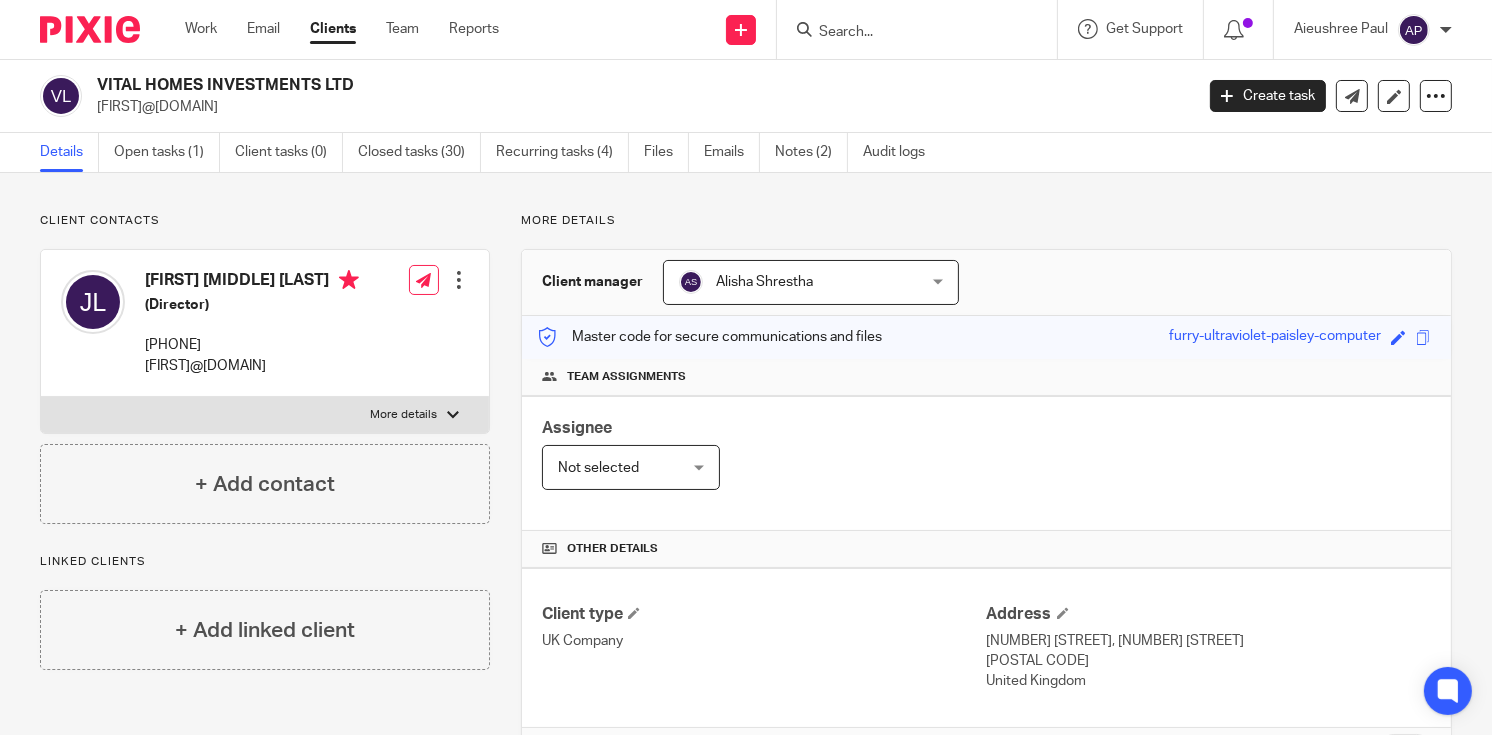 click at bounding box center (907, 33) 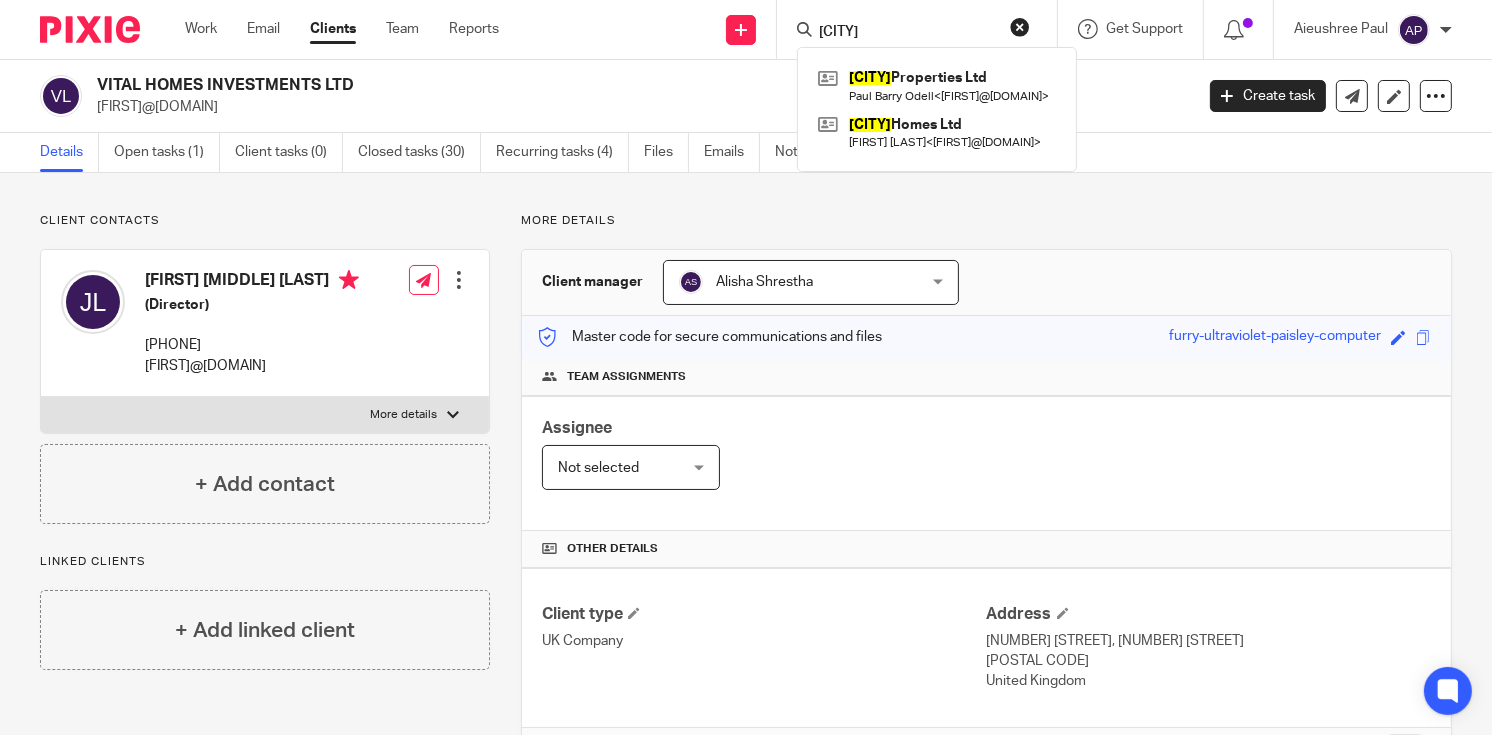 type on "loveland" 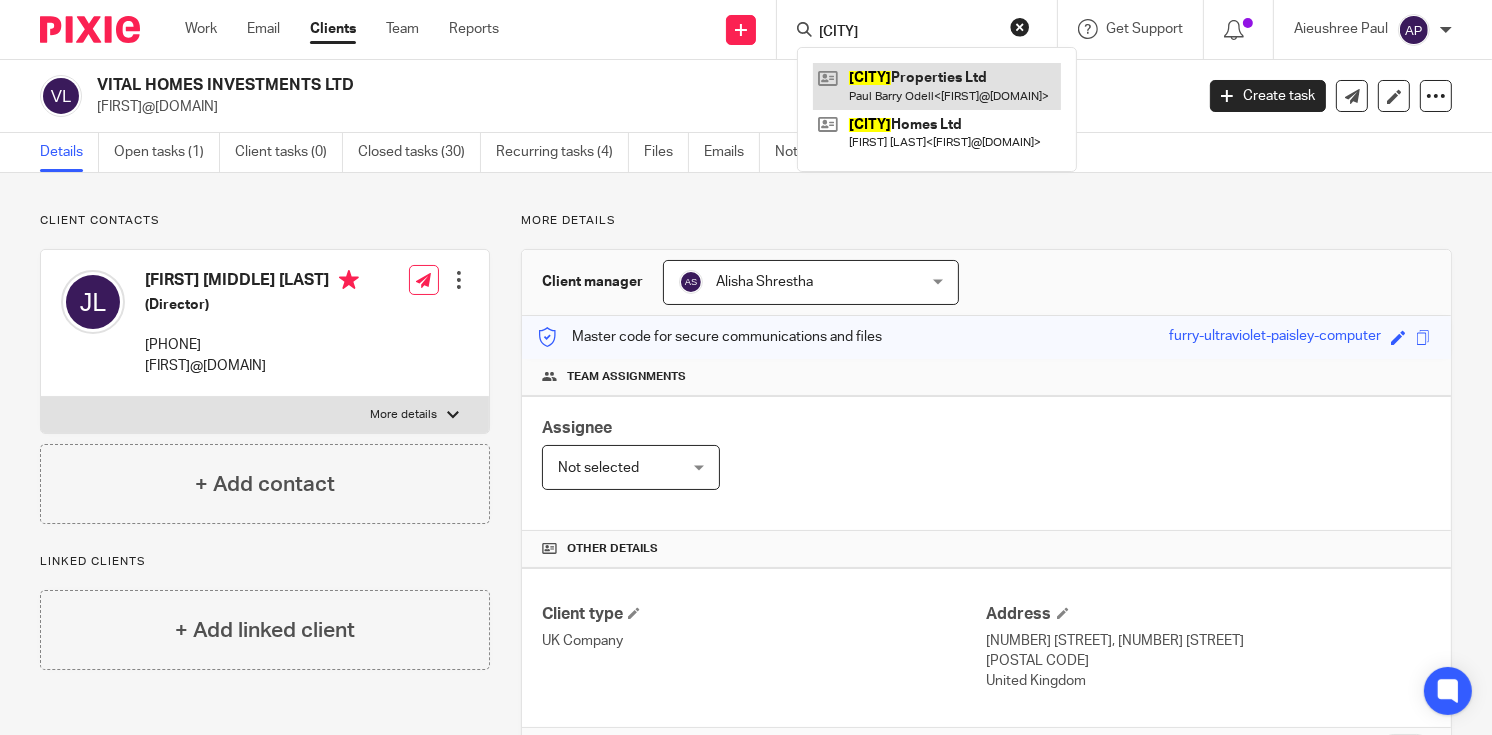 click at bounding box center [937, 86] 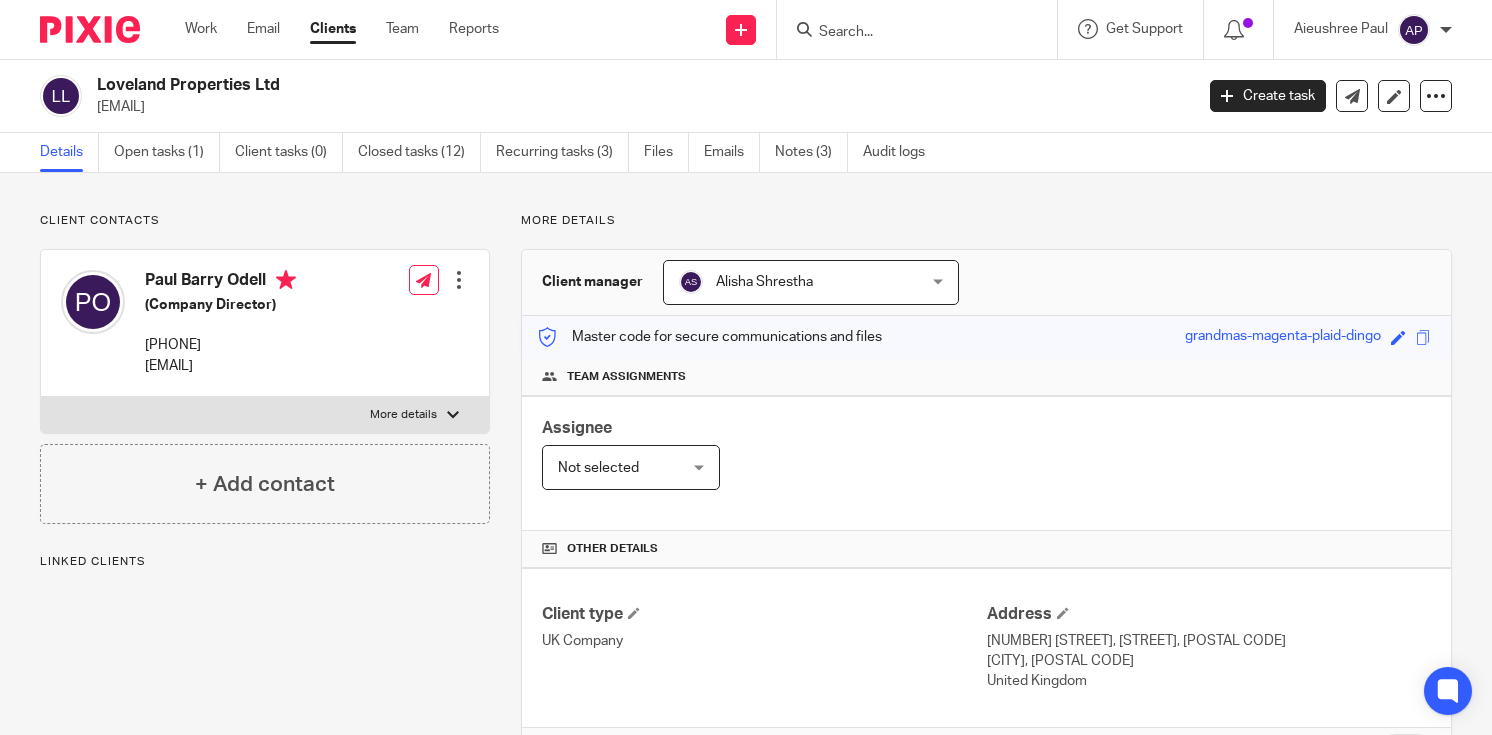 scroll, scrollTop: 0, scrollLeft: 0, axis: both 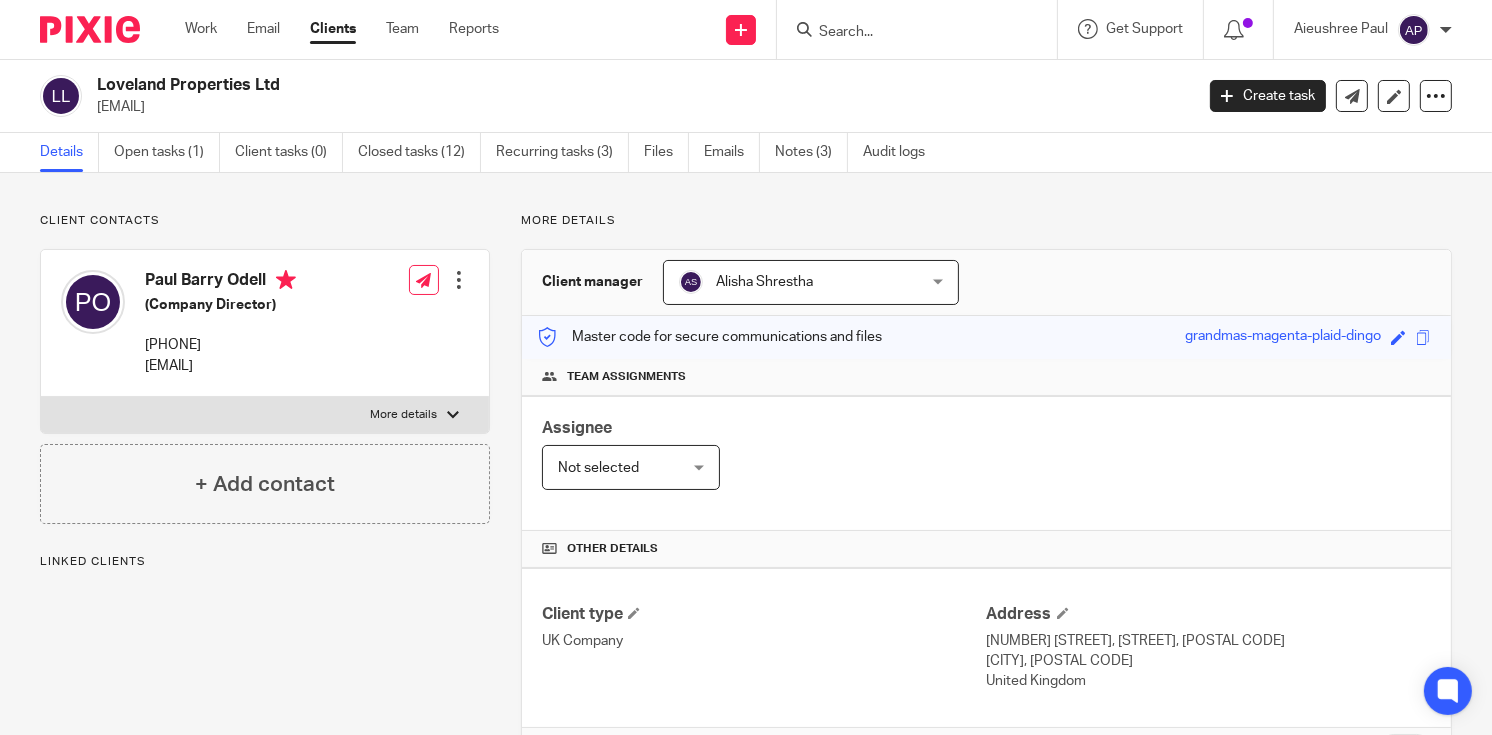 drag, startPoint x: 96, startPoint y: 82, endPoint x: 286, endPoint y: 80, distance: 190.01053 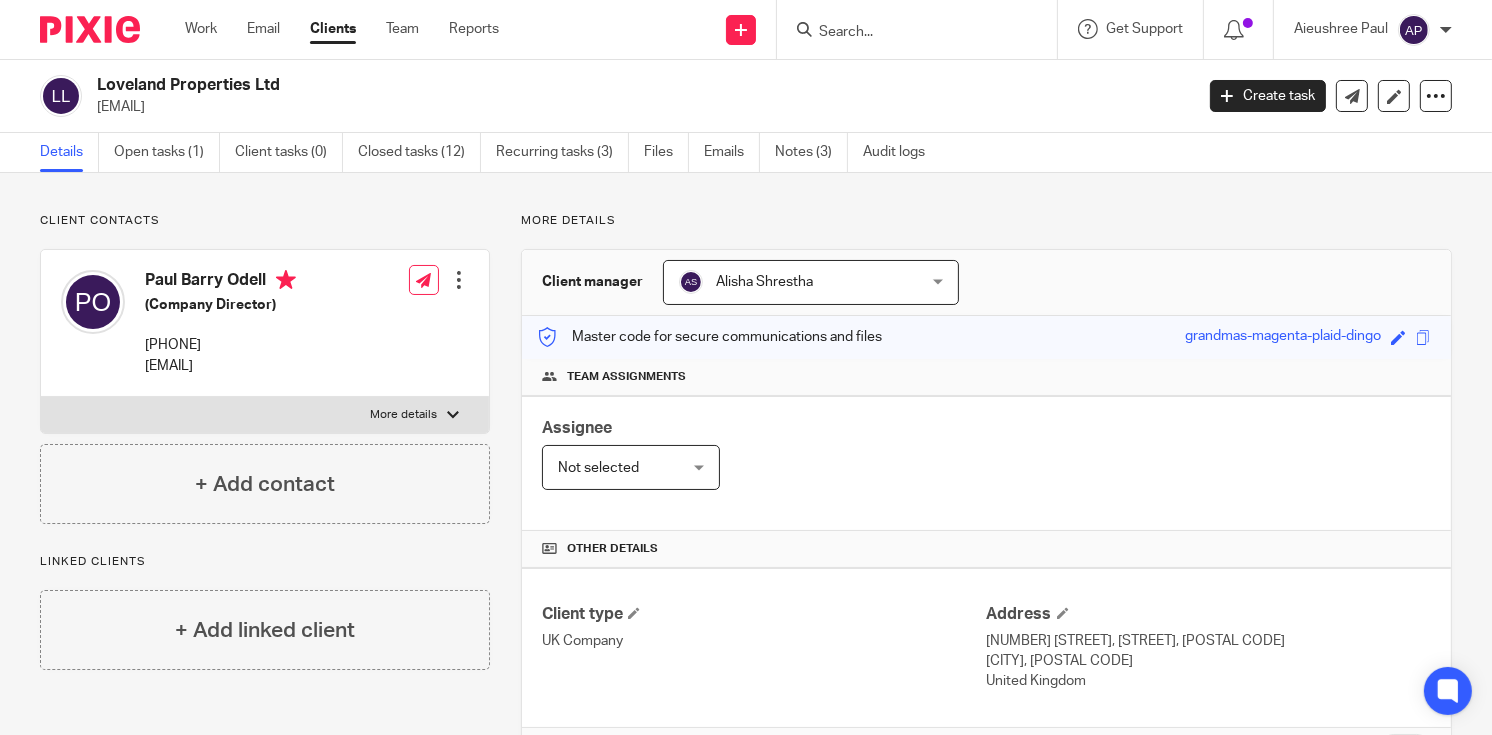 drag, startPoint x: 97, startPoint y: 107, endPoint x: 339, endPoint y: 120, distance: 242.34892 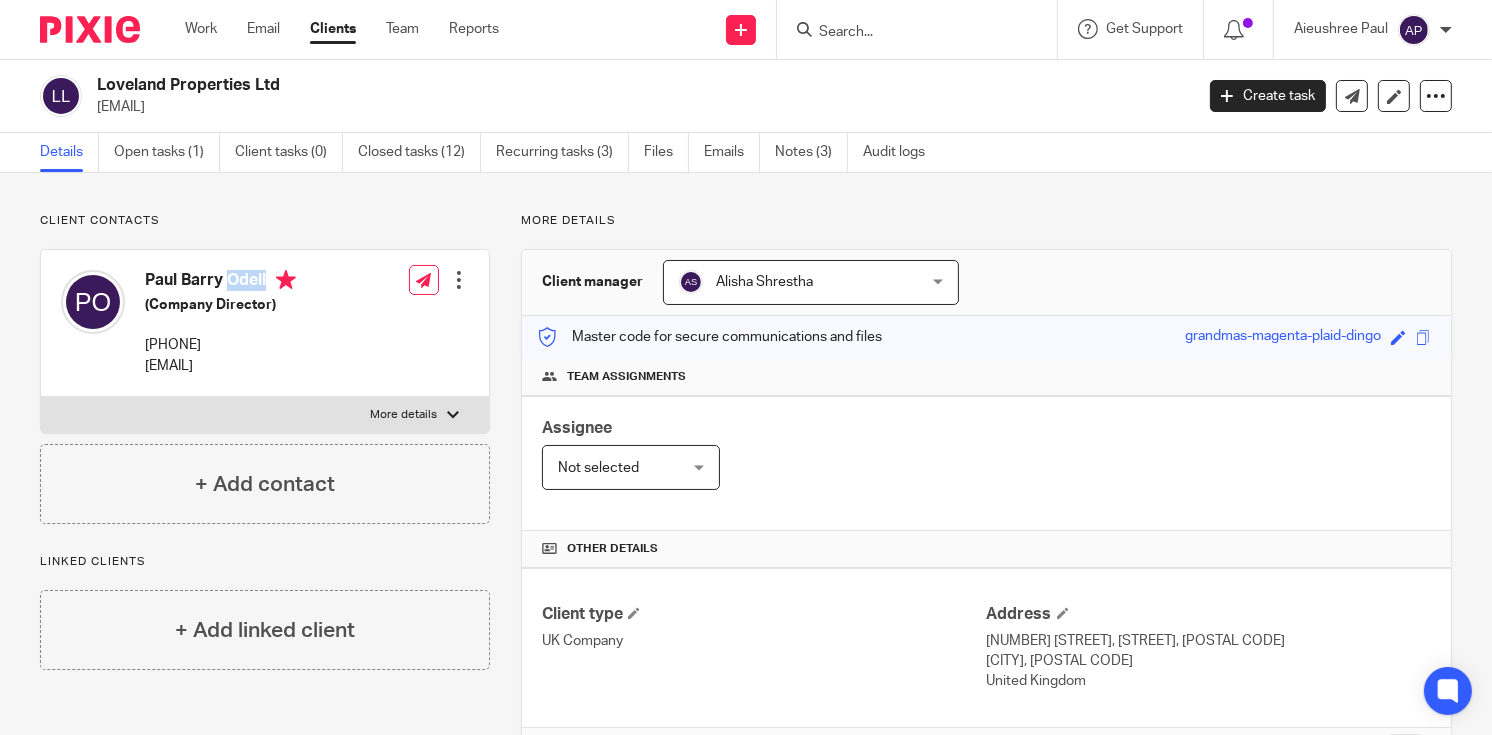 click on "Paul Barry Odell" at bounding box center (220, 282) 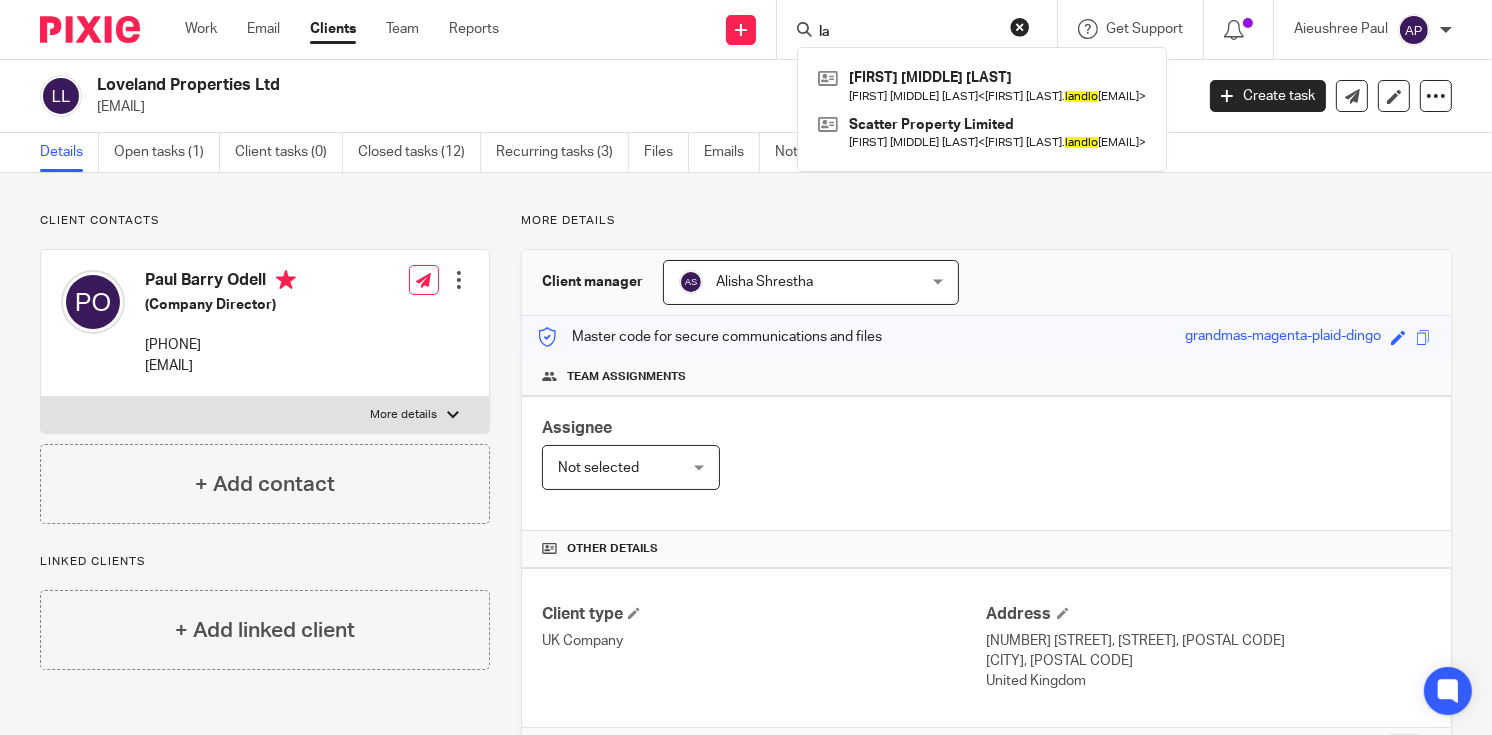 type on "l" 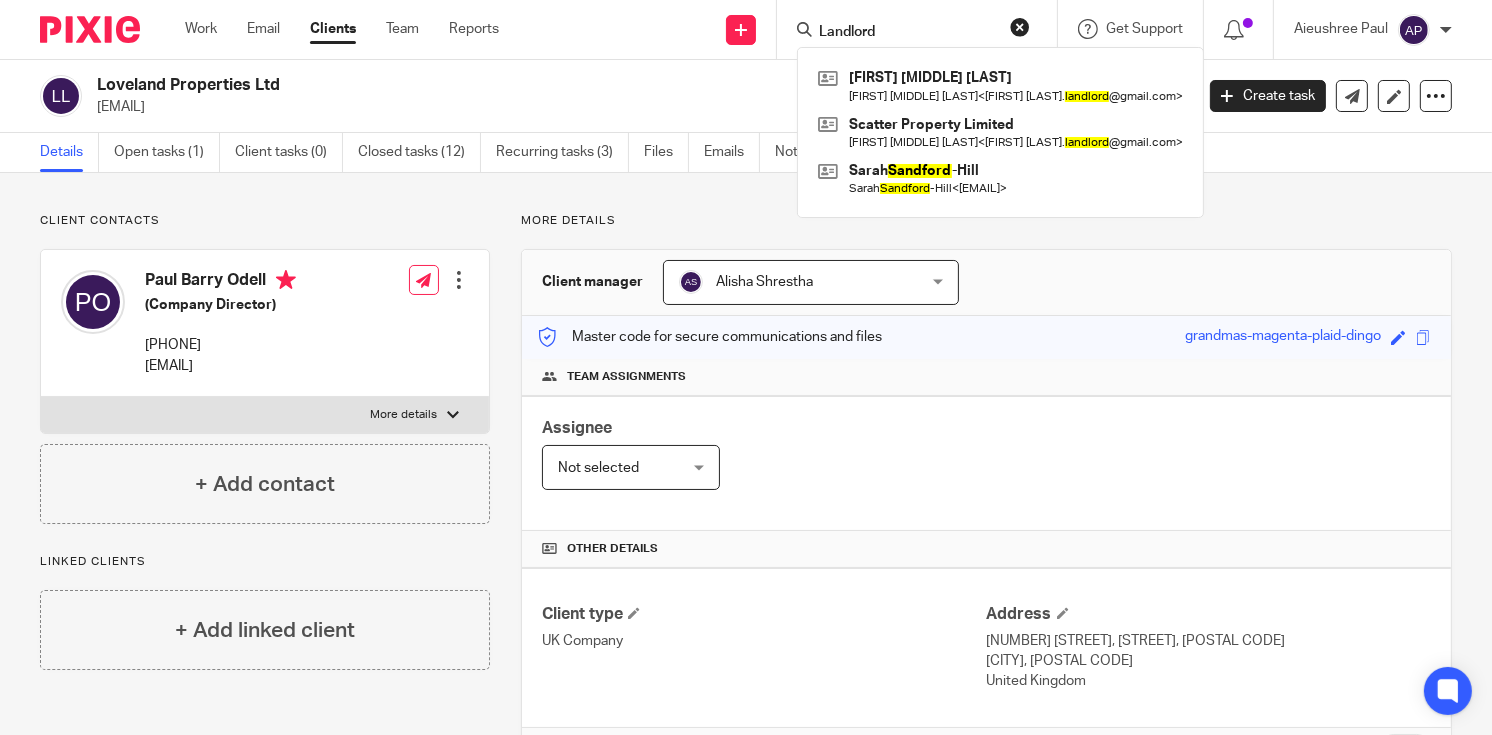 type on "Landlord" 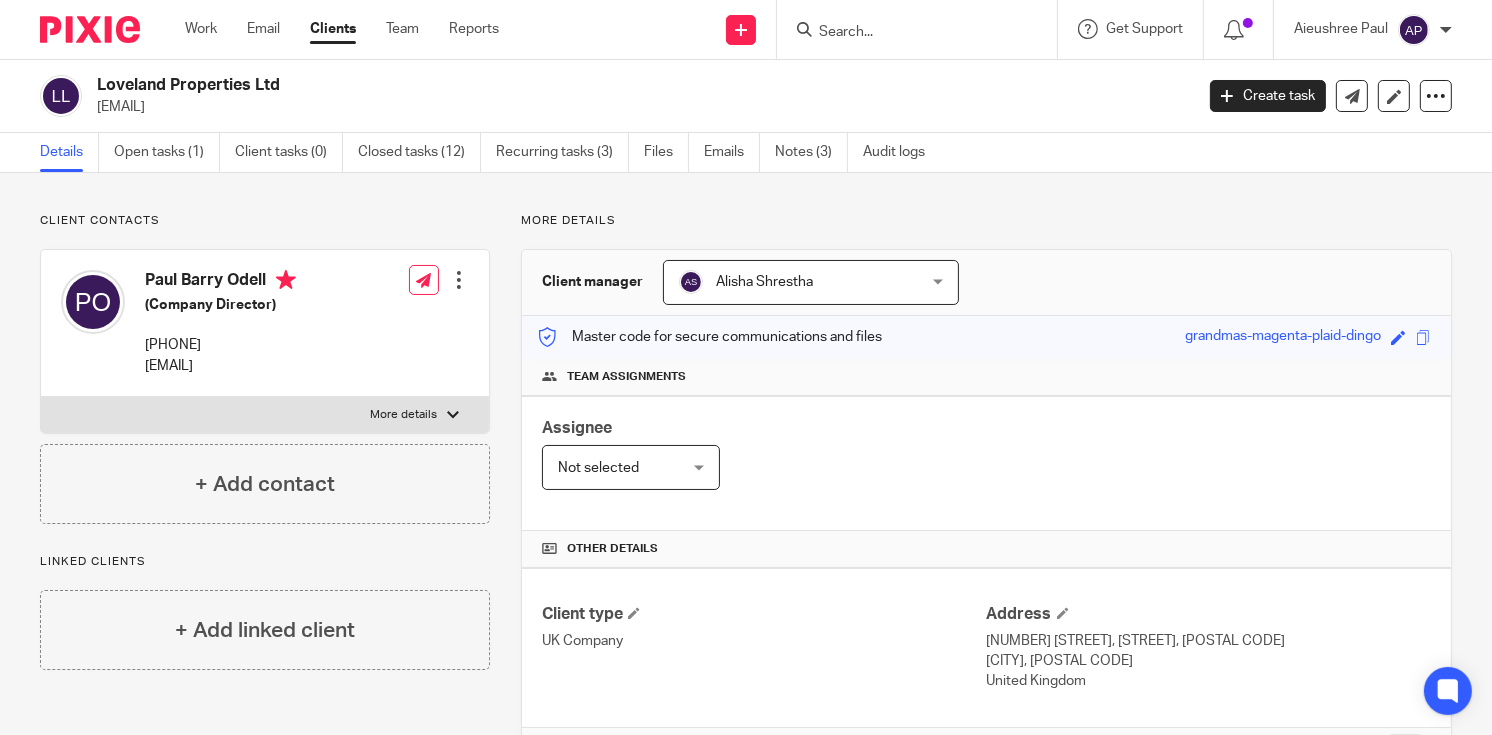 click at bounding box center [907, 33] 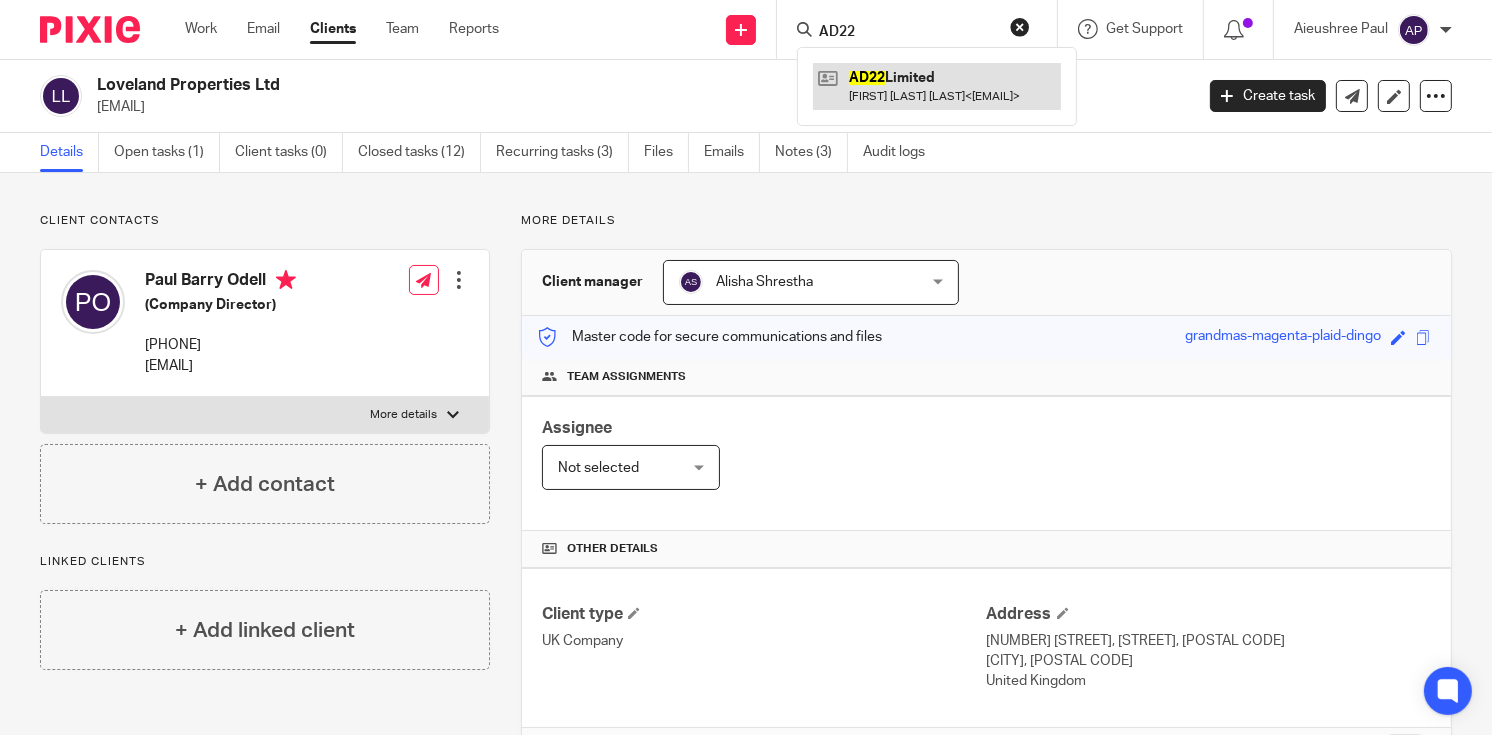 type on "AD22" 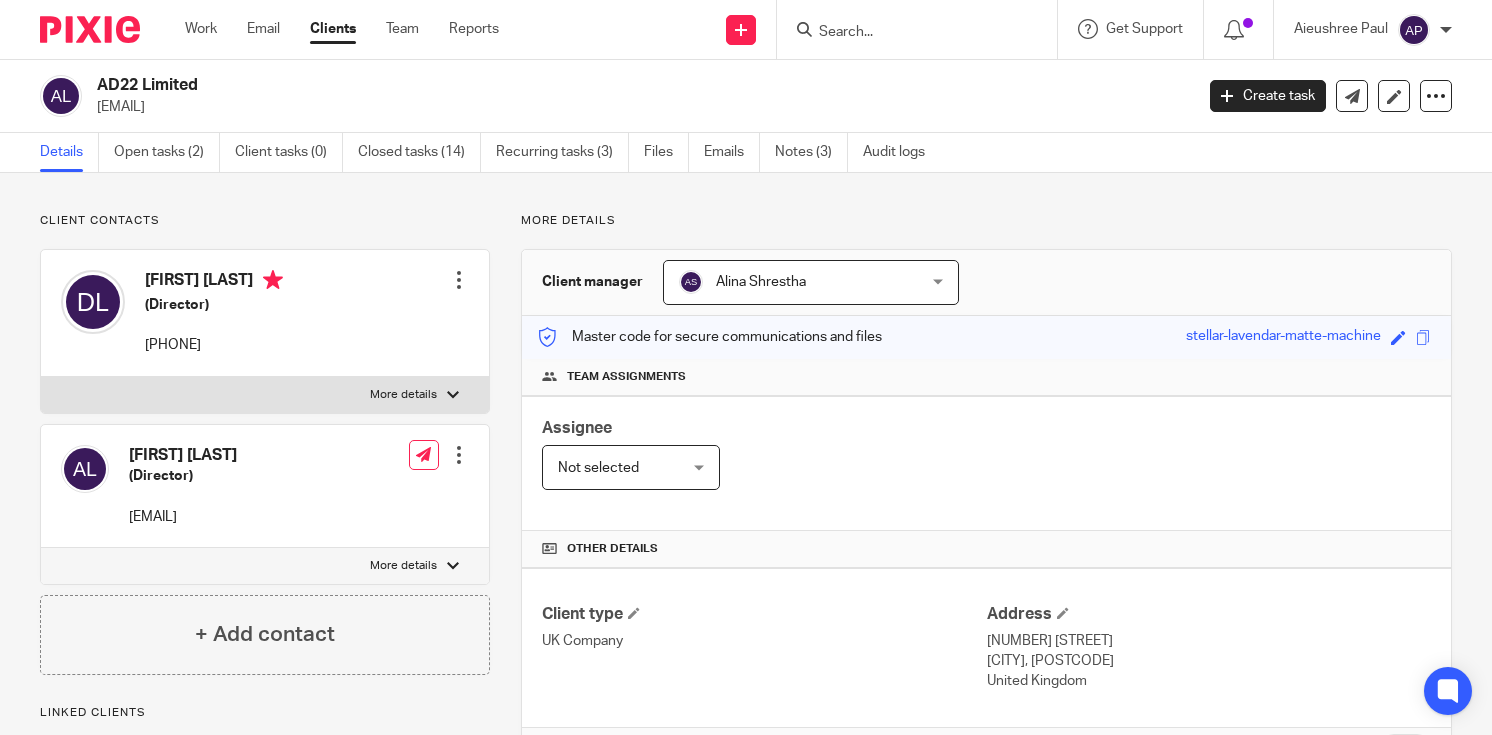 scroll, scrollTop: 0, scrollLeft: 0, axis: both 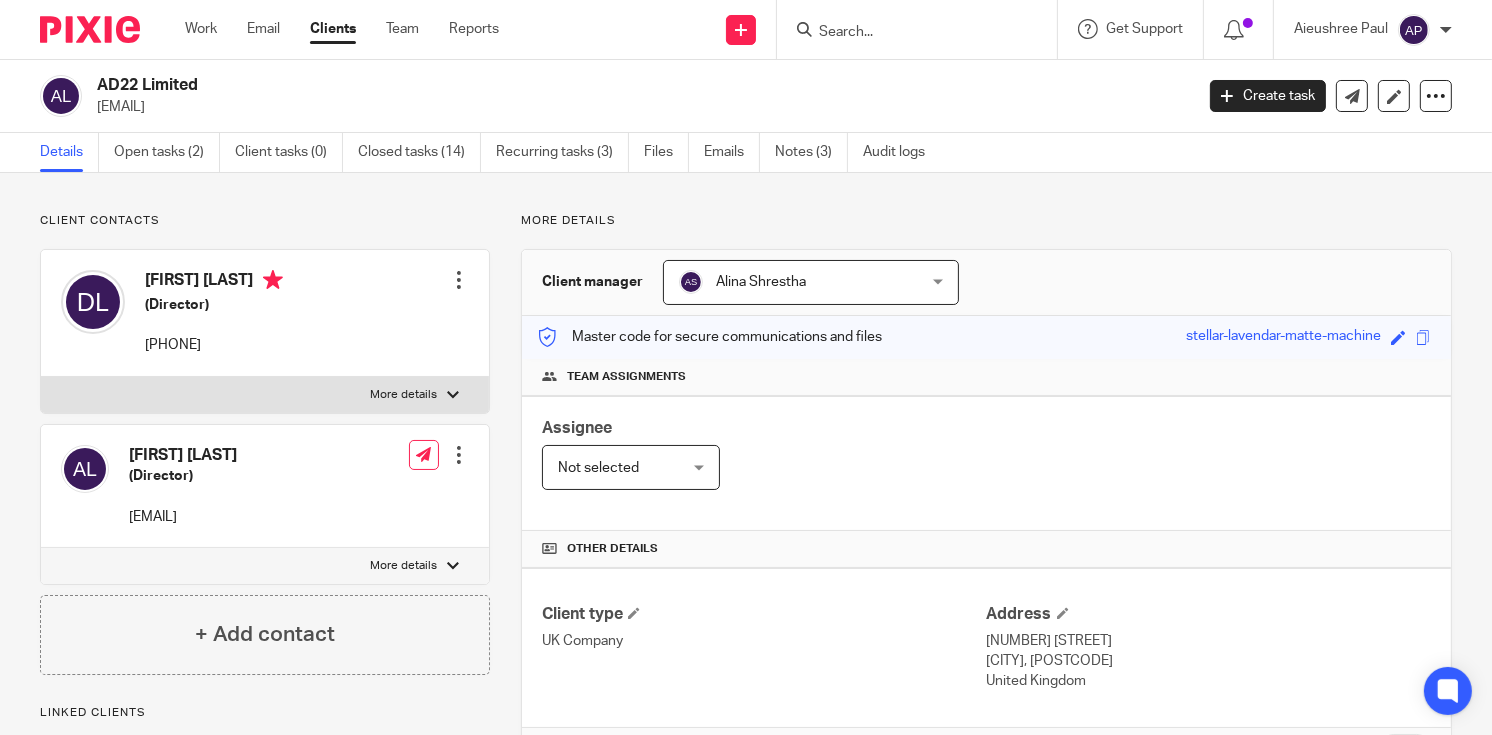 click on "[EMAIL]" at bounding box center (746, 96) 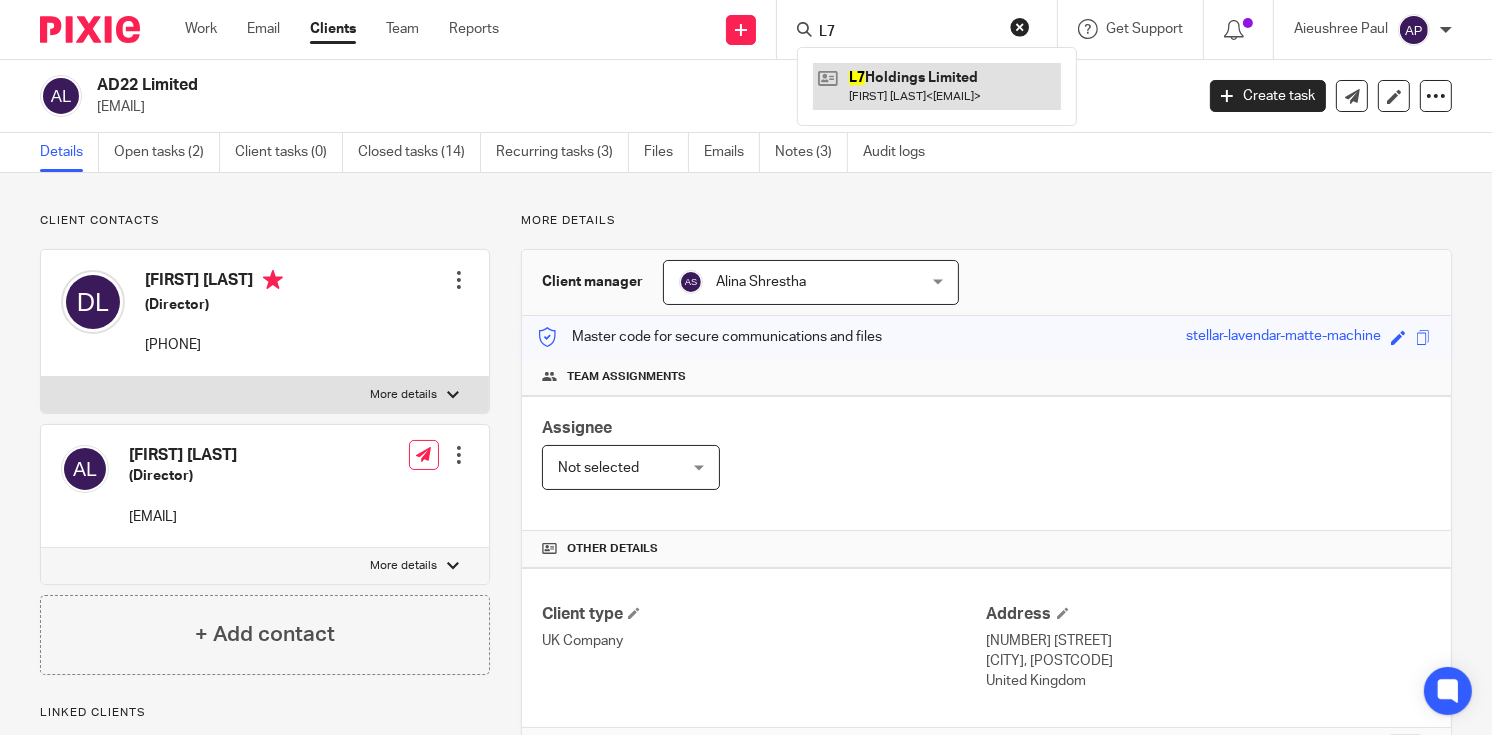 type on "L7" 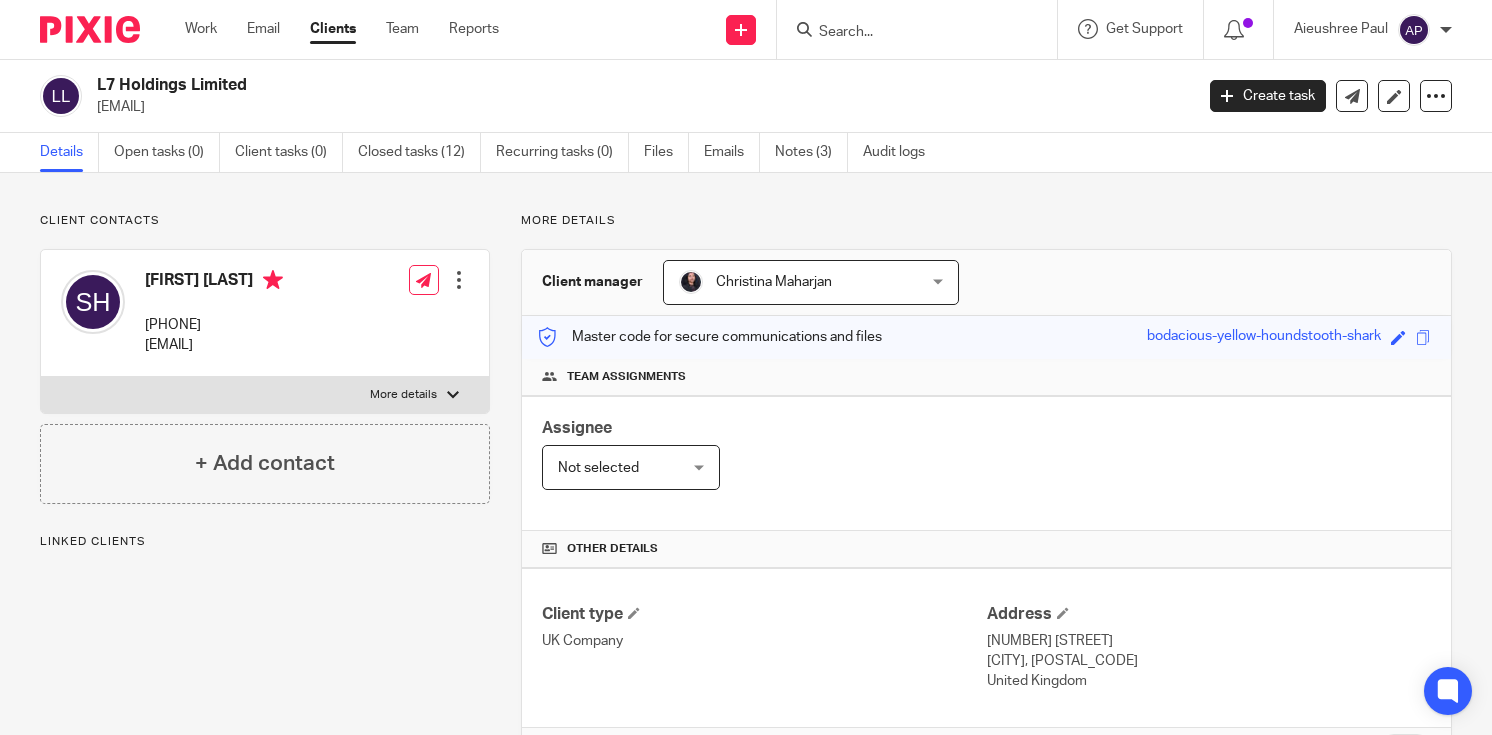scroll, scrollTop: 0, scrollLeft: 0, axis: both 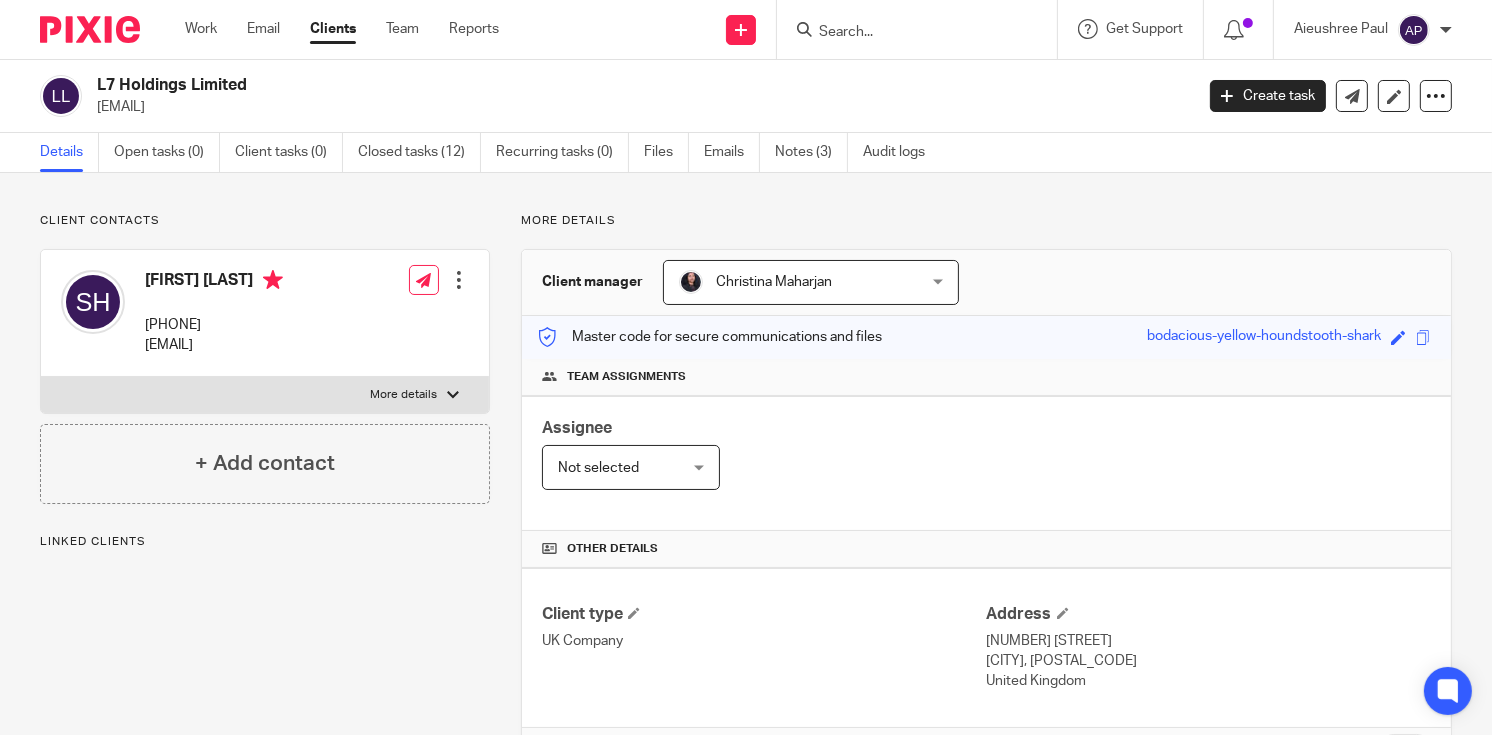 click on "L7 Holdings Limited" at bounding box center [530, 85] 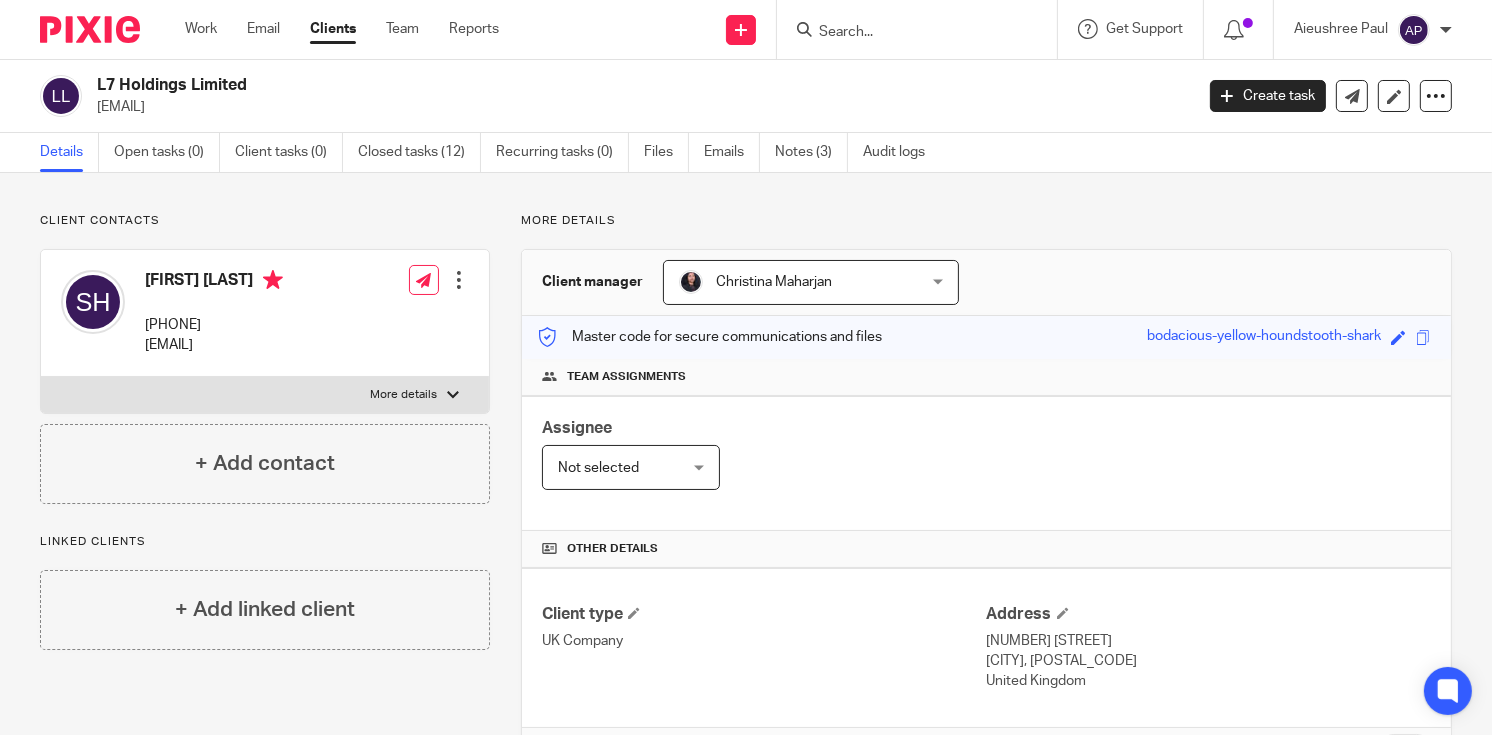 drag, startPoint x: 93, startPoint y: 103, endPoint x: 241, endPoint y: 103, distance: 148 